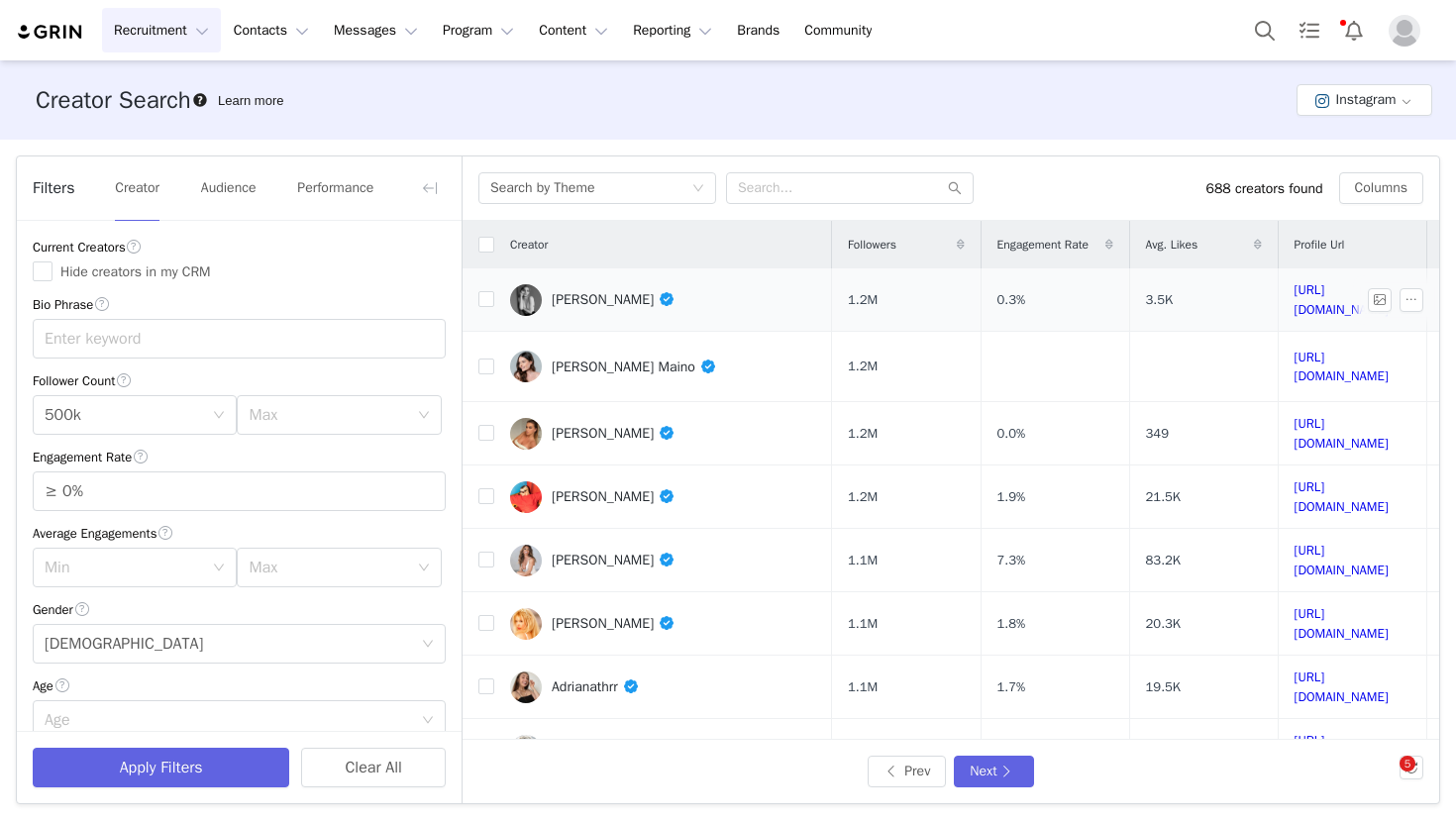 scroll, scrollTop: 0, scrollLeft: 0, axis: both 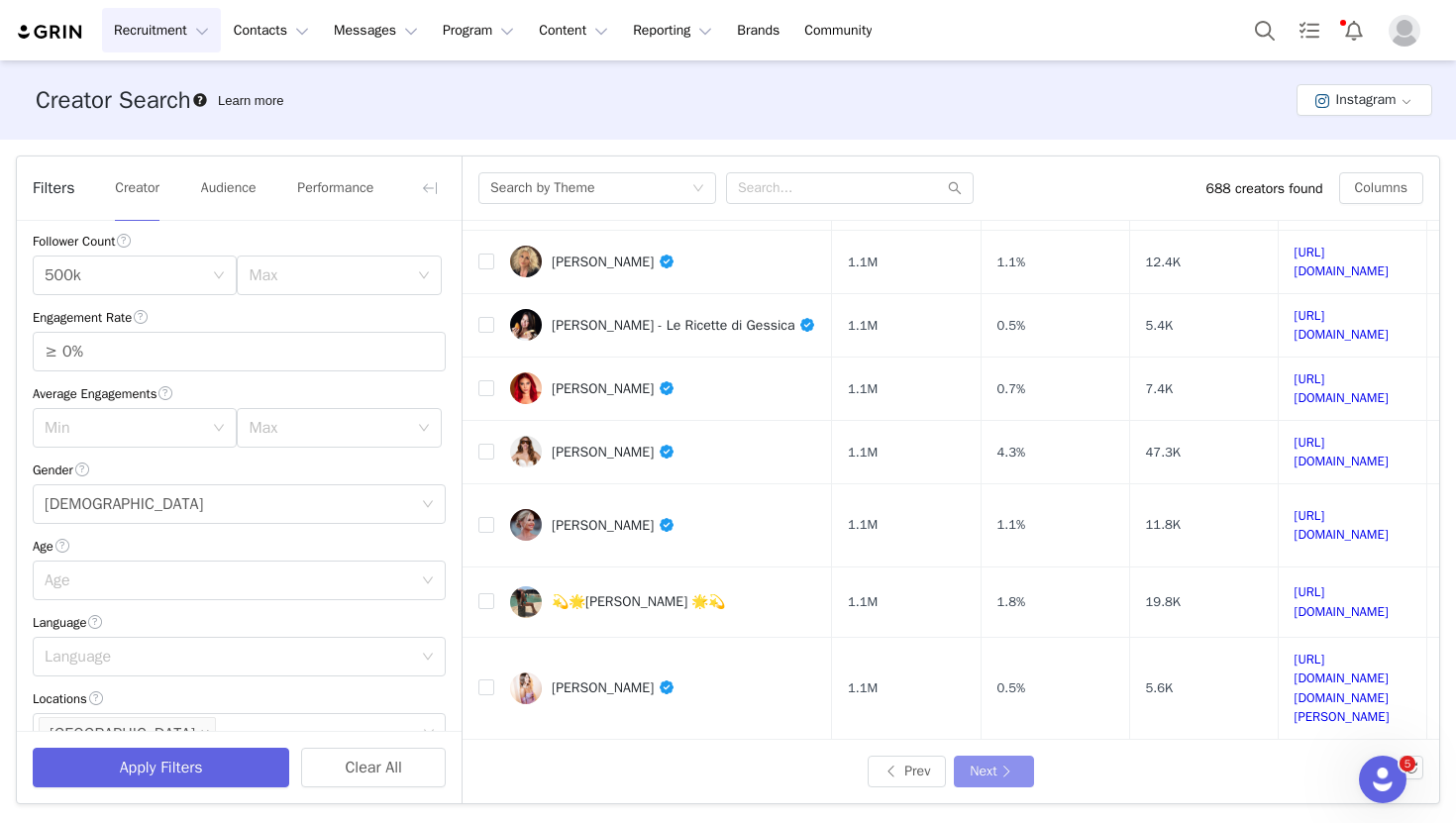click on "Next" at bounding box center (993, 772) 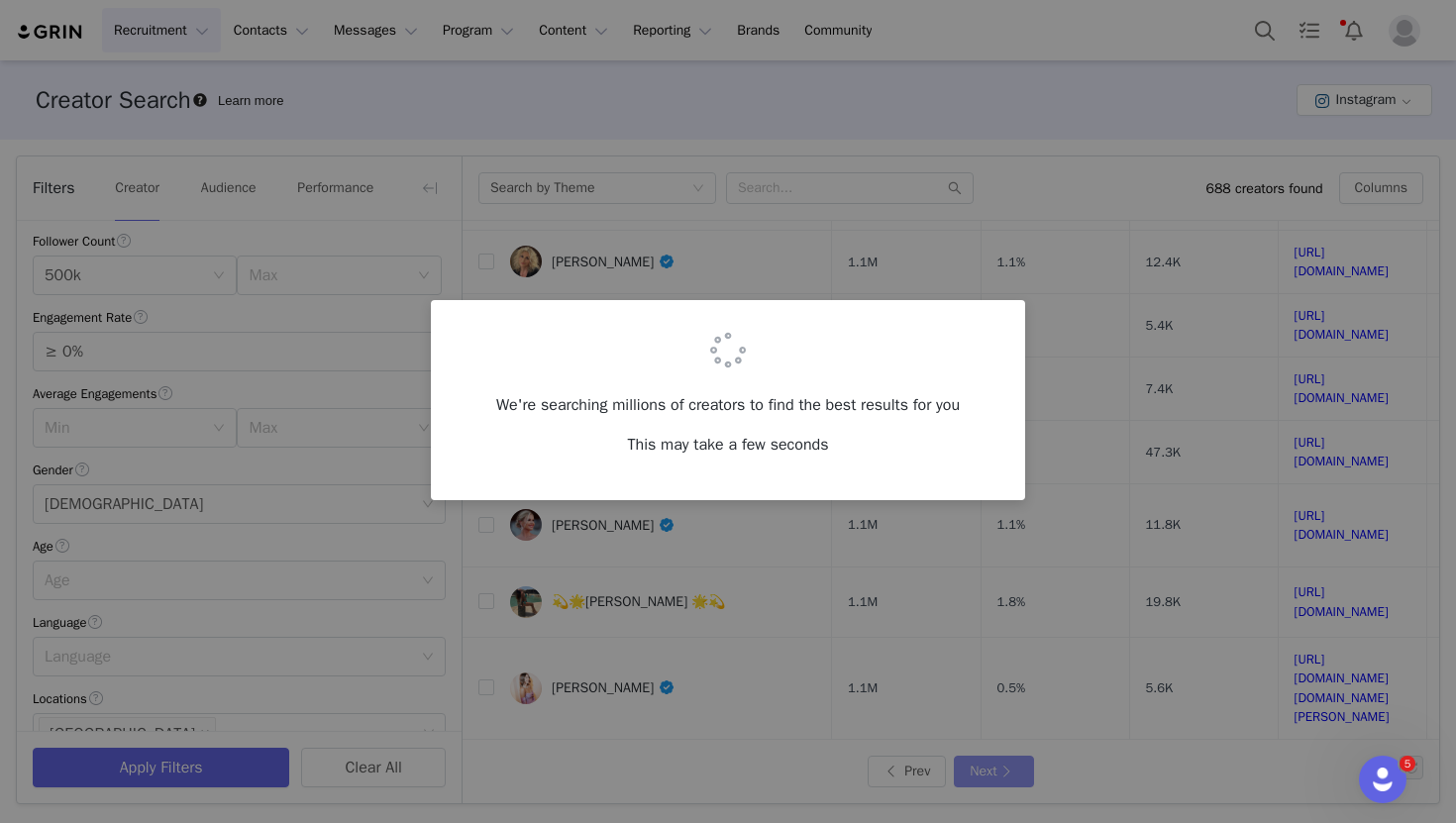 scroll, scrollTop: 0, scrollLeft: 0, axis: both 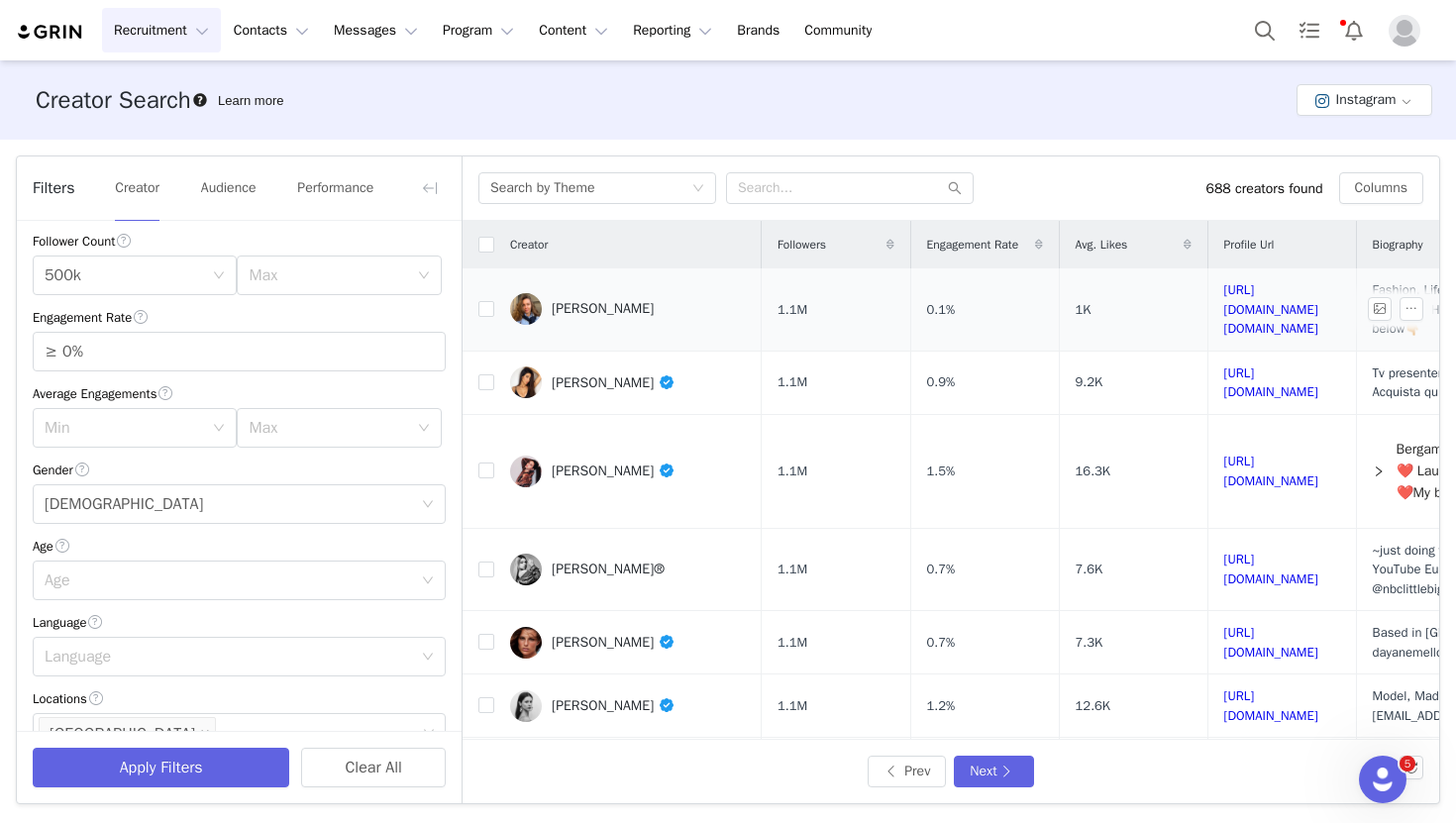 click on "[PERSON_NAME]" at bounding box center (602, 309) 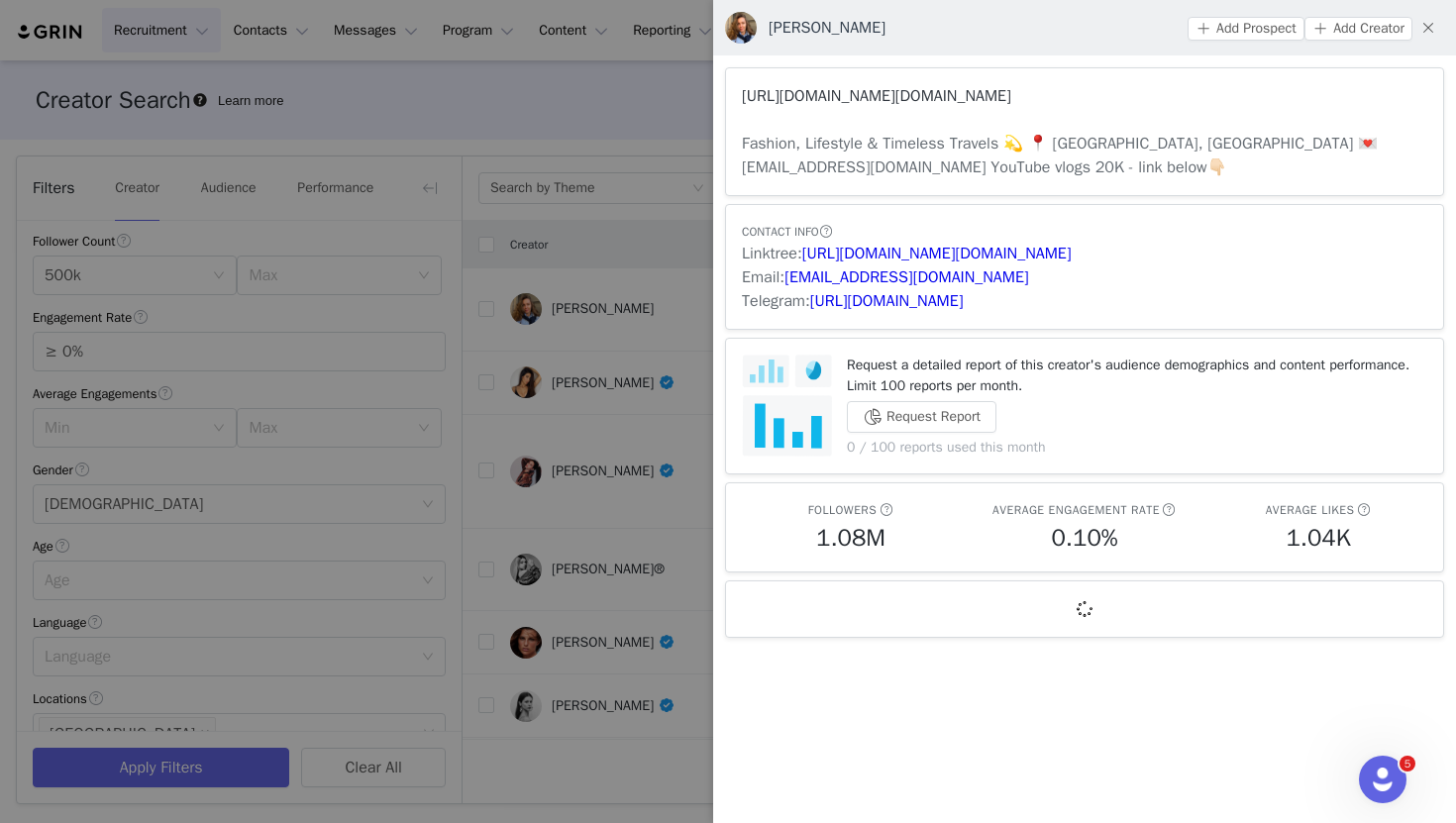 click on "[URL][DOMAIN_NAME][DOMAIN_NAME]" at bounding box center [877, 96] 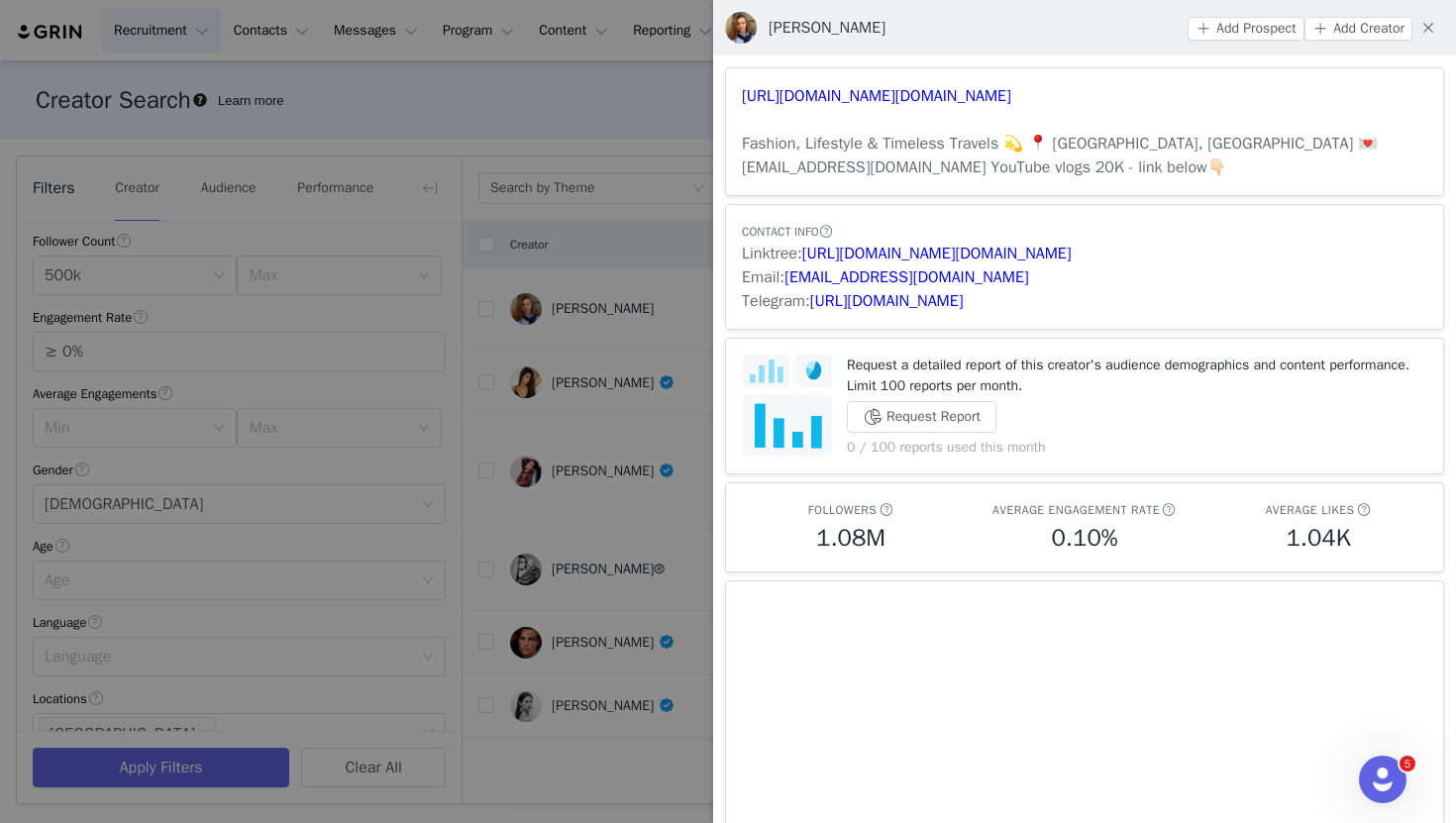 click at bounding box center (728, 411) 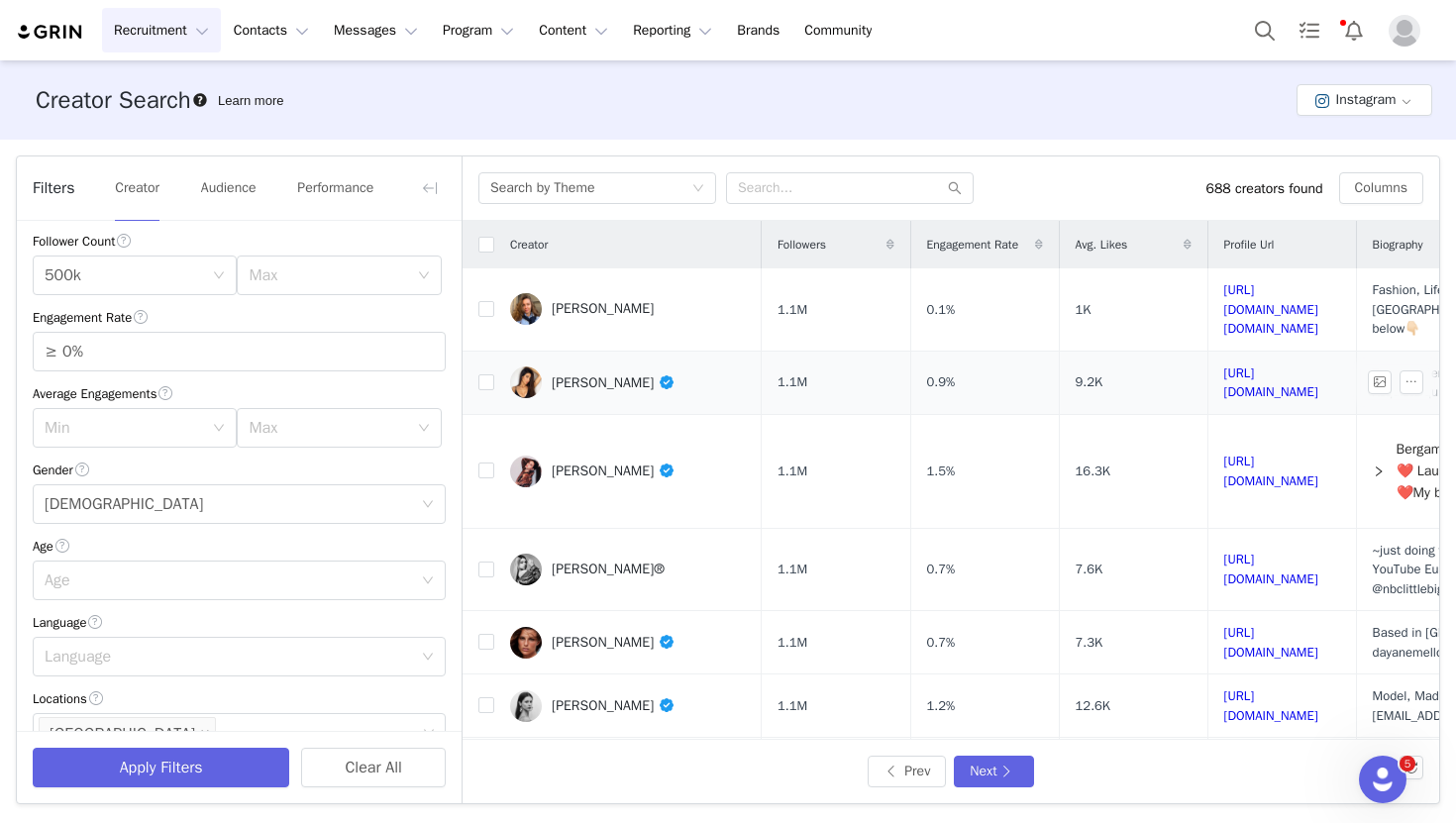 click on "[PERSON_NAME]" at bounding box center [613, 382] 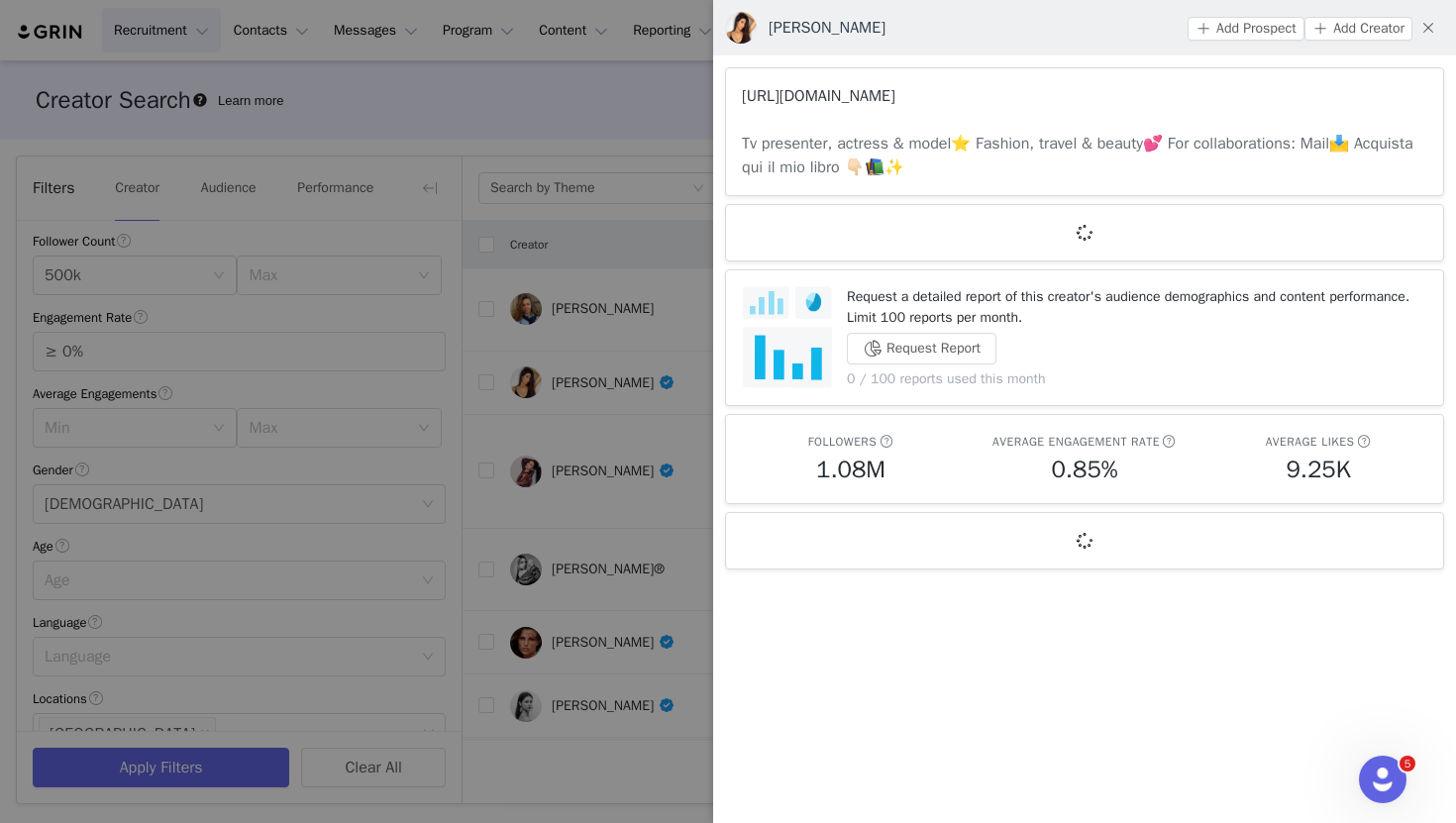 click on "[URL][DOMAIN_NAME]" at bounding box center (818, 96) 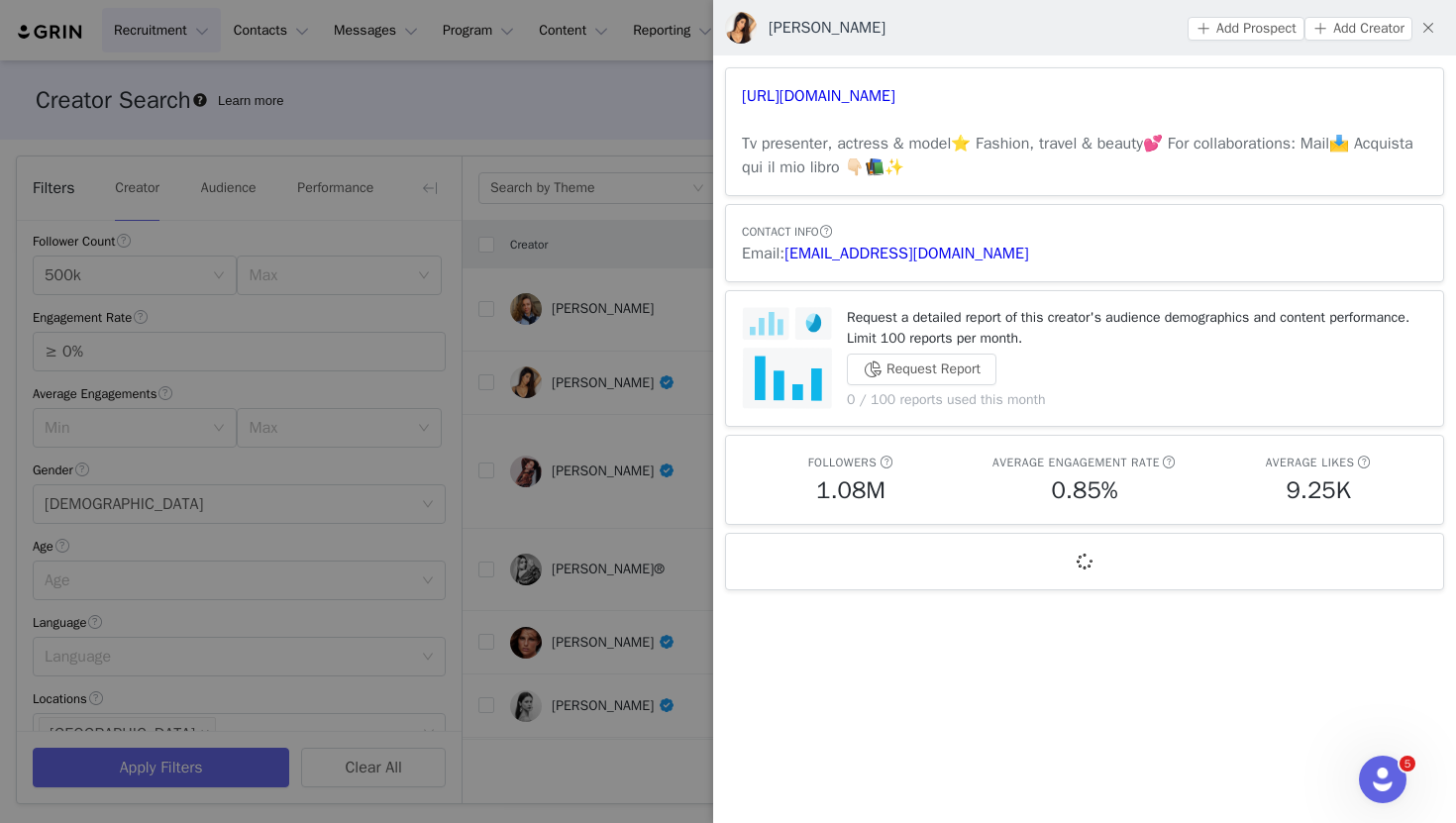 click at bounding box center (728, 411) 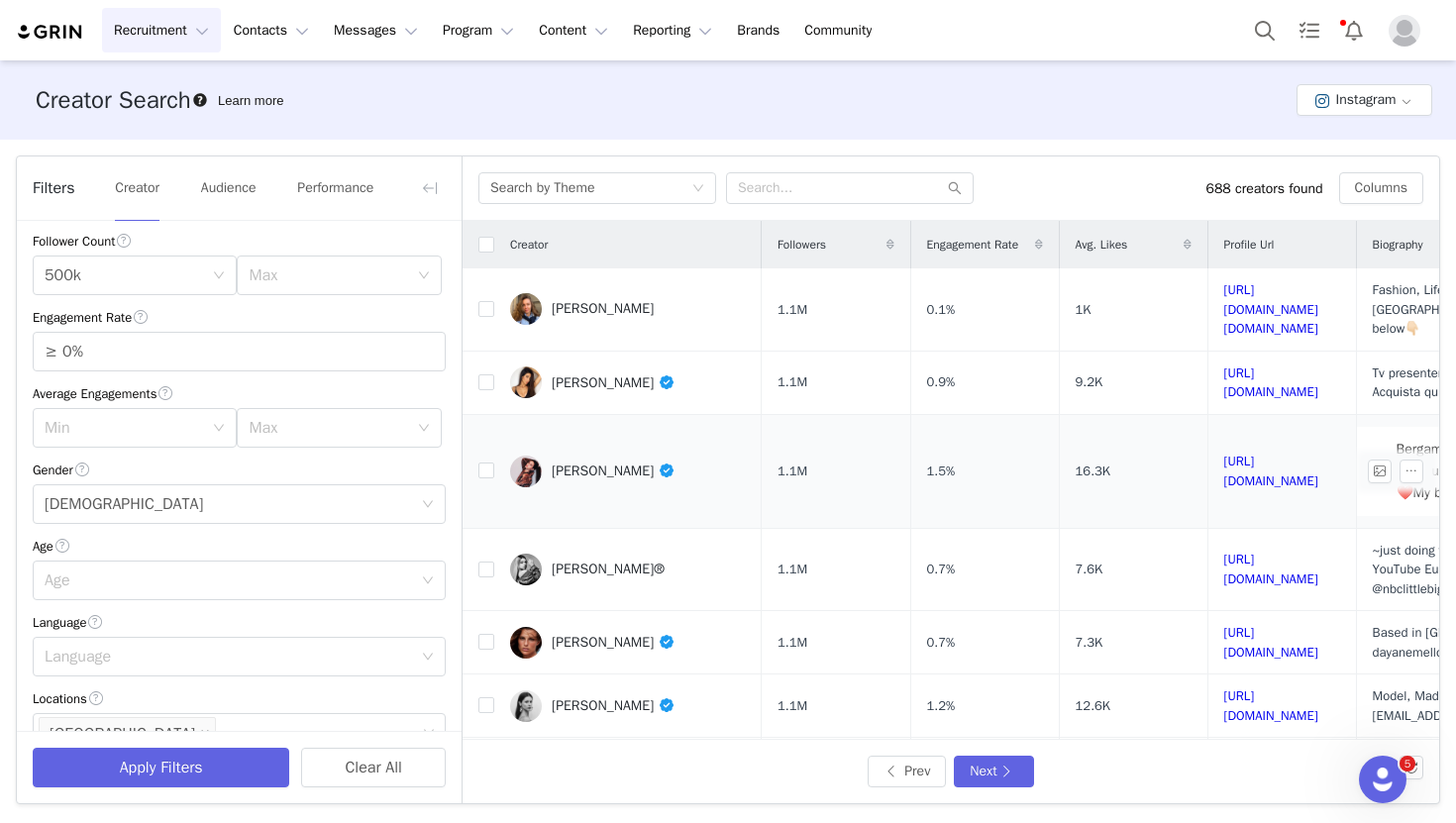 click on "[PERSON_NAME]" at bounding box center [613, 470] 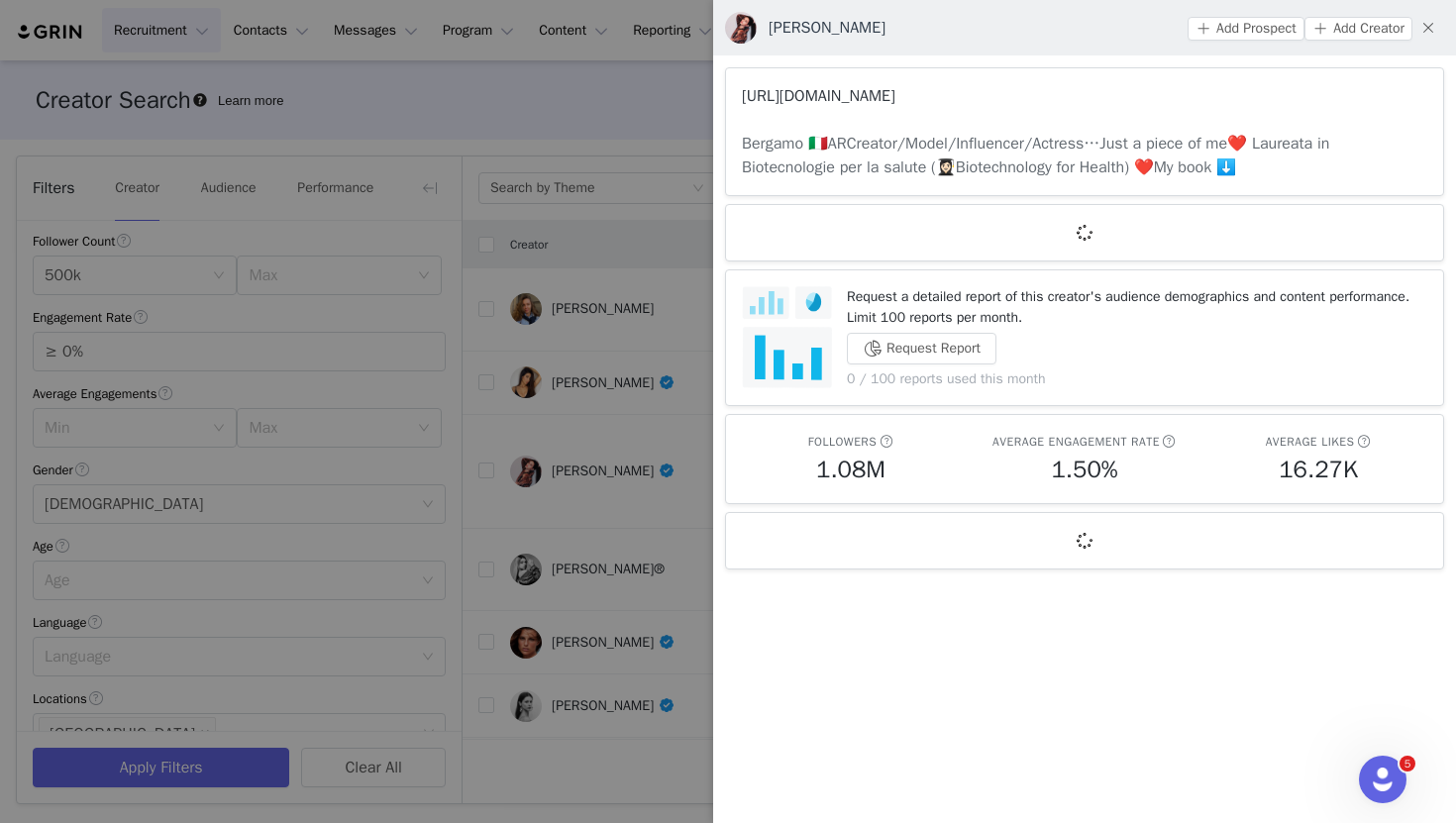 click on "[URL][DOMAIN_NAME]" at bounding box center (818, 96) 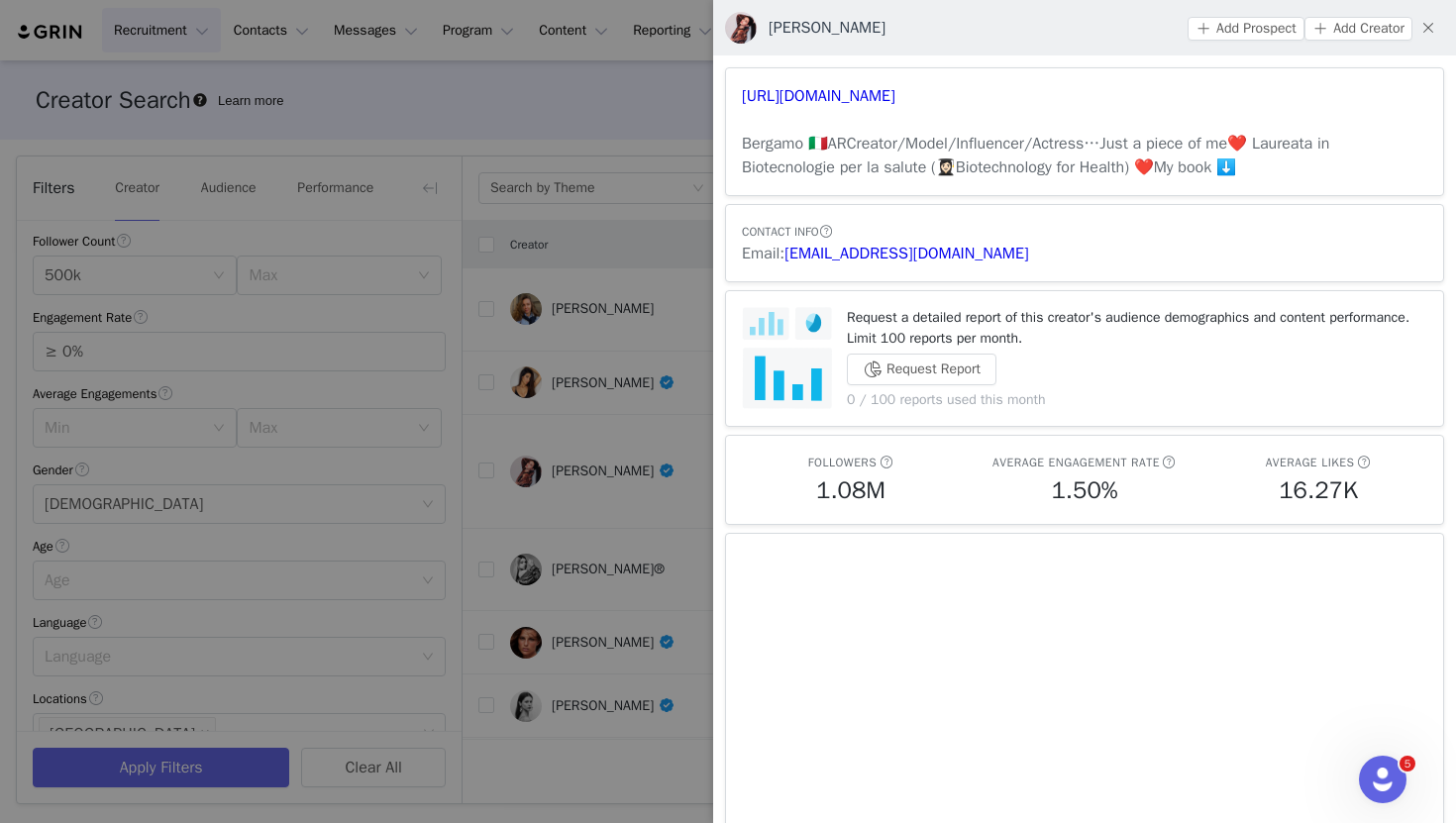 click at bounding box center [728, 411] 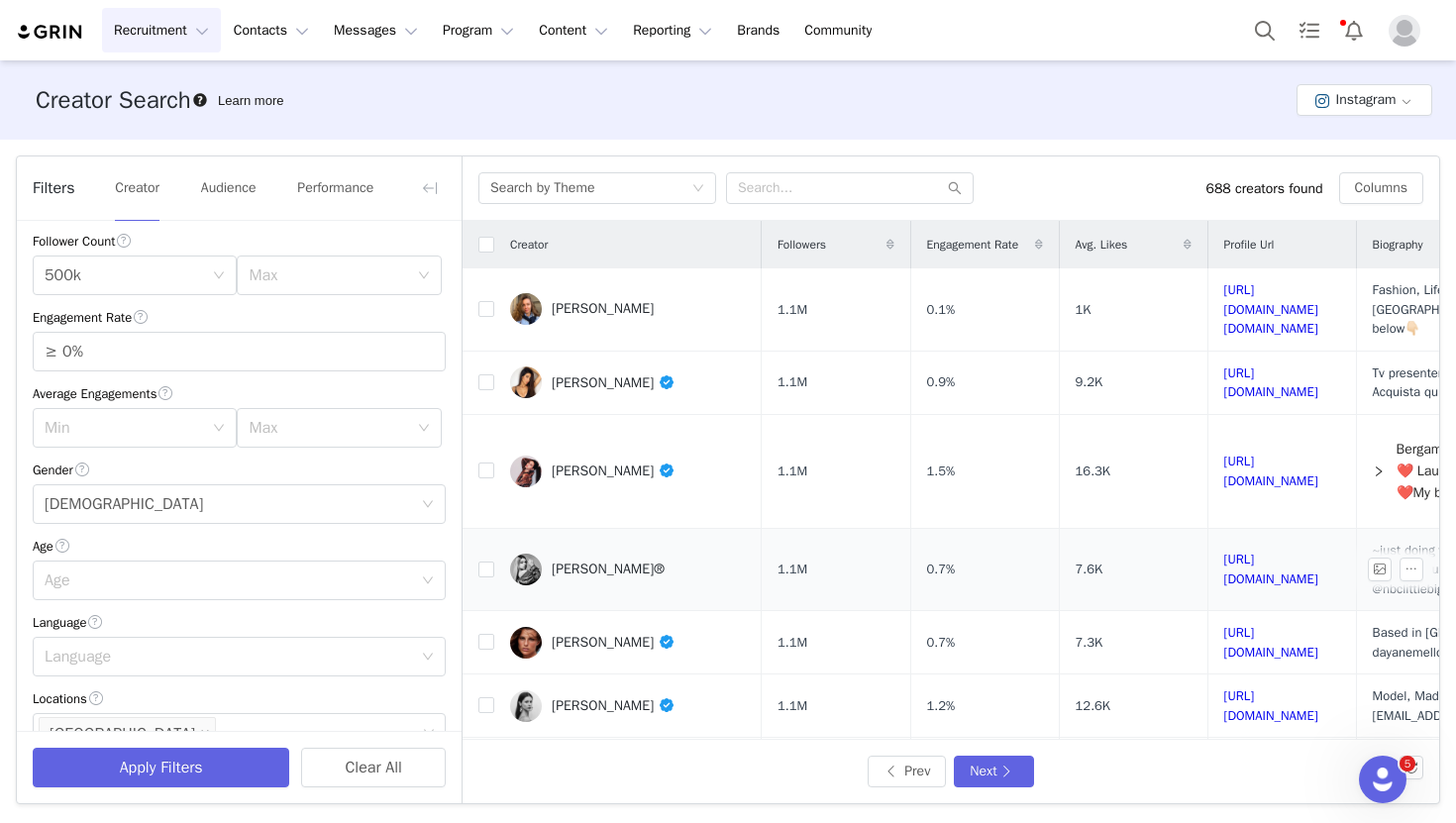 click on "[PERSON_NAME]®" at bounding box center [608, 569] 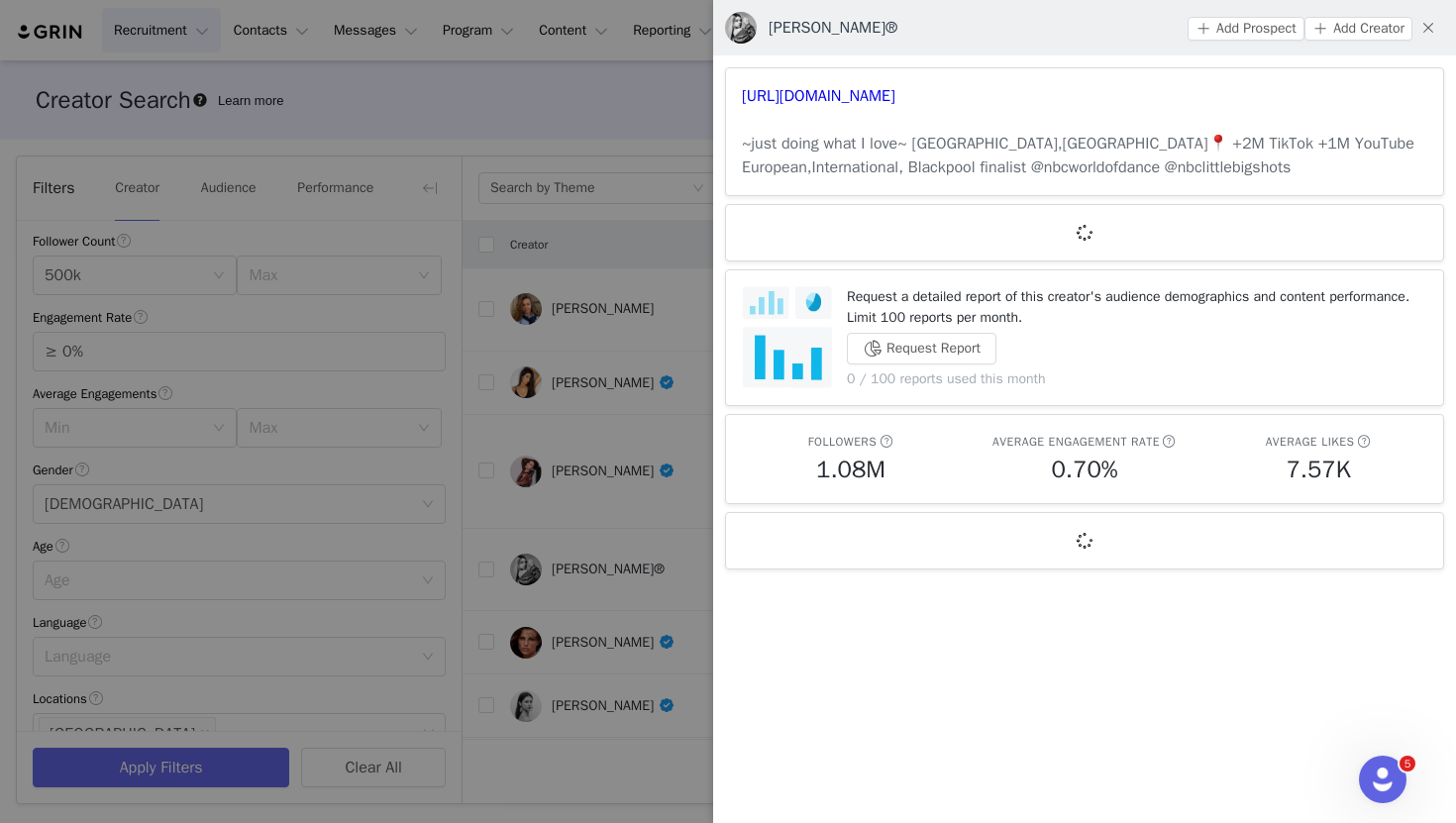 click on "[URL][DOMAIN_NAME]" at bounding box center [1085, 96] 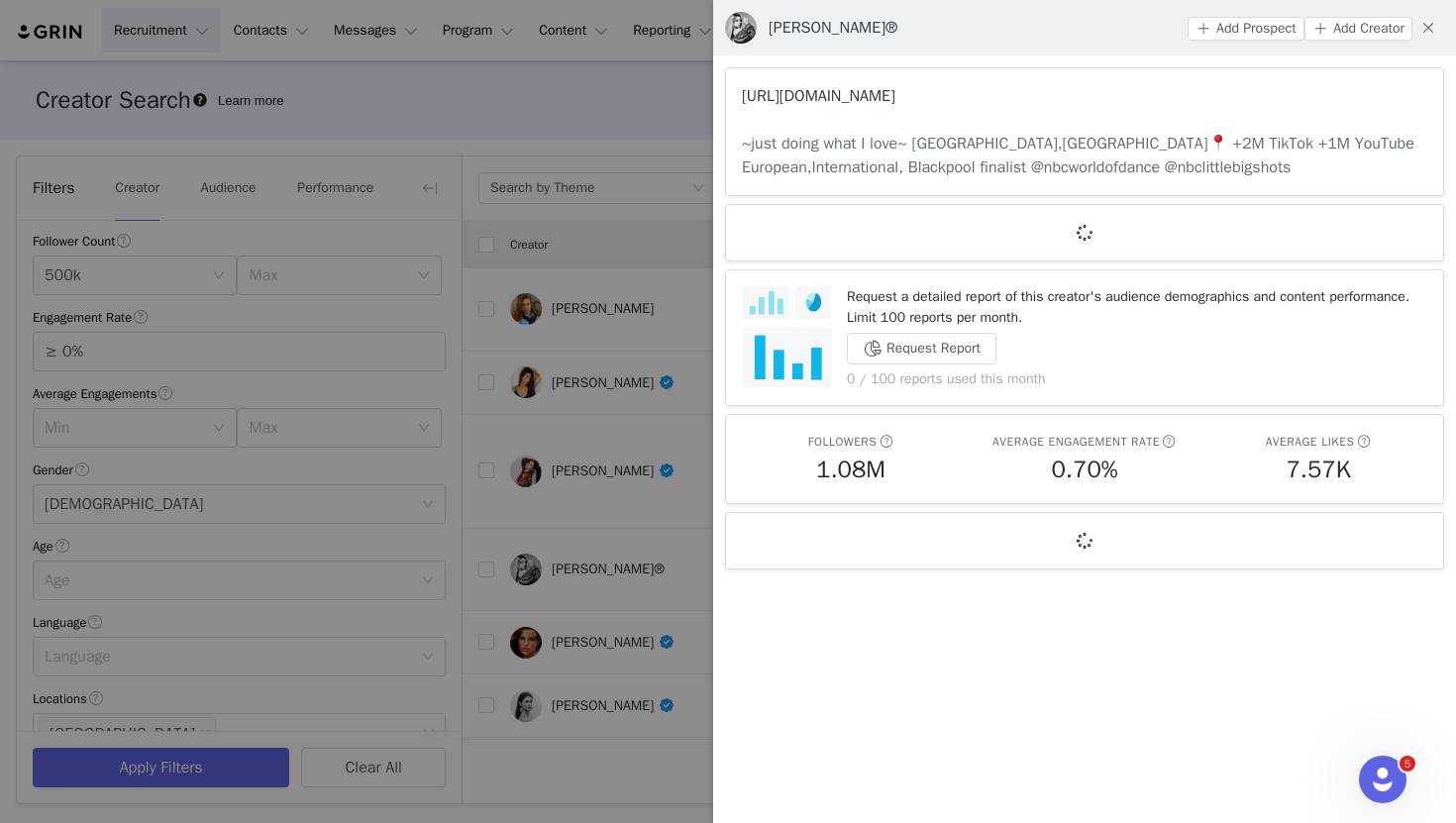 click on "[URL][DOMAIN_NAME]" at bounding box center (818, 96) 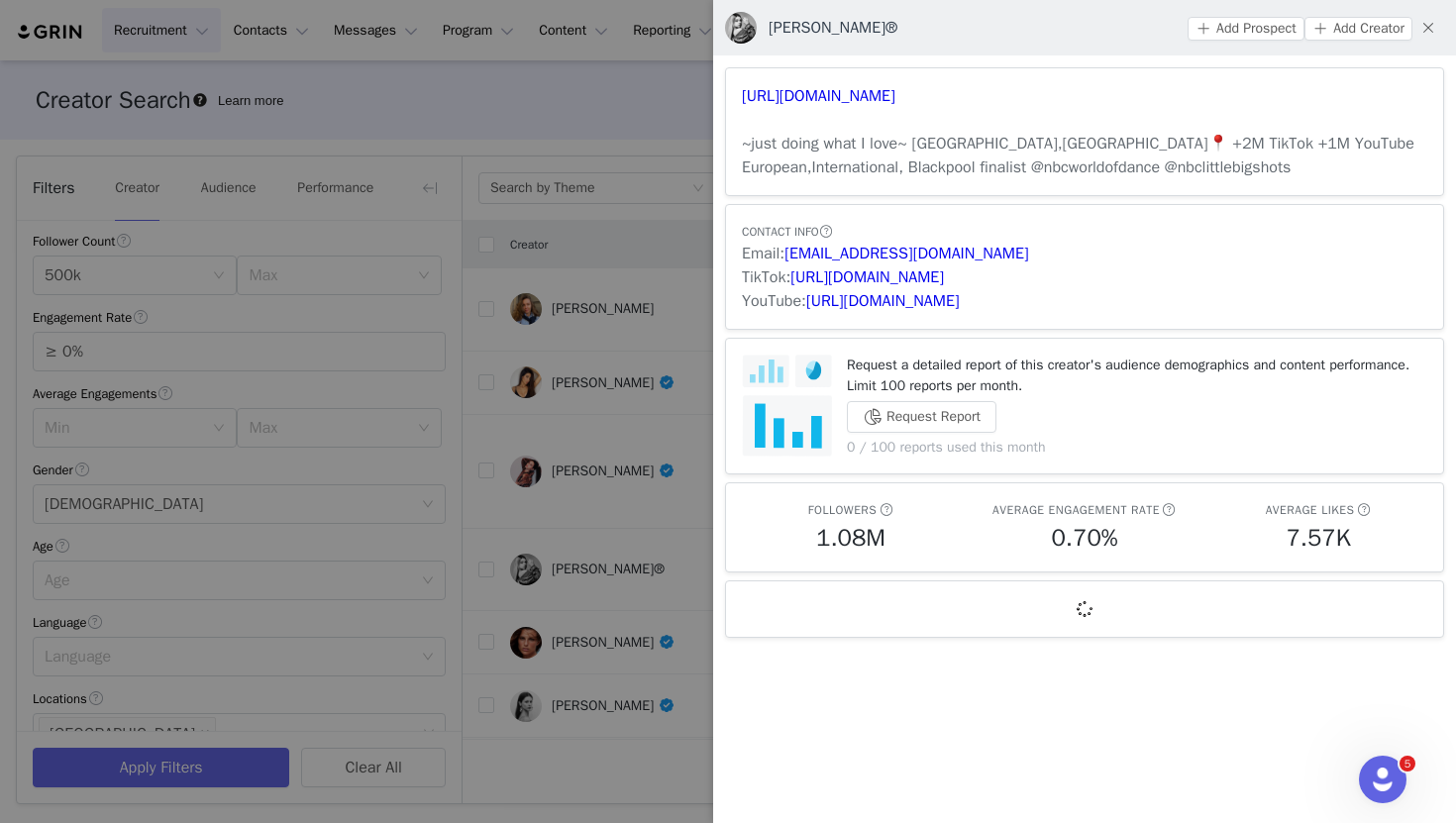 click at bounding box center (728, 411) 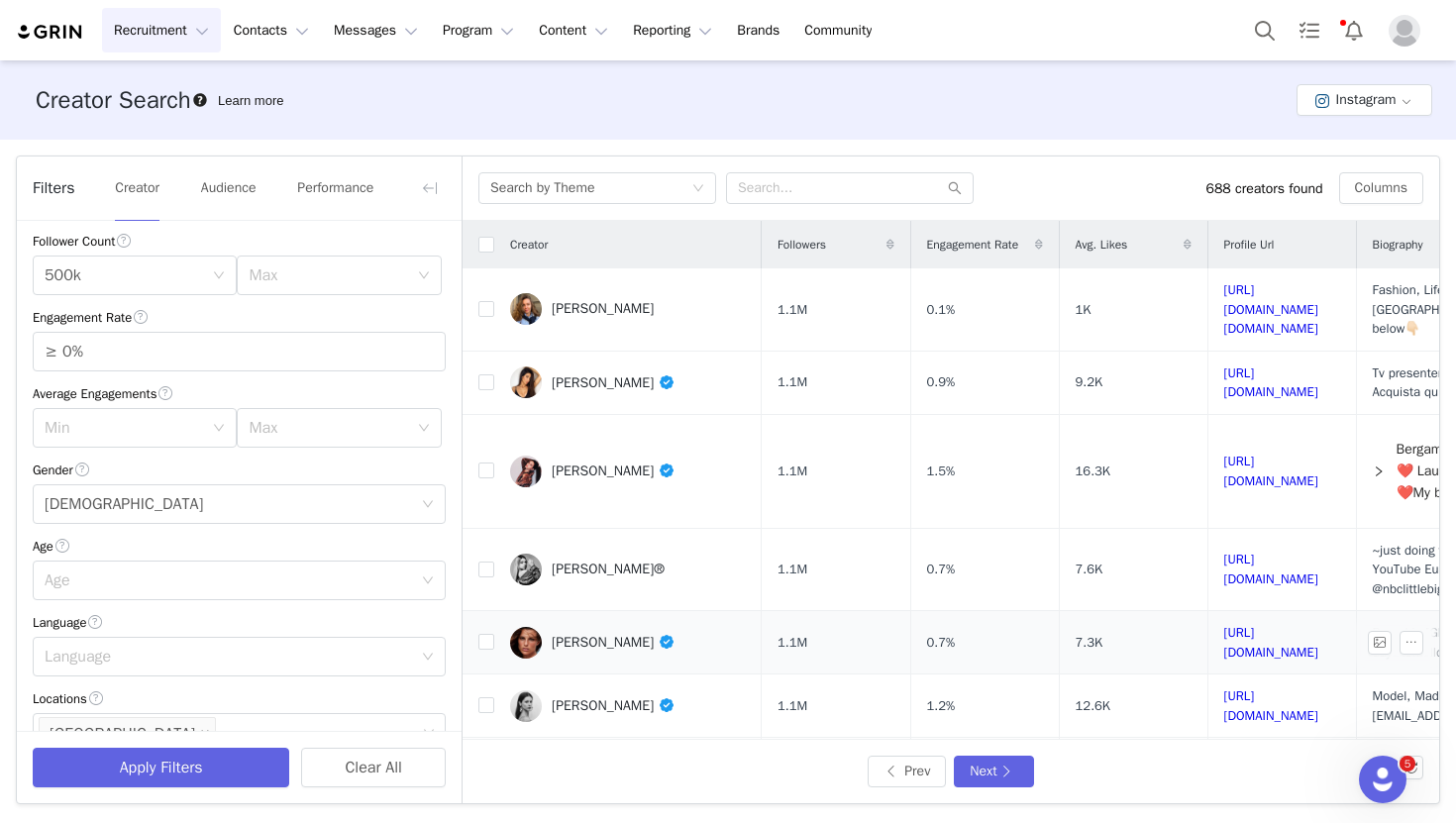 click on "[PERSON_NAME]" at bounding box center [613, 642] 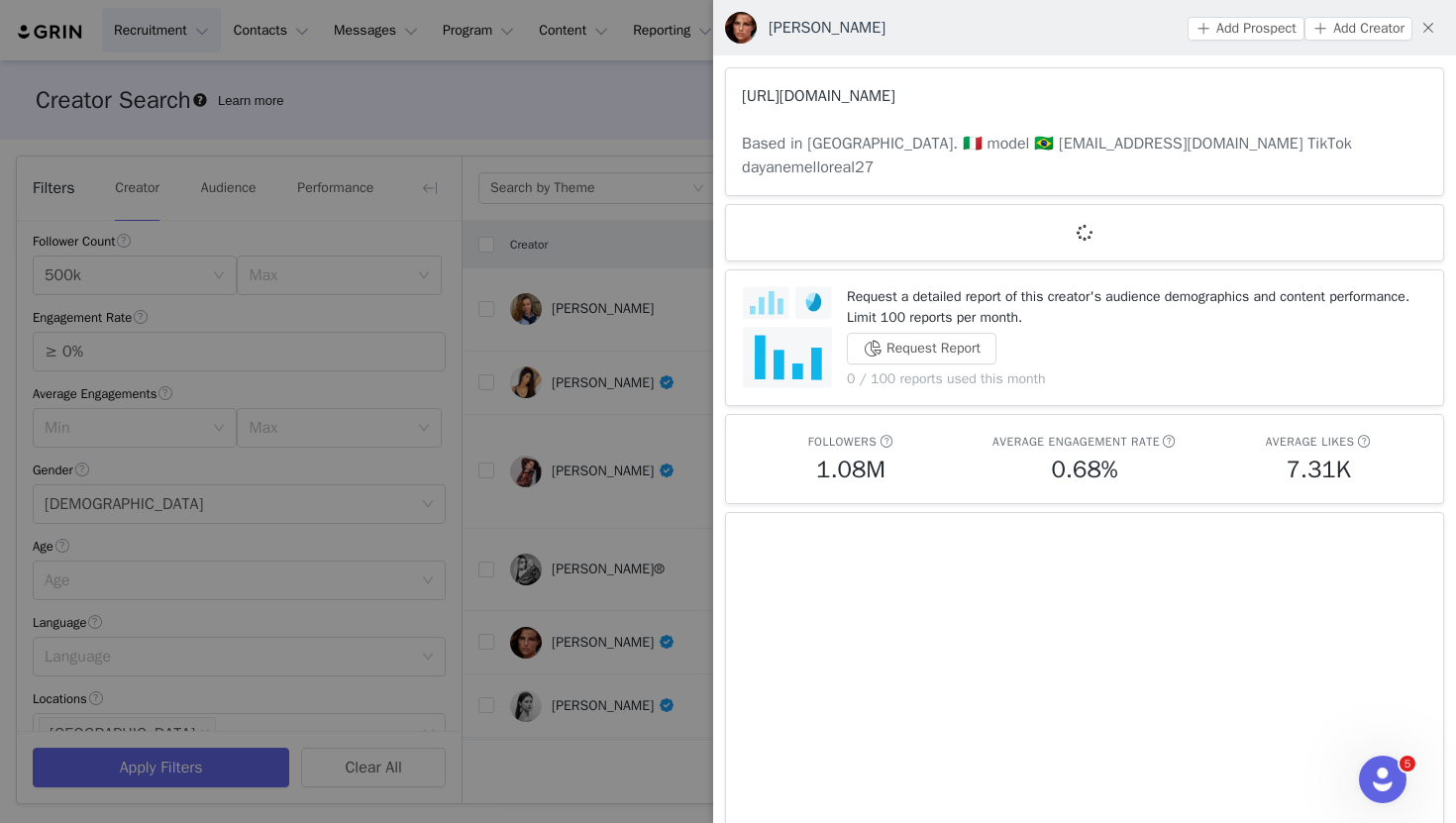 click on "[URL][DOMAIN_NAME]" at bounding box center (818, 96) 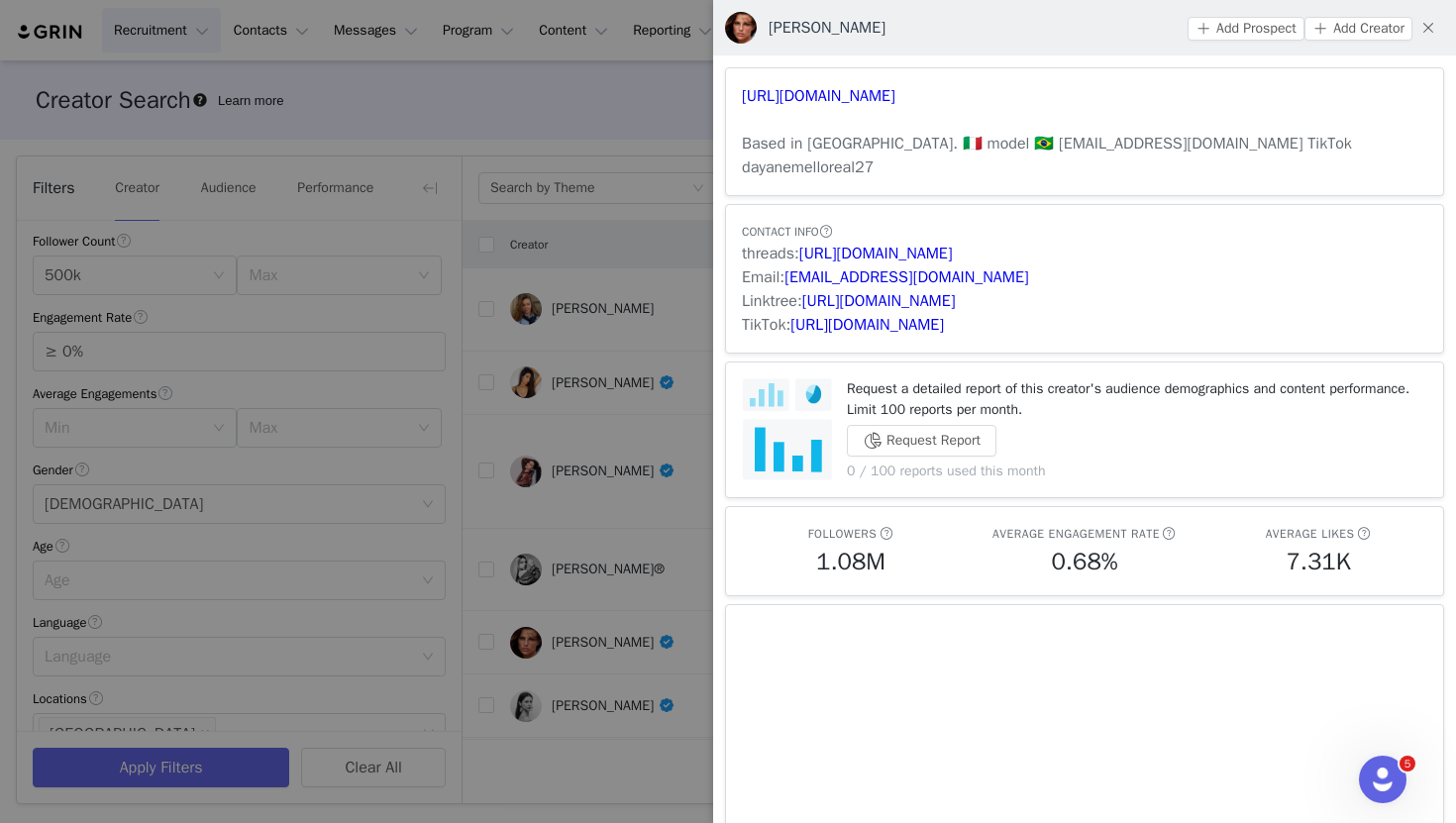 click at bounding box center [728, 411] 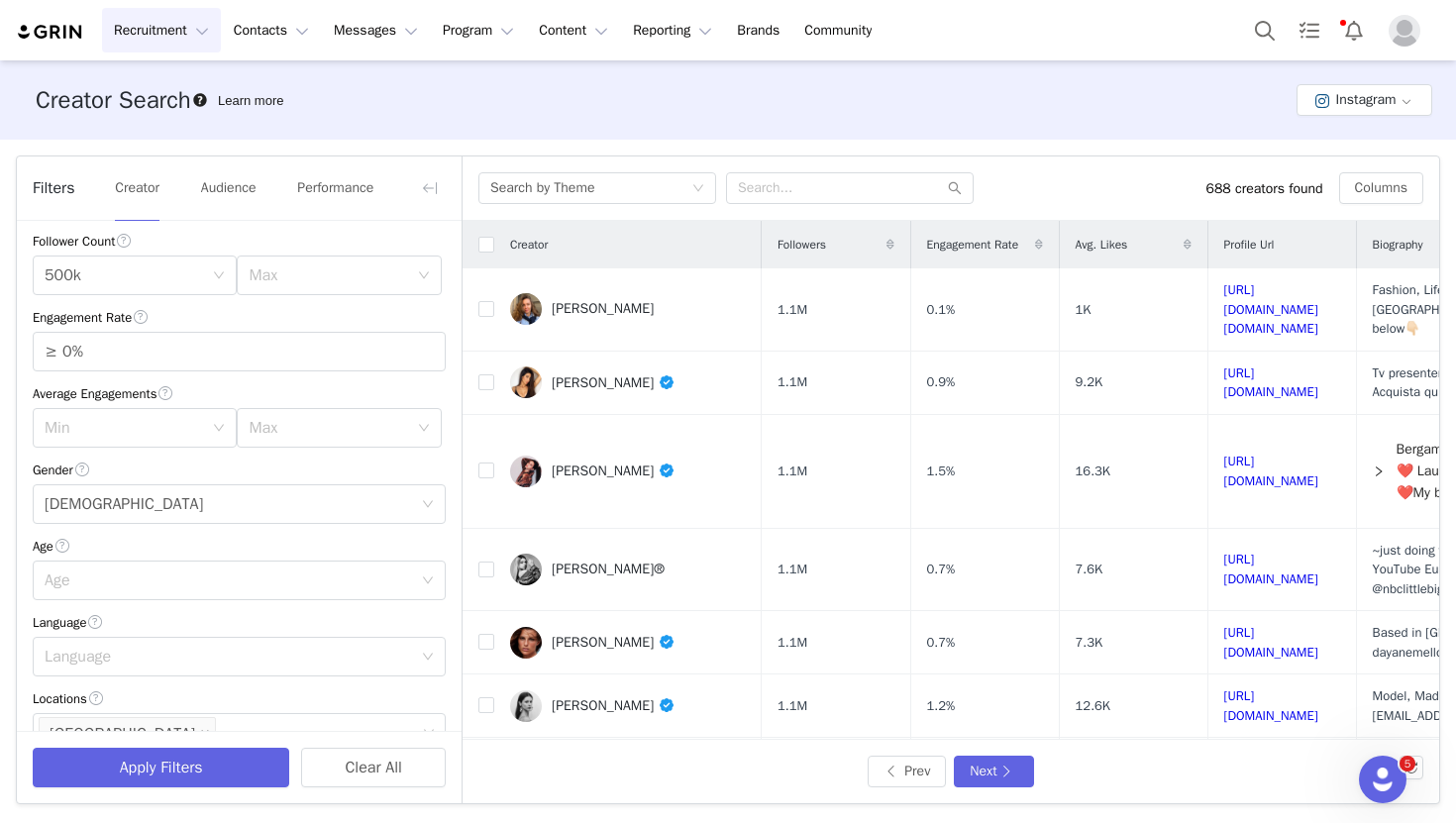 click on "[PERSON_NAME]" at bounding box center [613, 705] 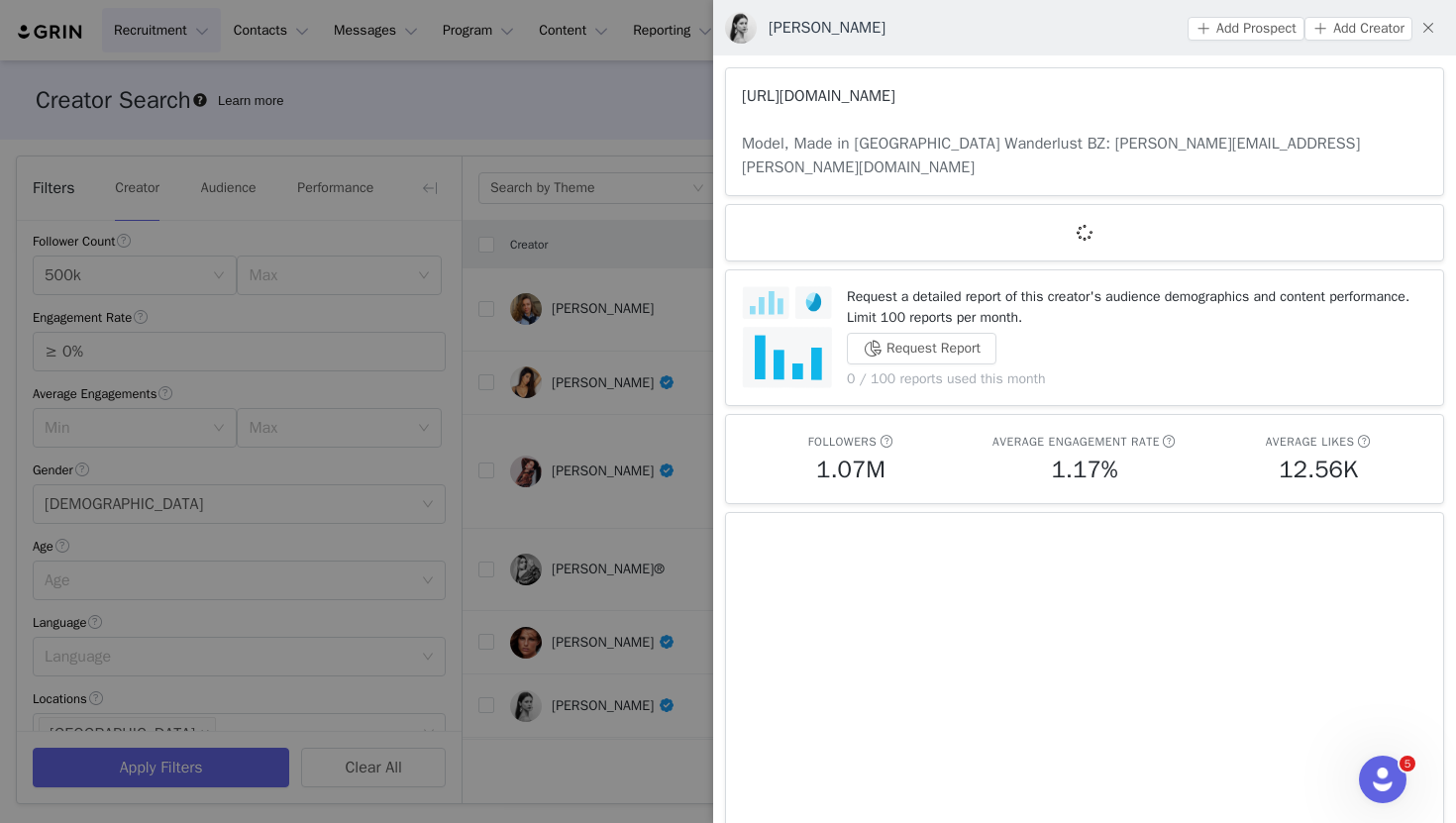 click on "[URL][DOMAIN_NAME]" at bounding box center [818, 96] 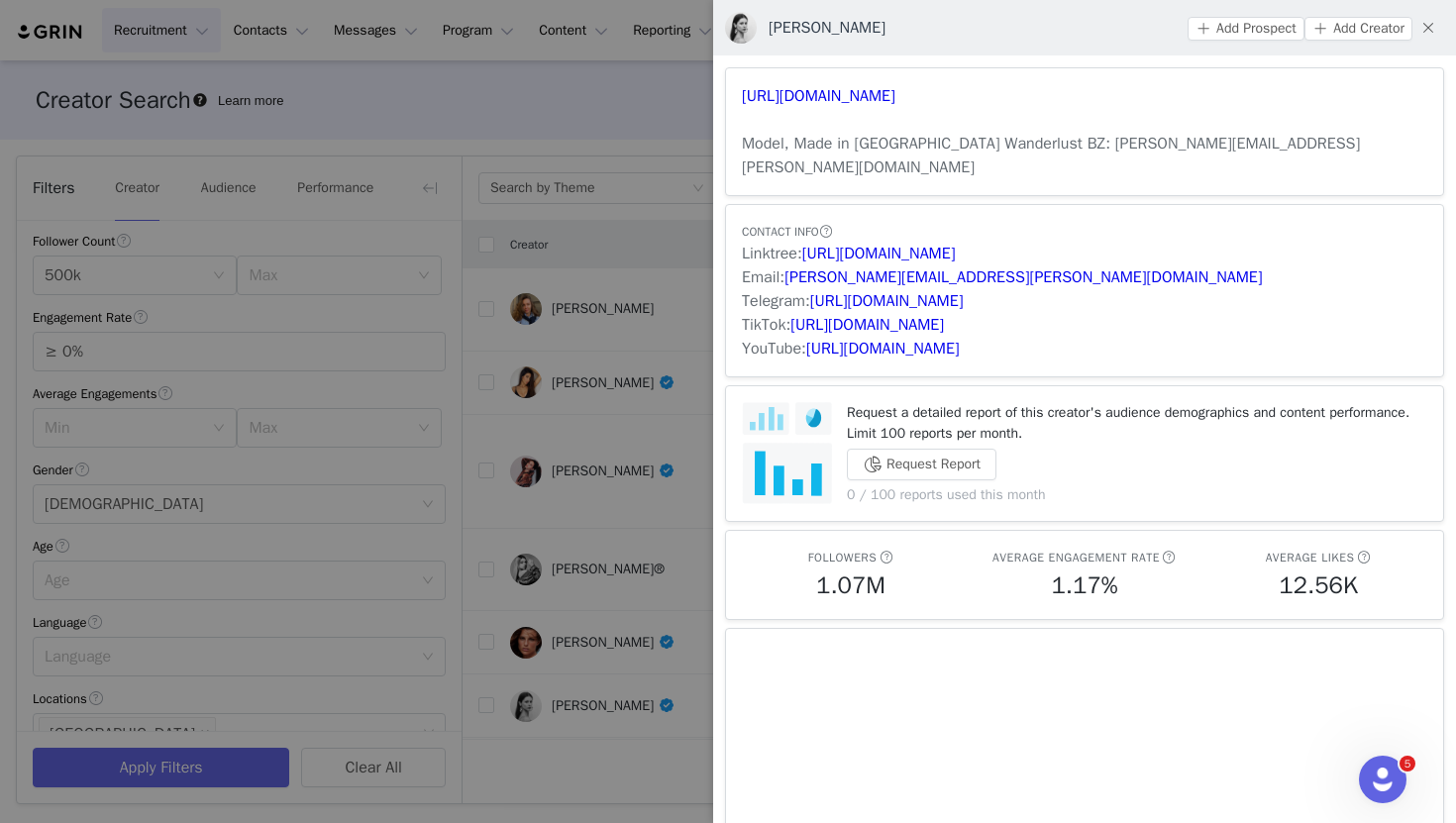 click at bounding box center (728, 411) 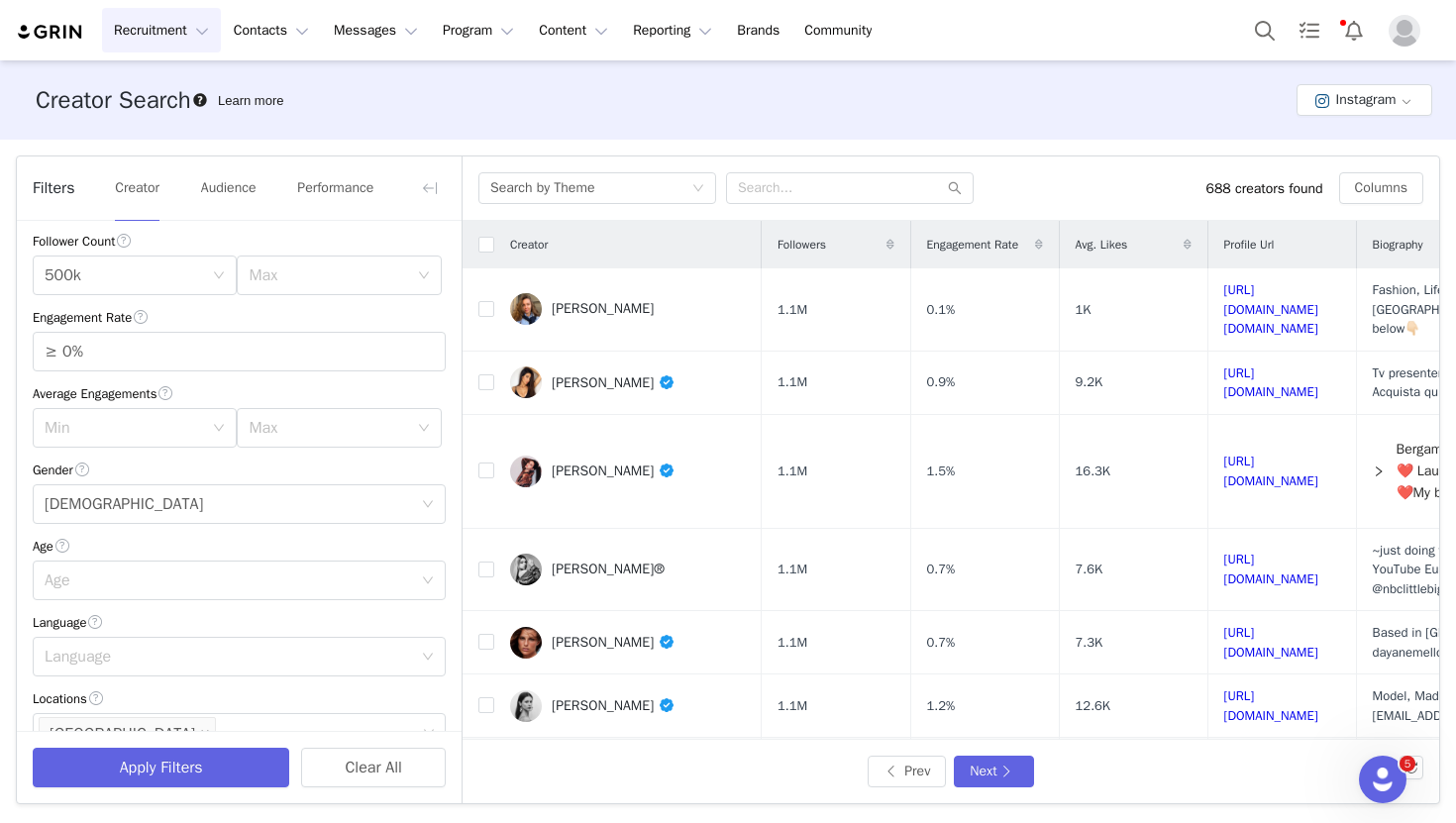 click on "[PERSON_NAME]" at bounding box center (613, 769) 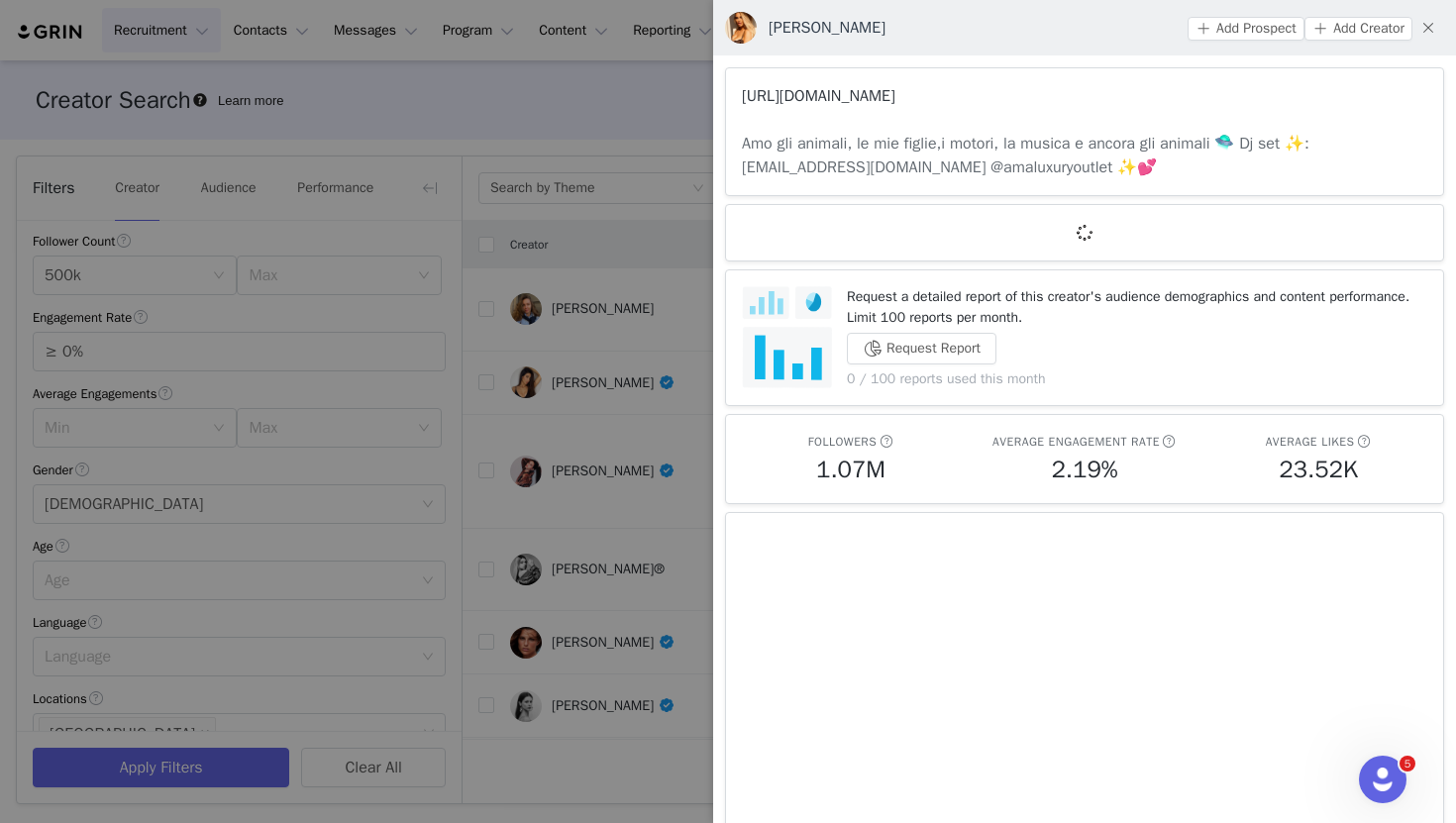 click on "[URL][DOMAIN_NAME]" at bounding box center [818, 96] 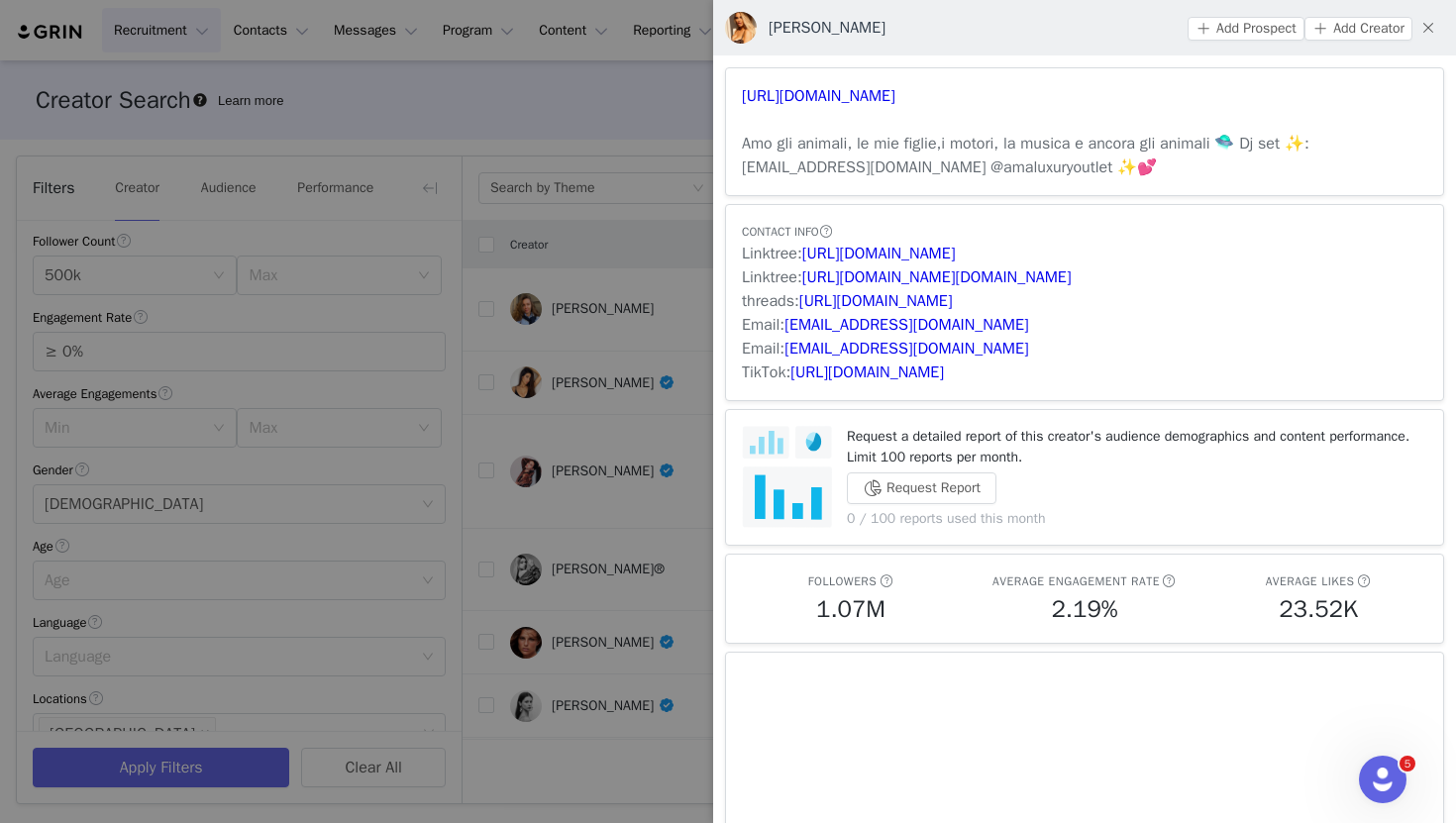 click at bounding box center [728, 411] 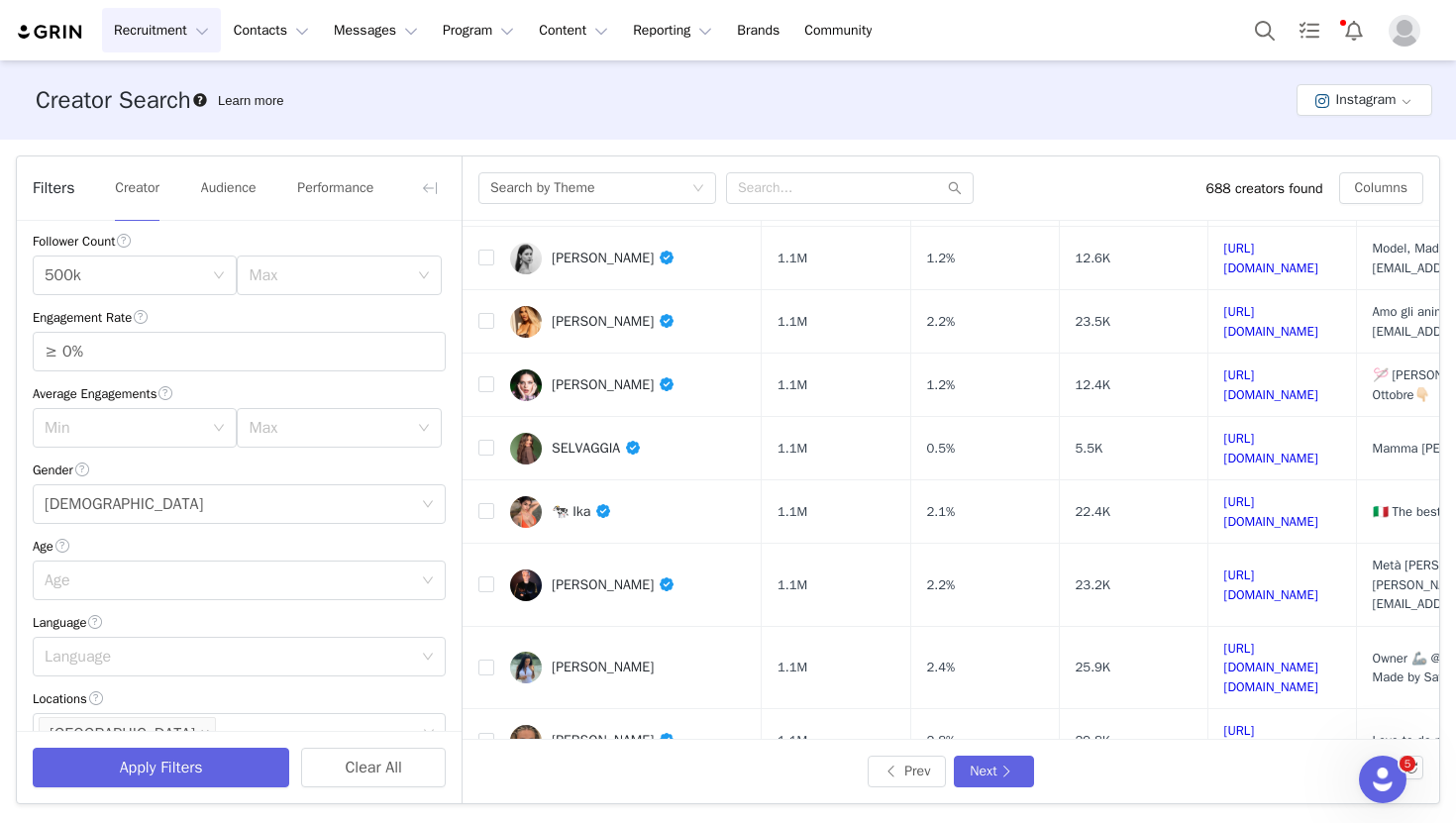 scroll, scrollTop: 524, scrollLeft: 0, axis: vertical 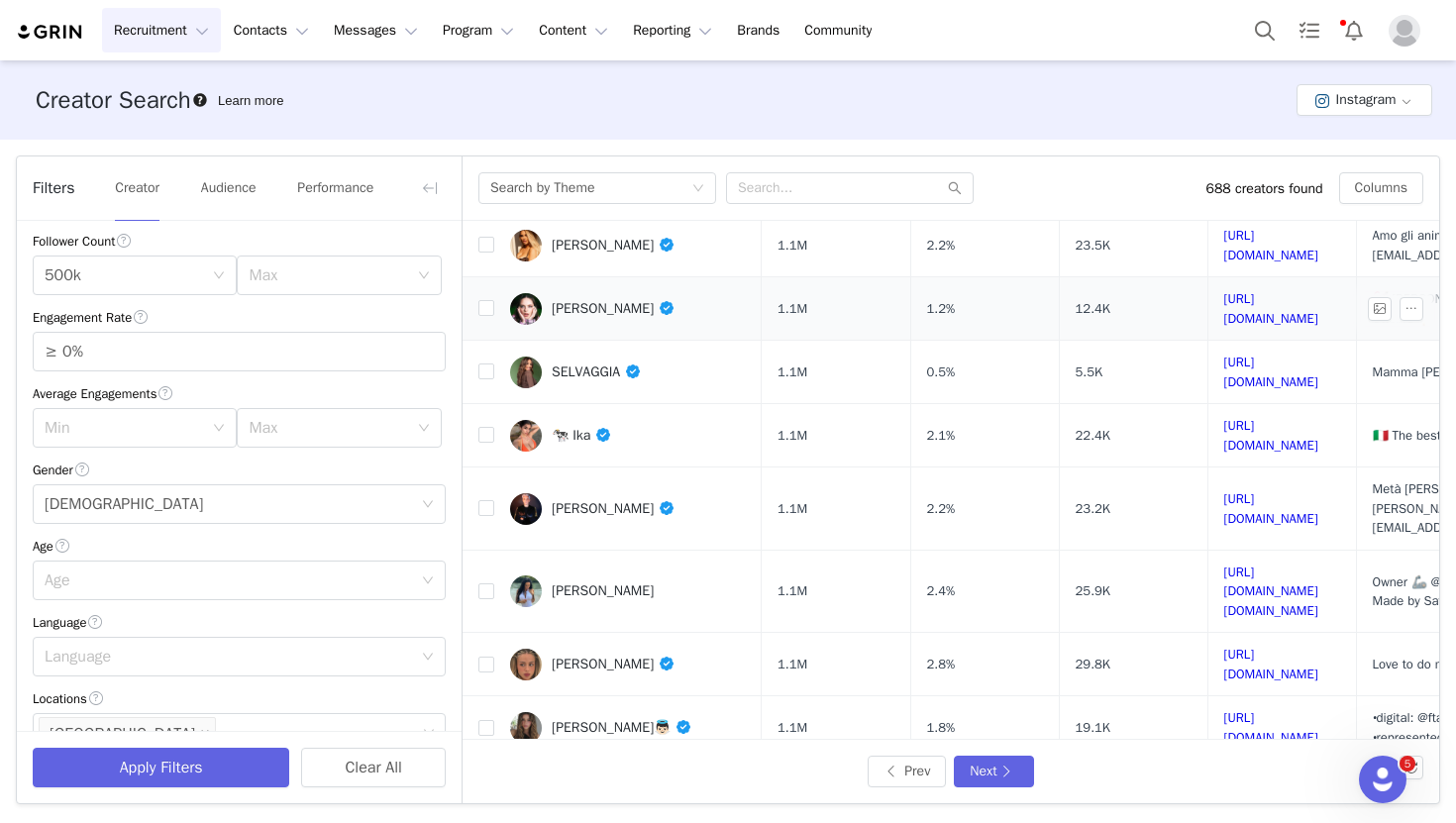 click on "[PERSON_NAME]" at bounding box center (613, 308) 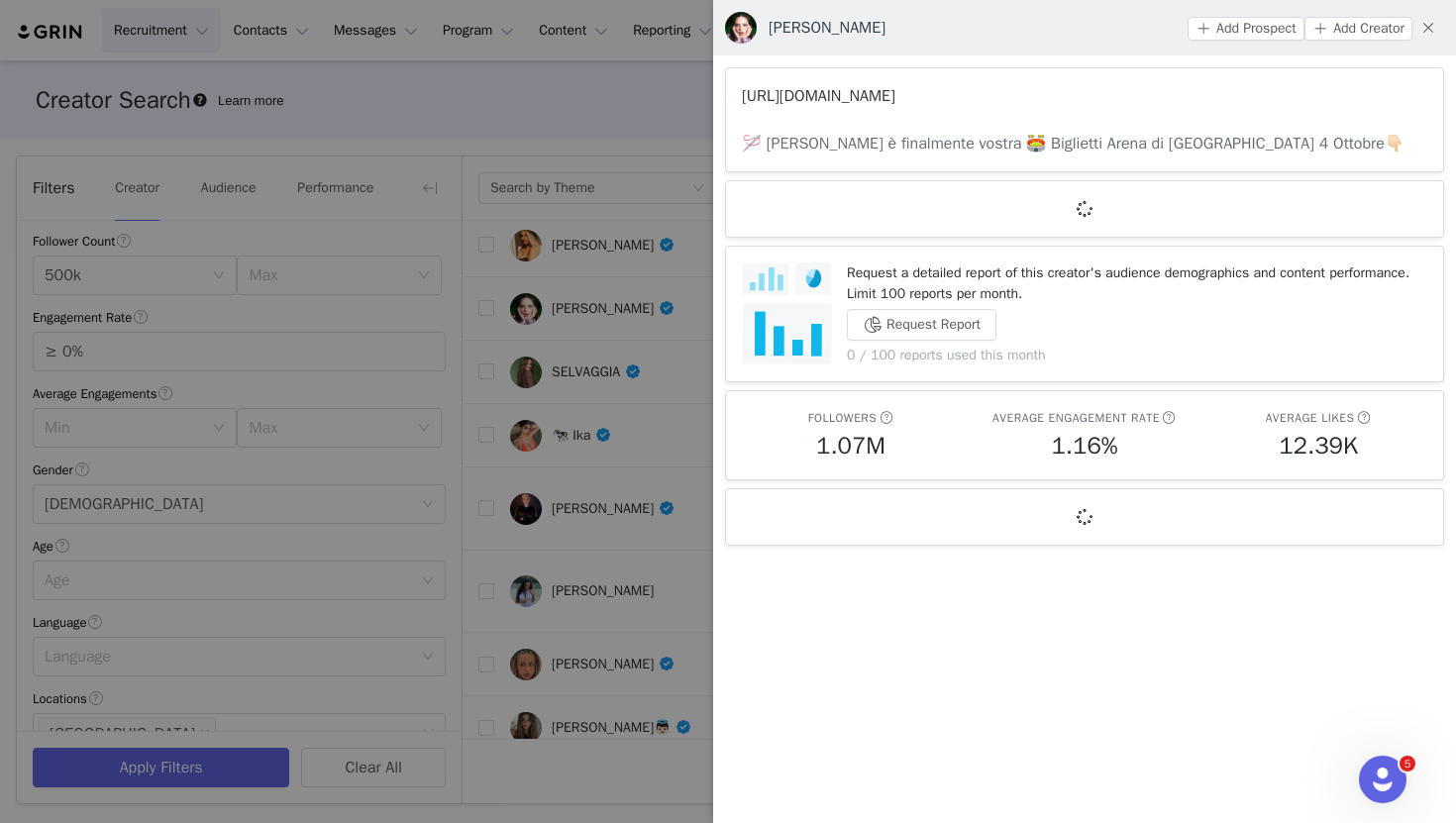 click on "[URL][DOMAIN_NAME]" at bounding box center [818, 96] 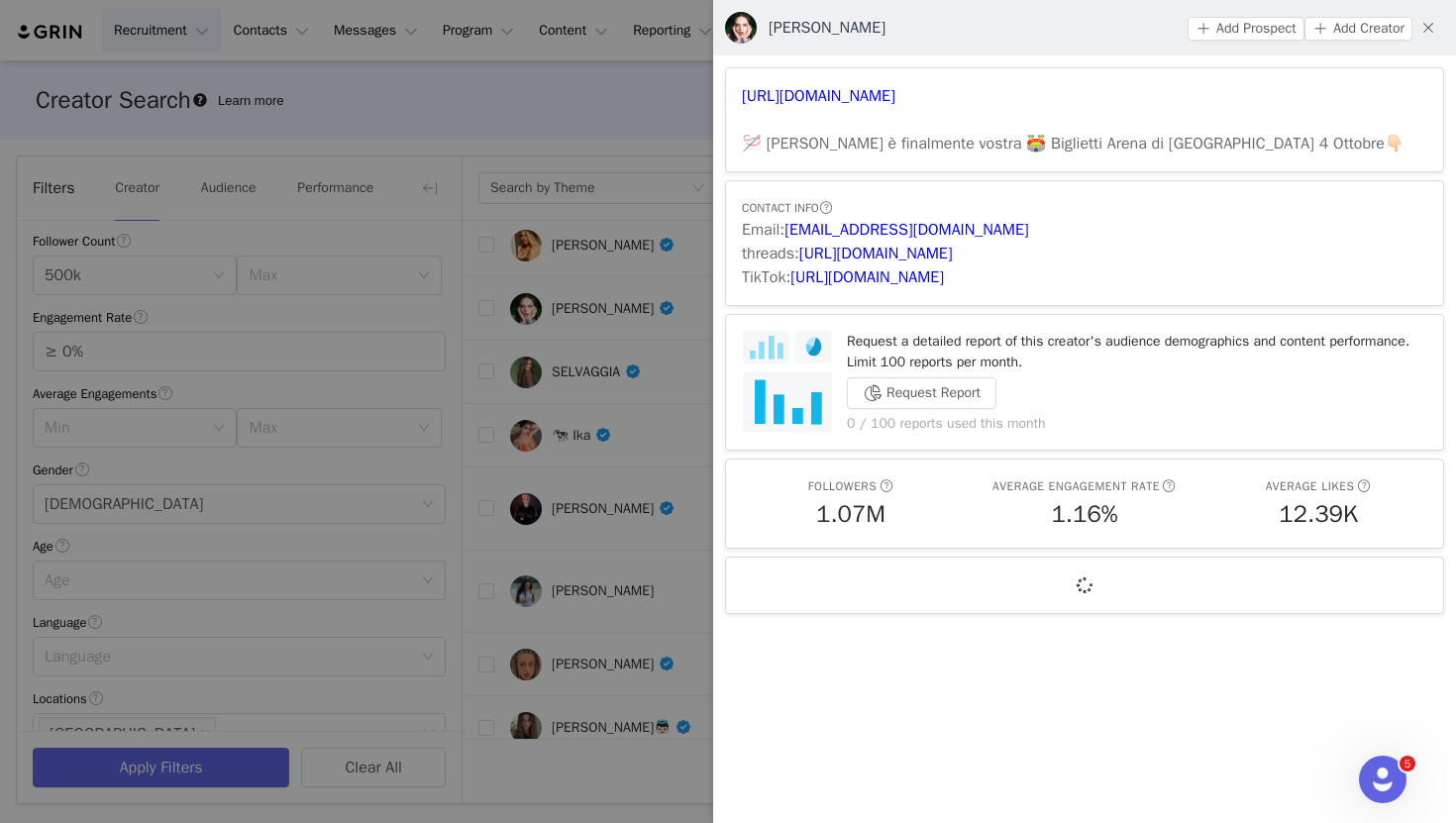 click at bounding box center [728, 411] 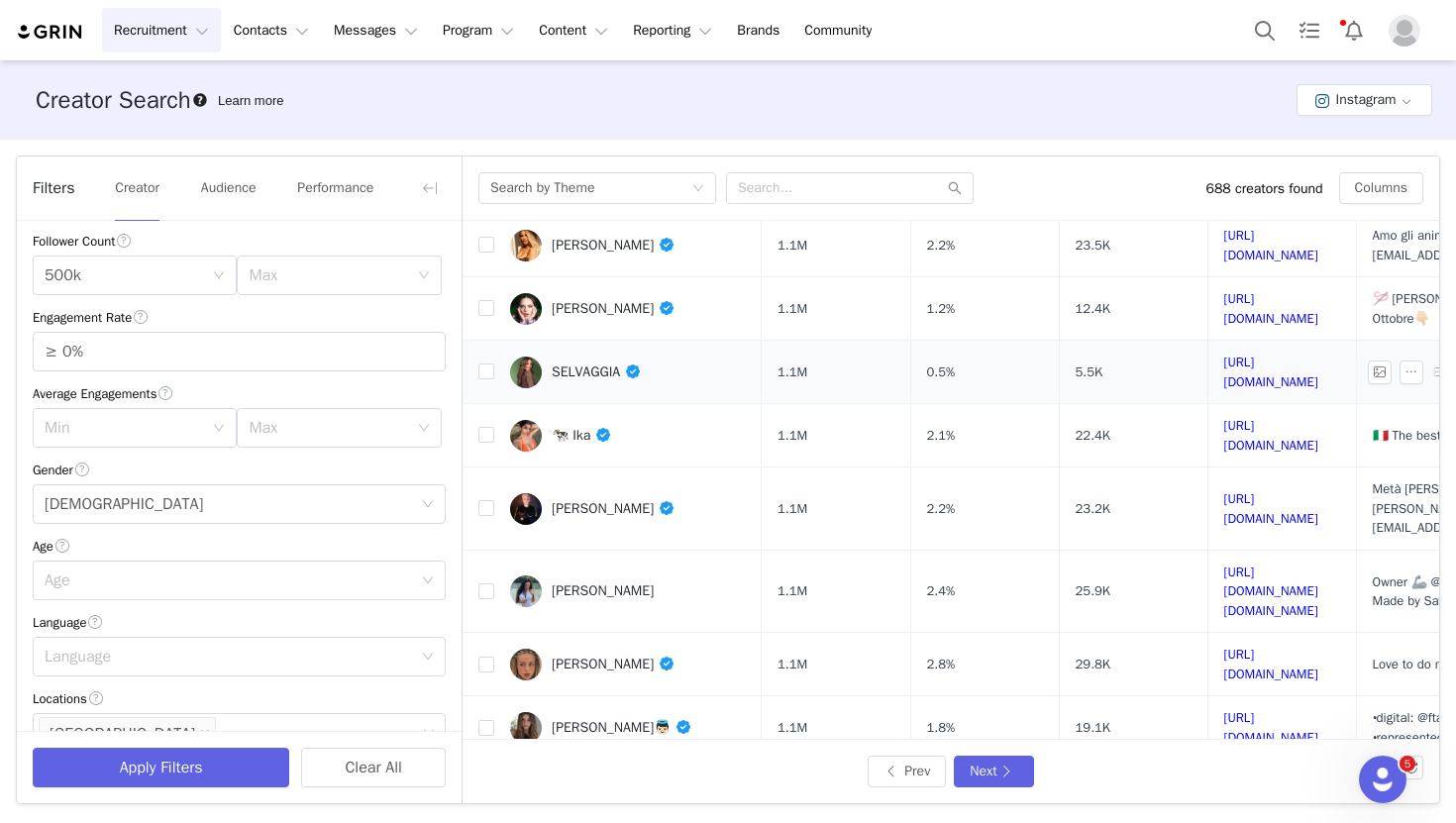 click on "SELVAGGIA" at bounding box center (596, 371) 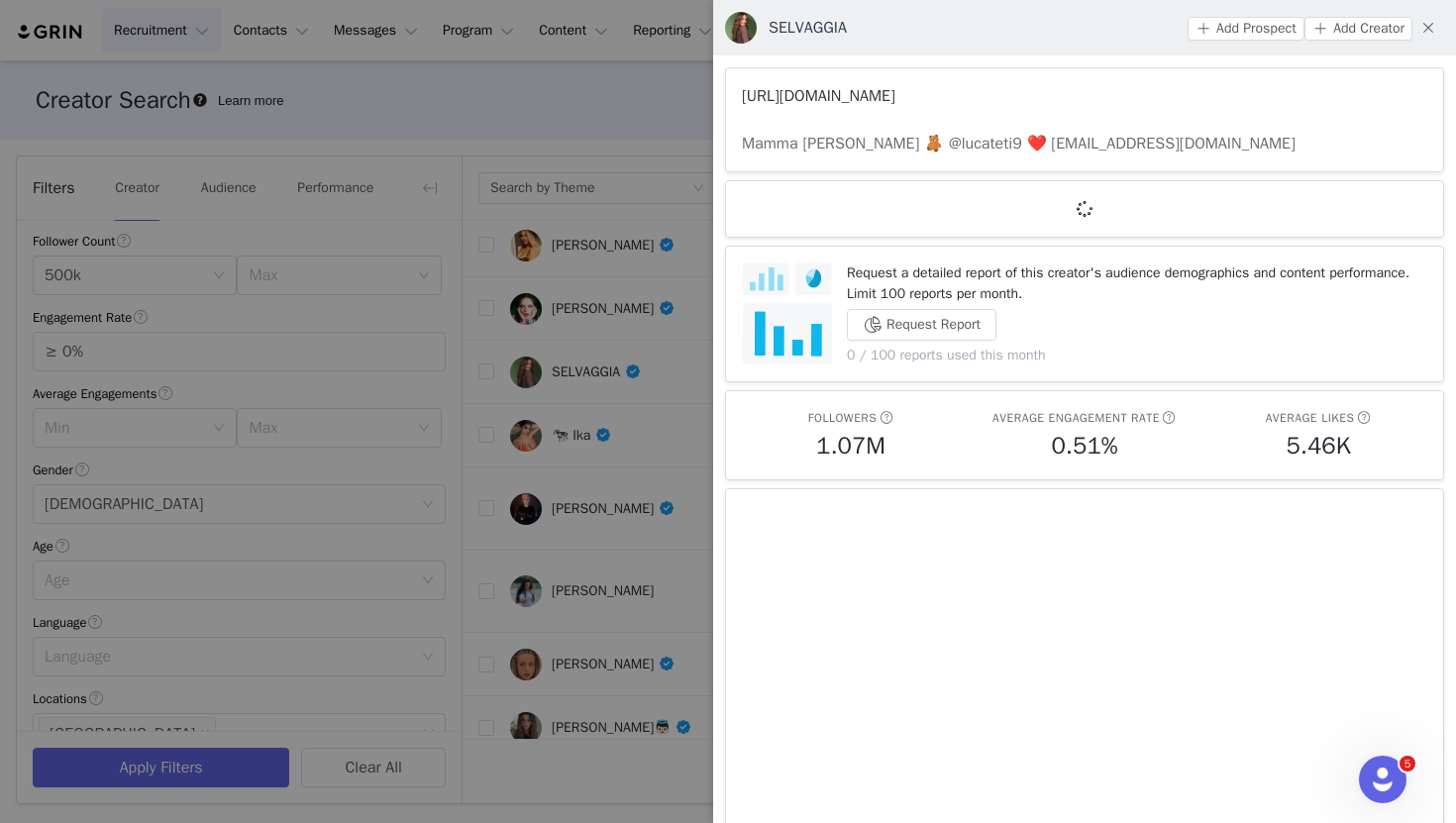 click on "[URL][DOMAIN_NAME]" at bounding box center (818, 96) 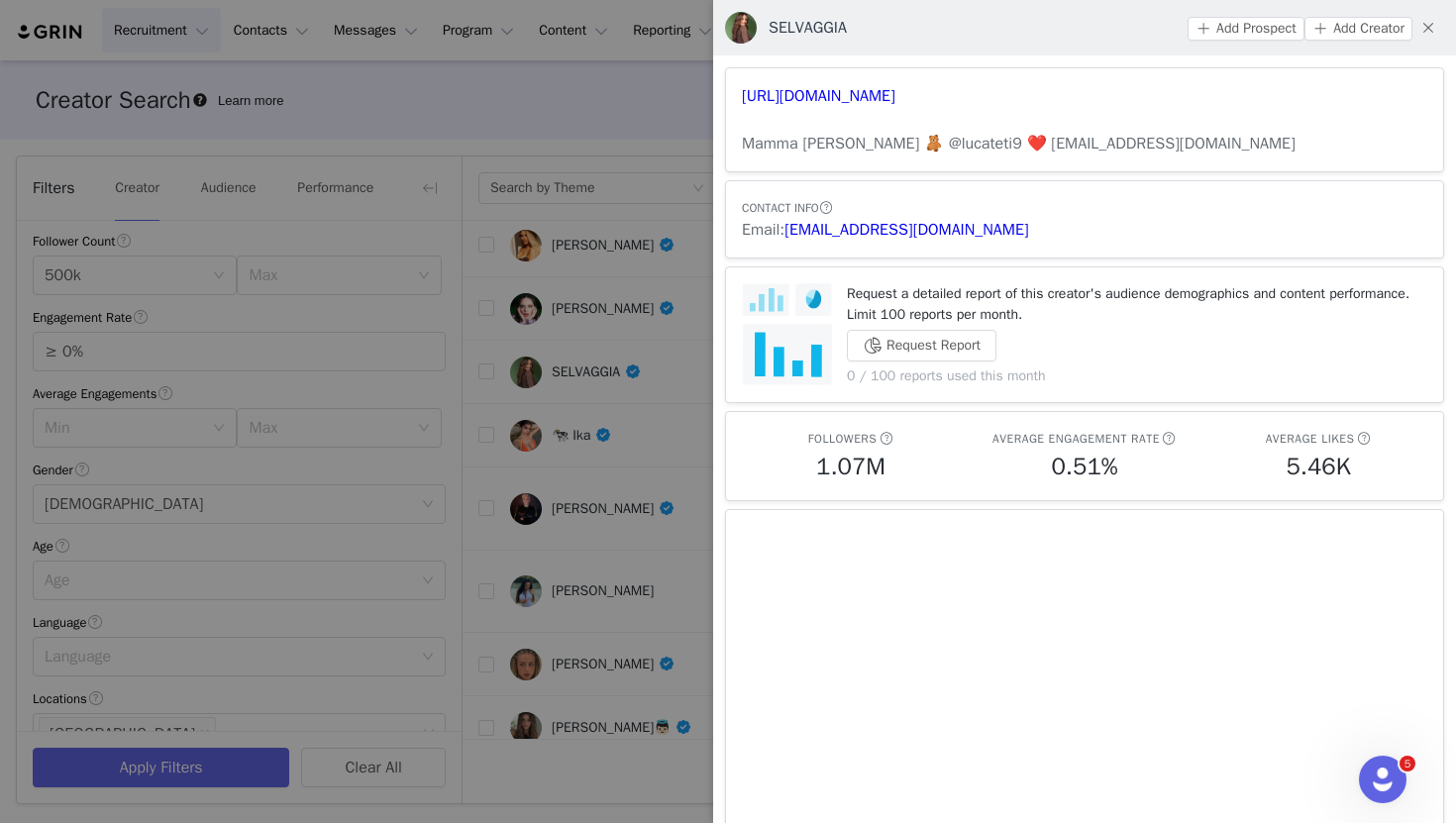 click at bounding box center (728, 411) 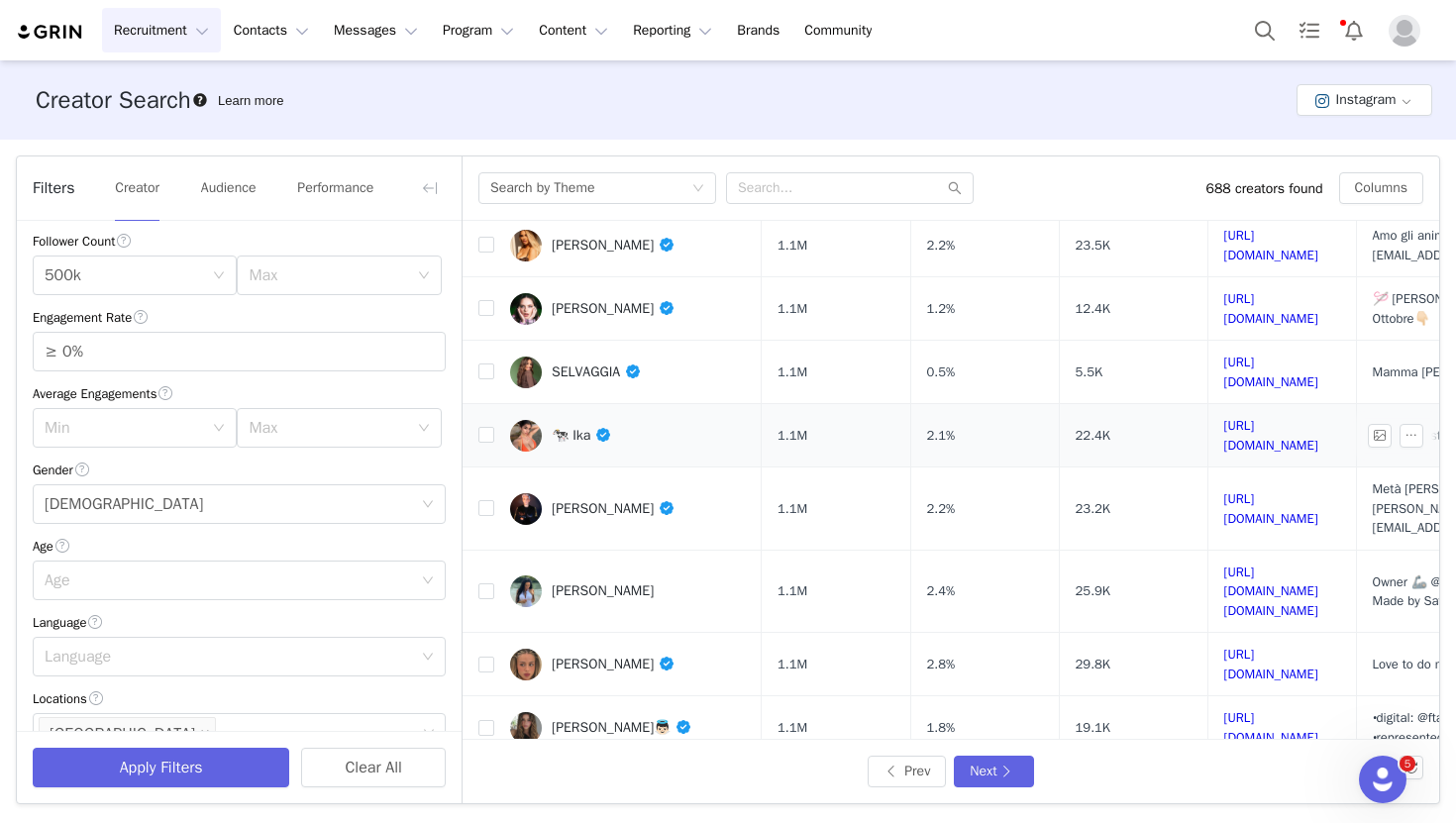 click on "🐄 Ika" at bounding box center [581, 435] 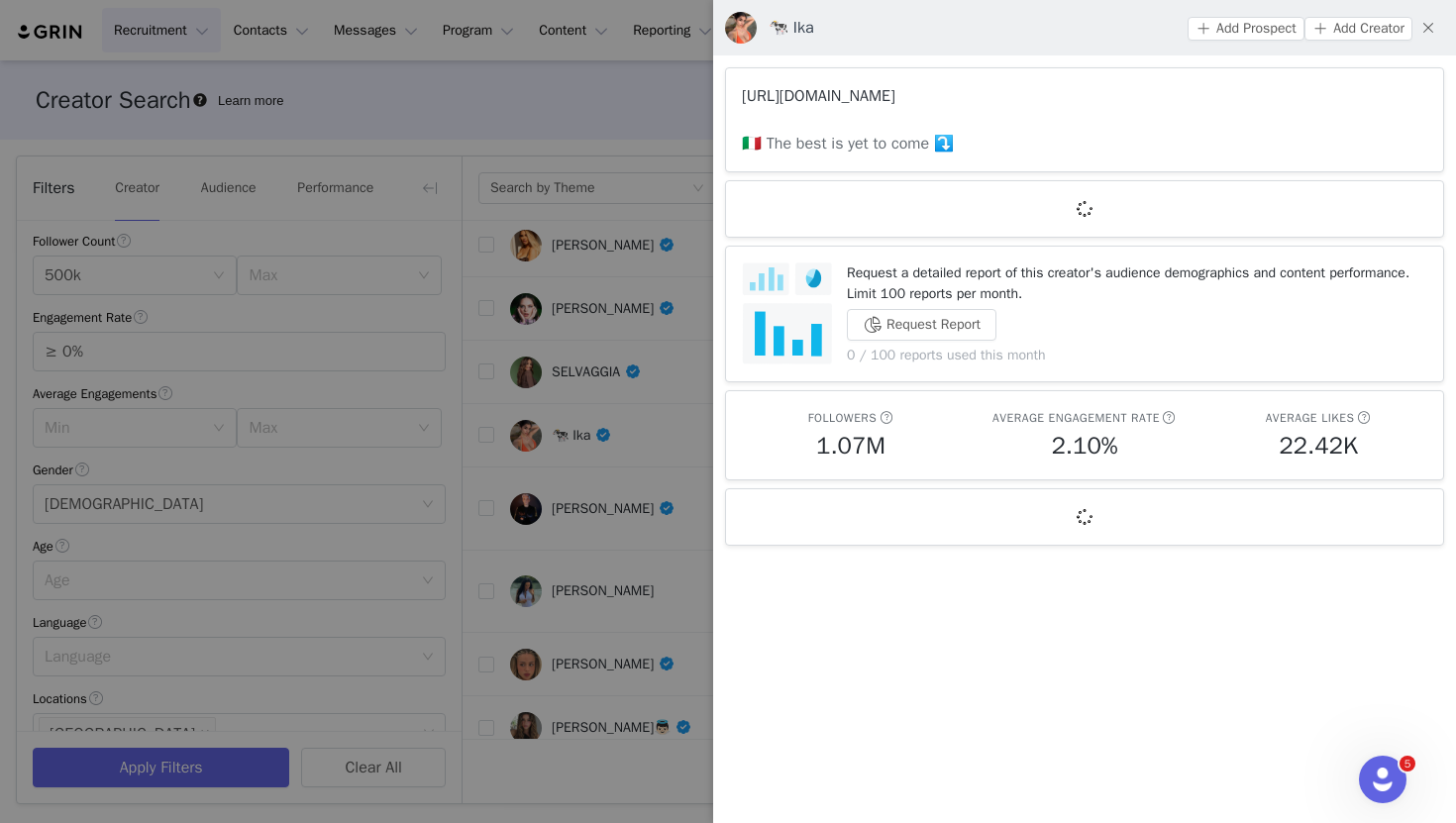 click on "[URL][DOMAIN_NAME]" at bounding box center [818, 96] 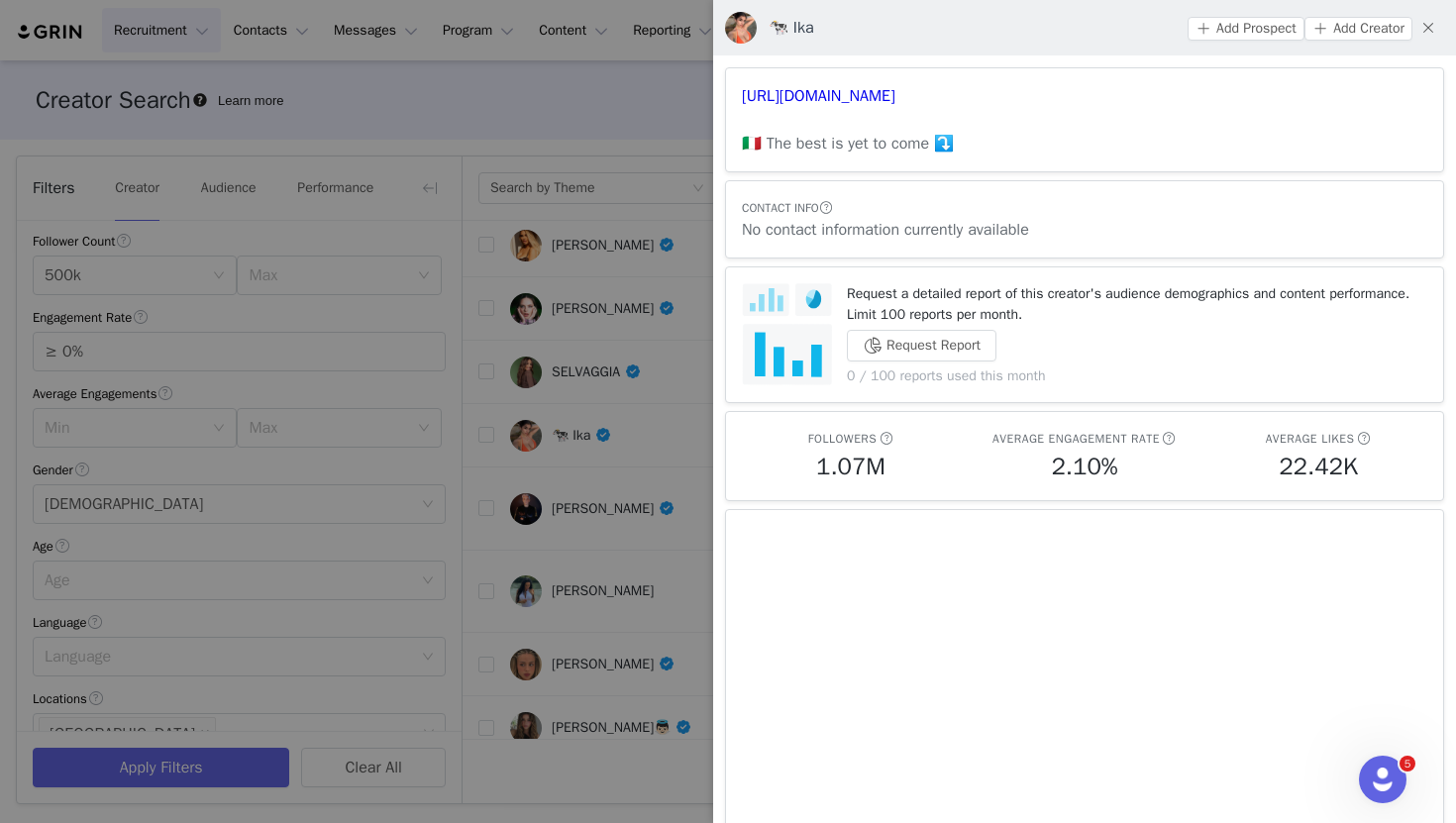 click at bounding box center (728, 411) 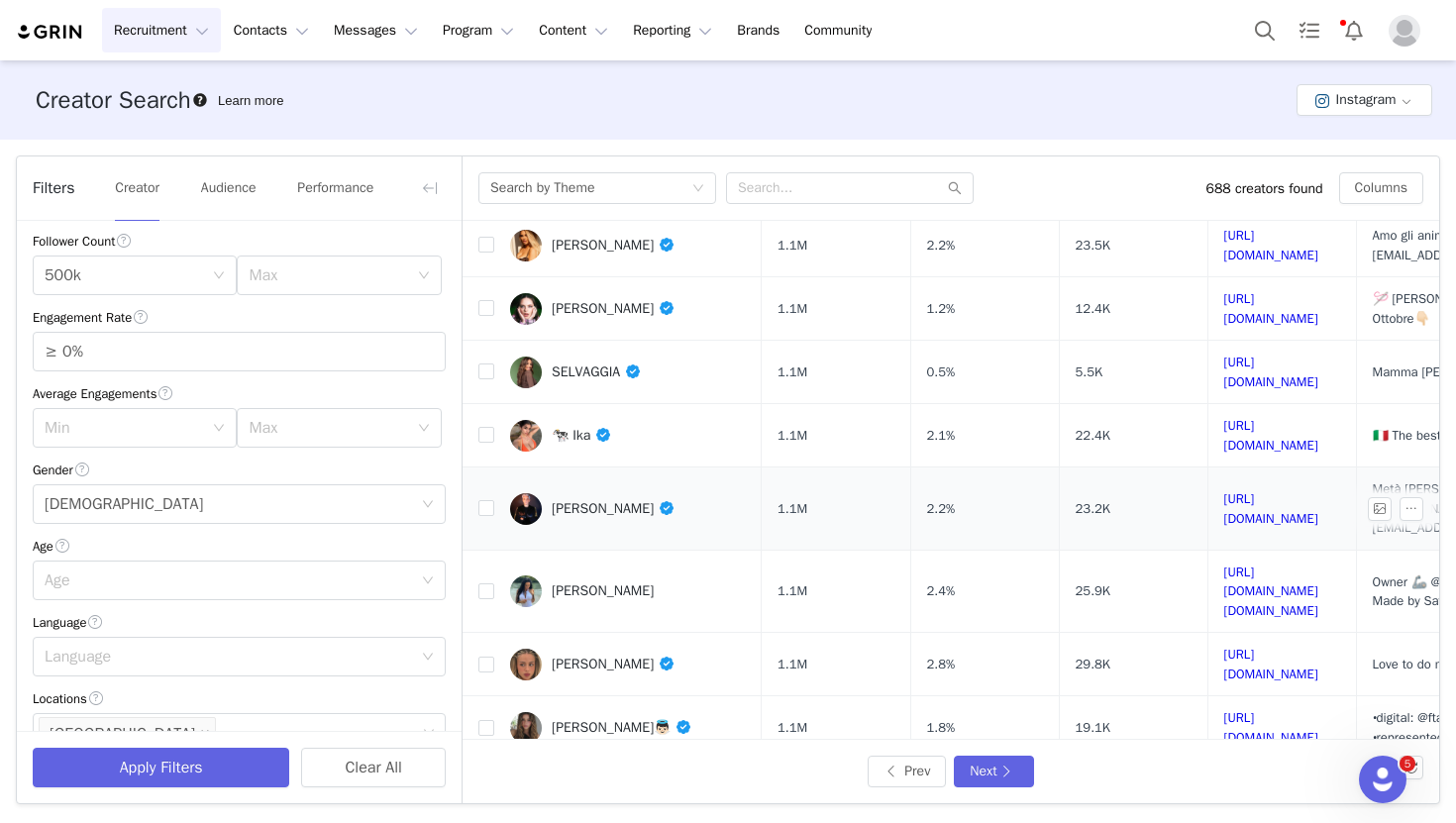 click on "[PERSON_NAME]" at bounding box center [613, 508] 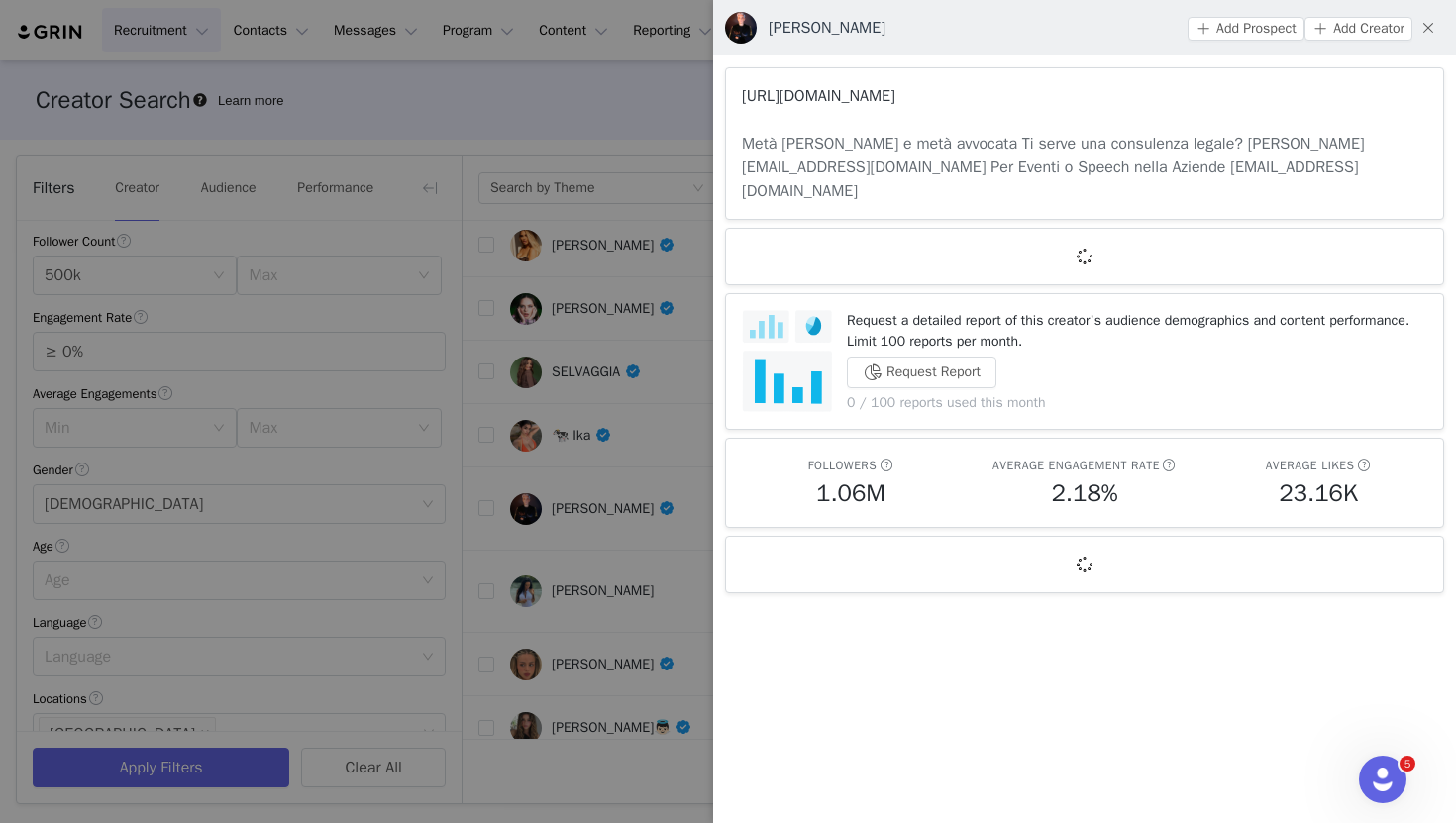click on "[URL][DOMAIN_NAME]" at bounding box center (818, 96) 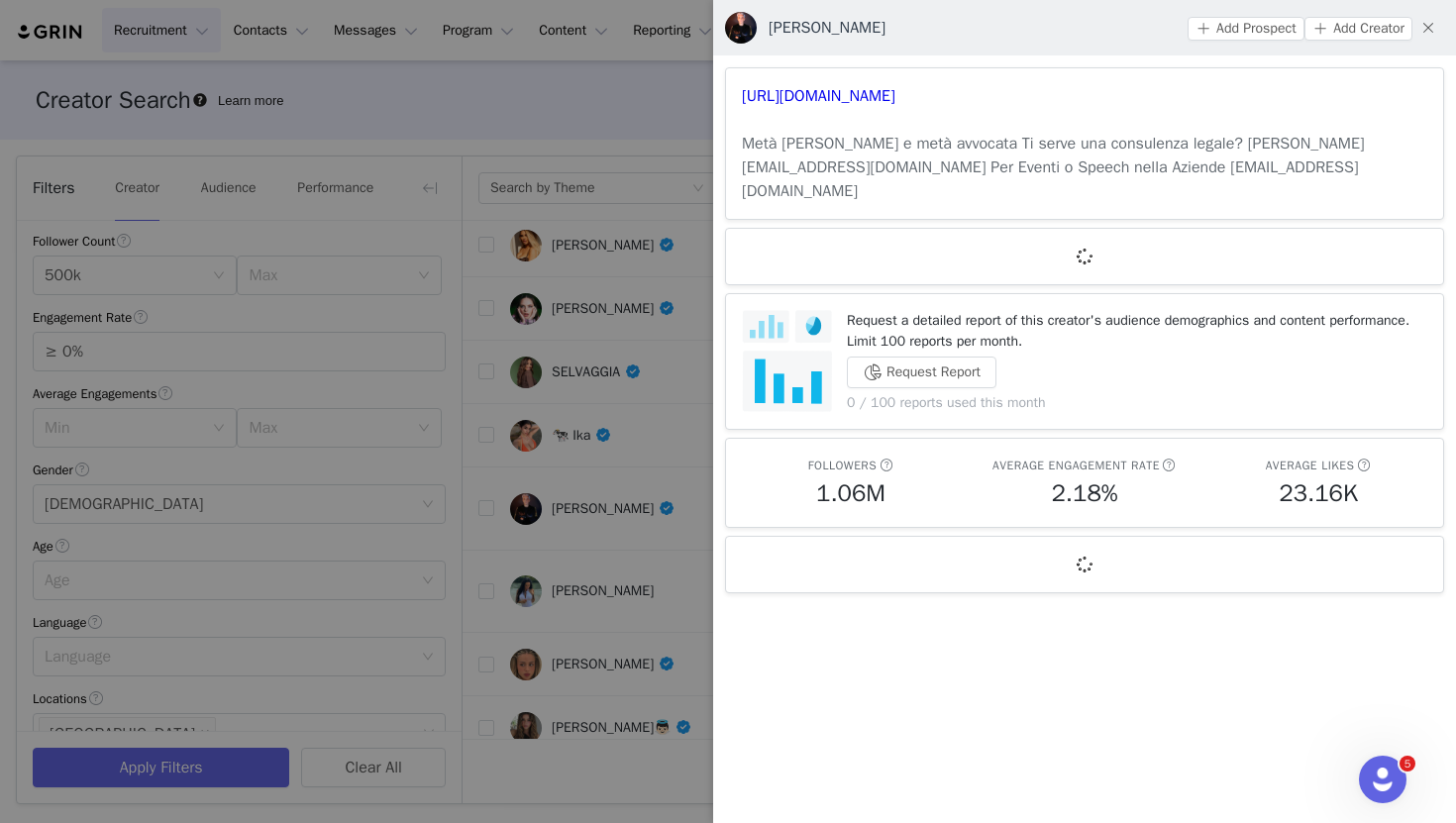 click at bounding box center (728, 411) 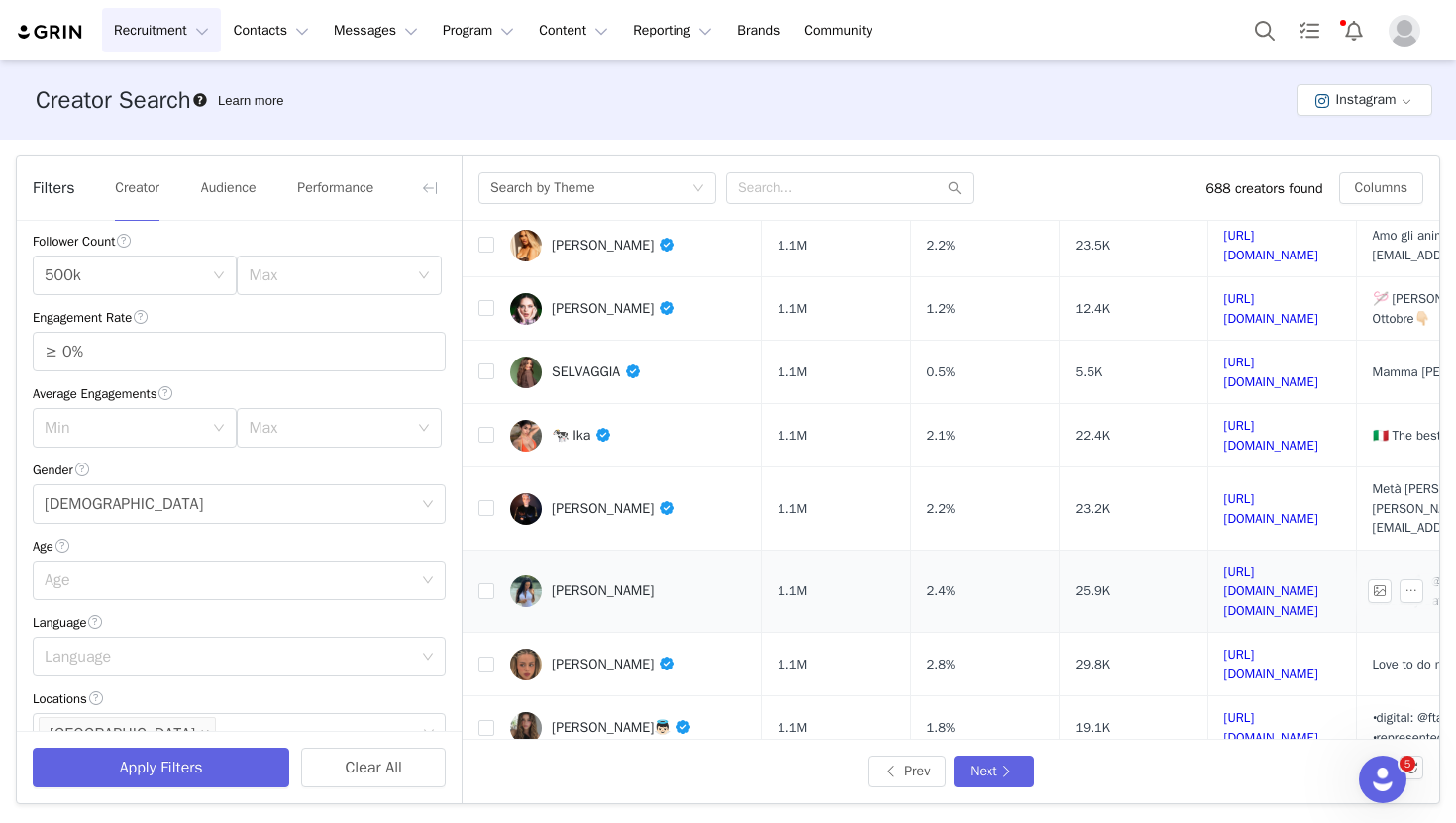 click on "[PERSON_NAME]" at bounding box center (628, 591) 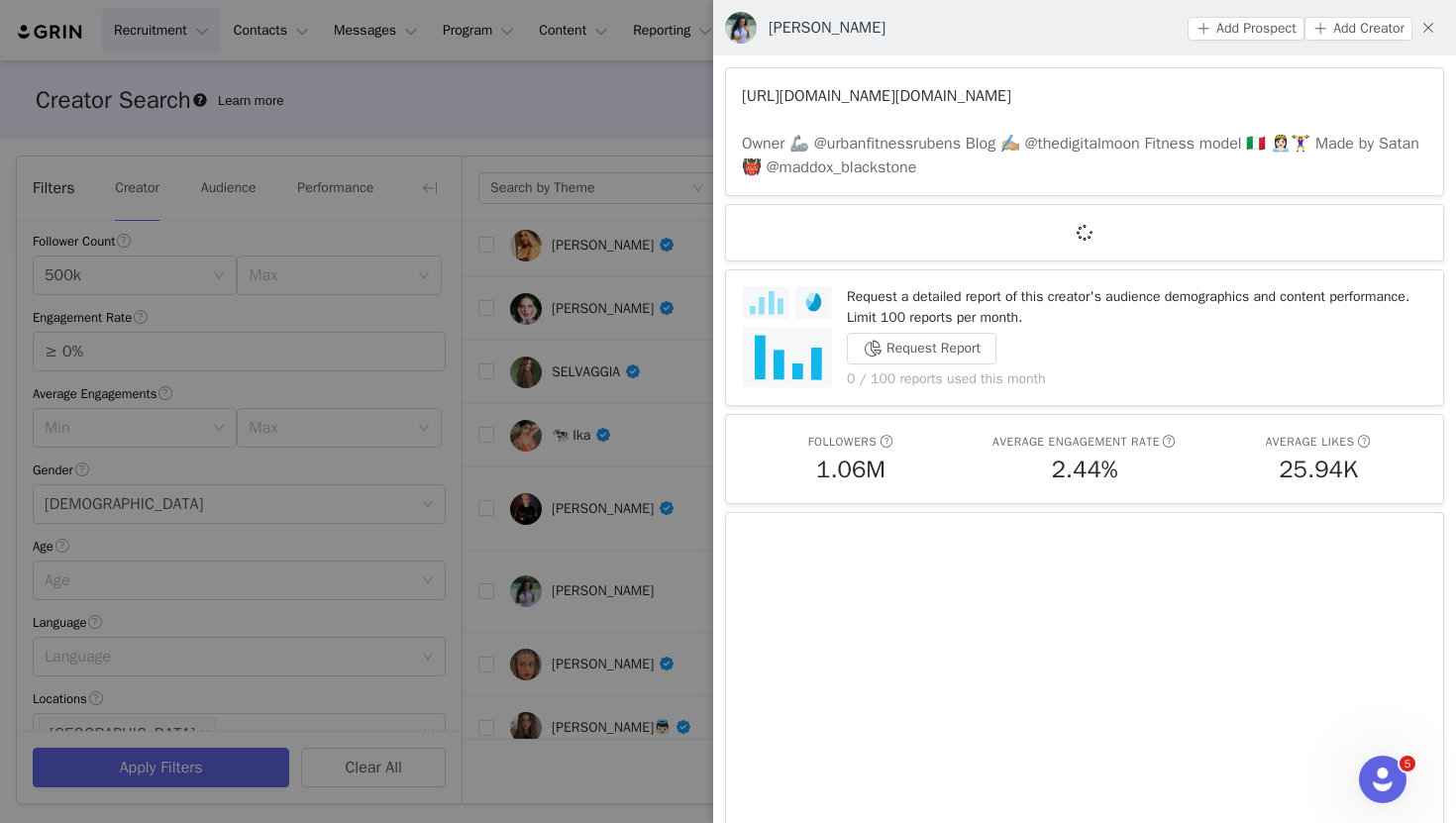click on "[URL][DOMAIN_NAME][DOMAIN_NAME]" at bounding box center (877, 96) 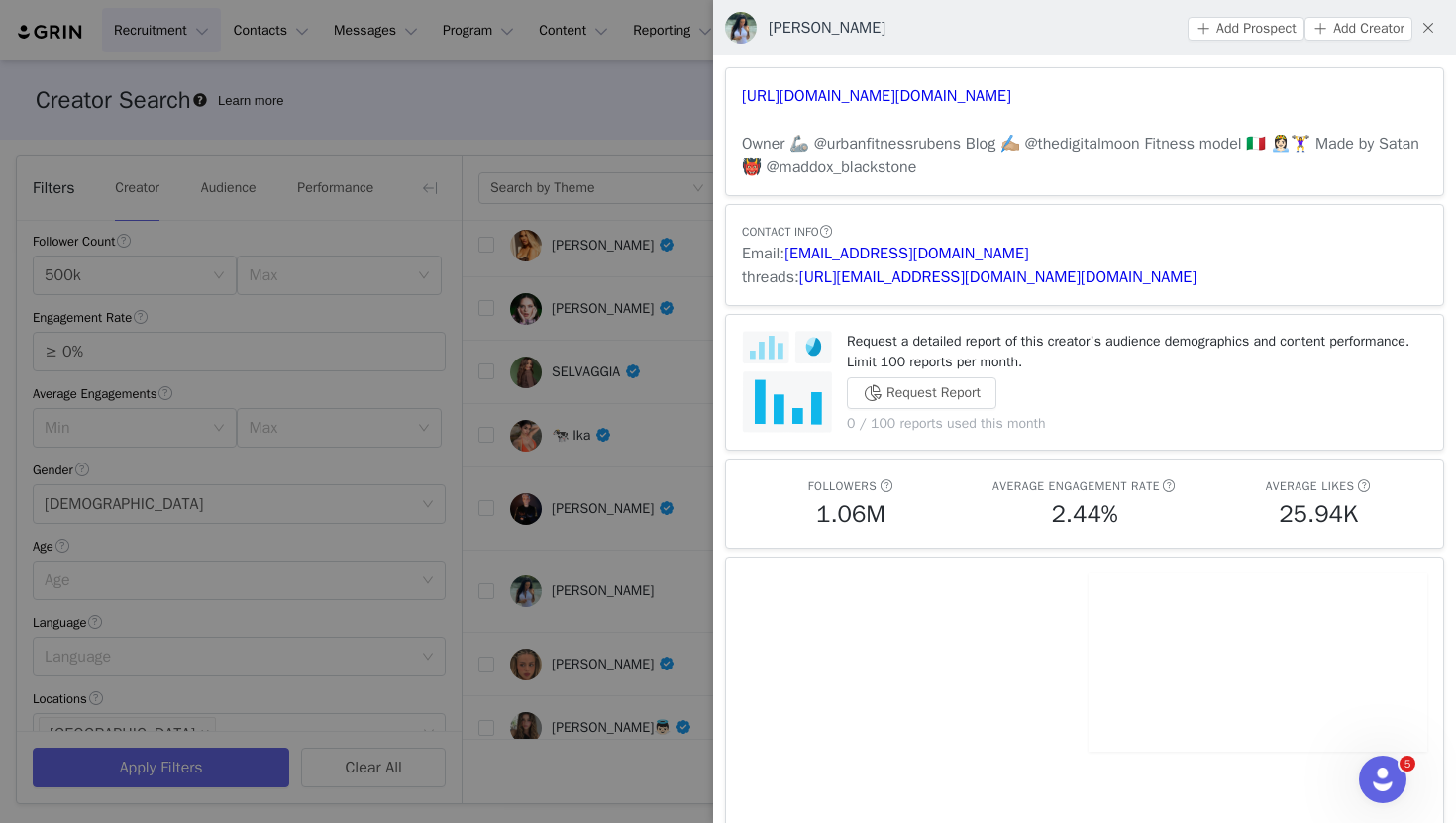 click at bounding box center (728, 411) 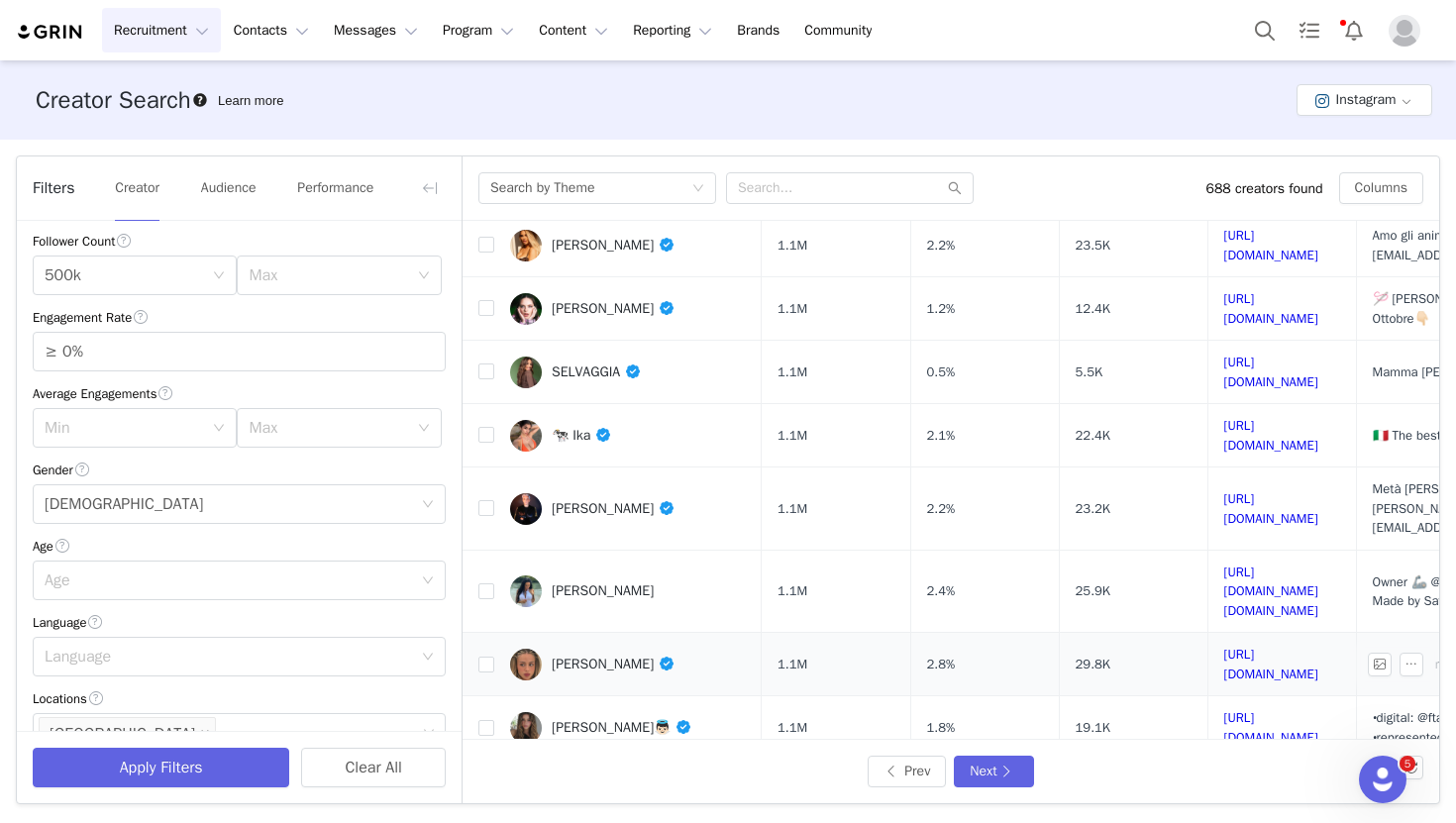 click on "[PERSON_NAME]" at bounding box center (613, 664) 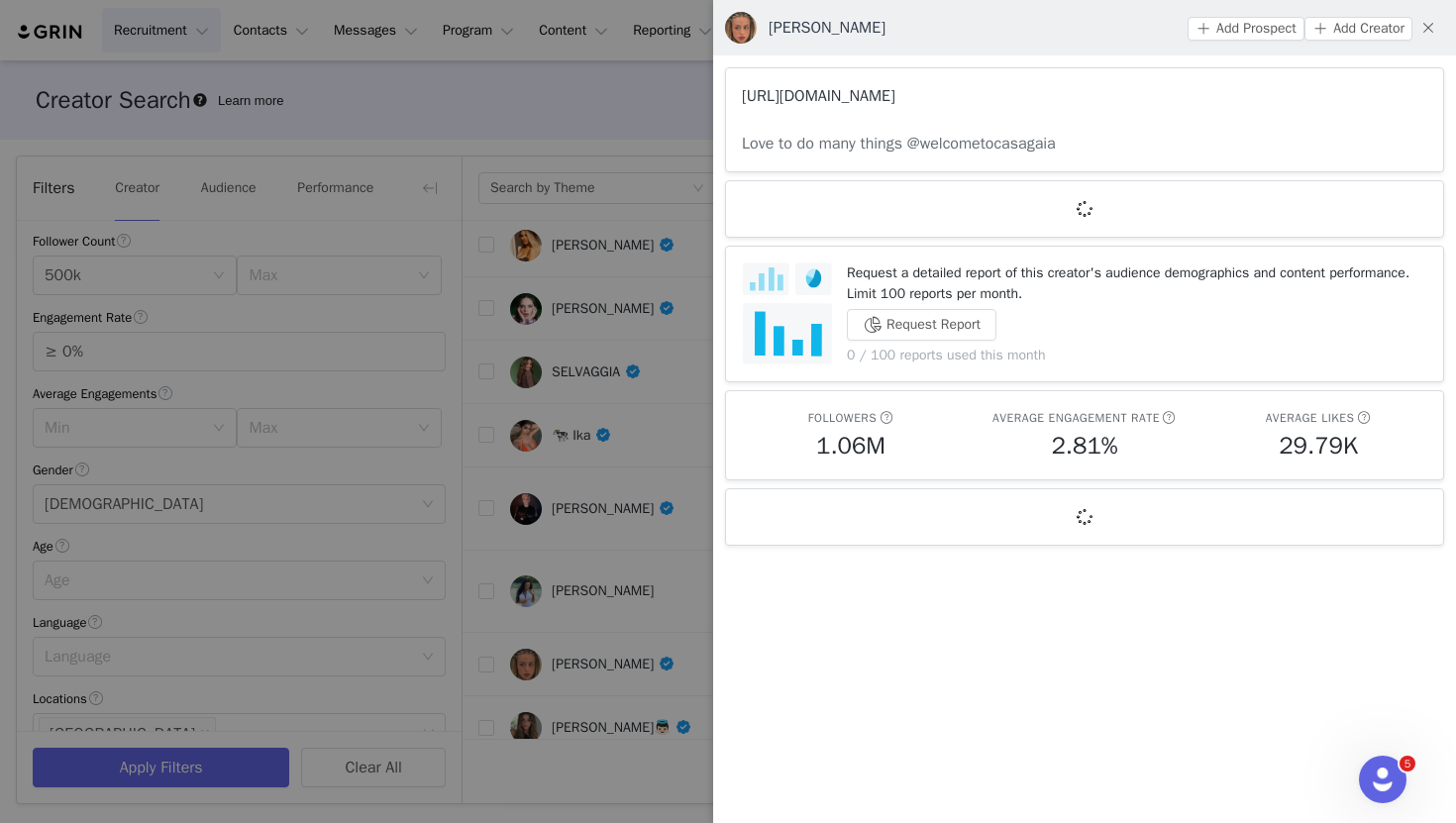 click on "[URL][DOMAIN_NAME]" at bounding box center [818, 96] 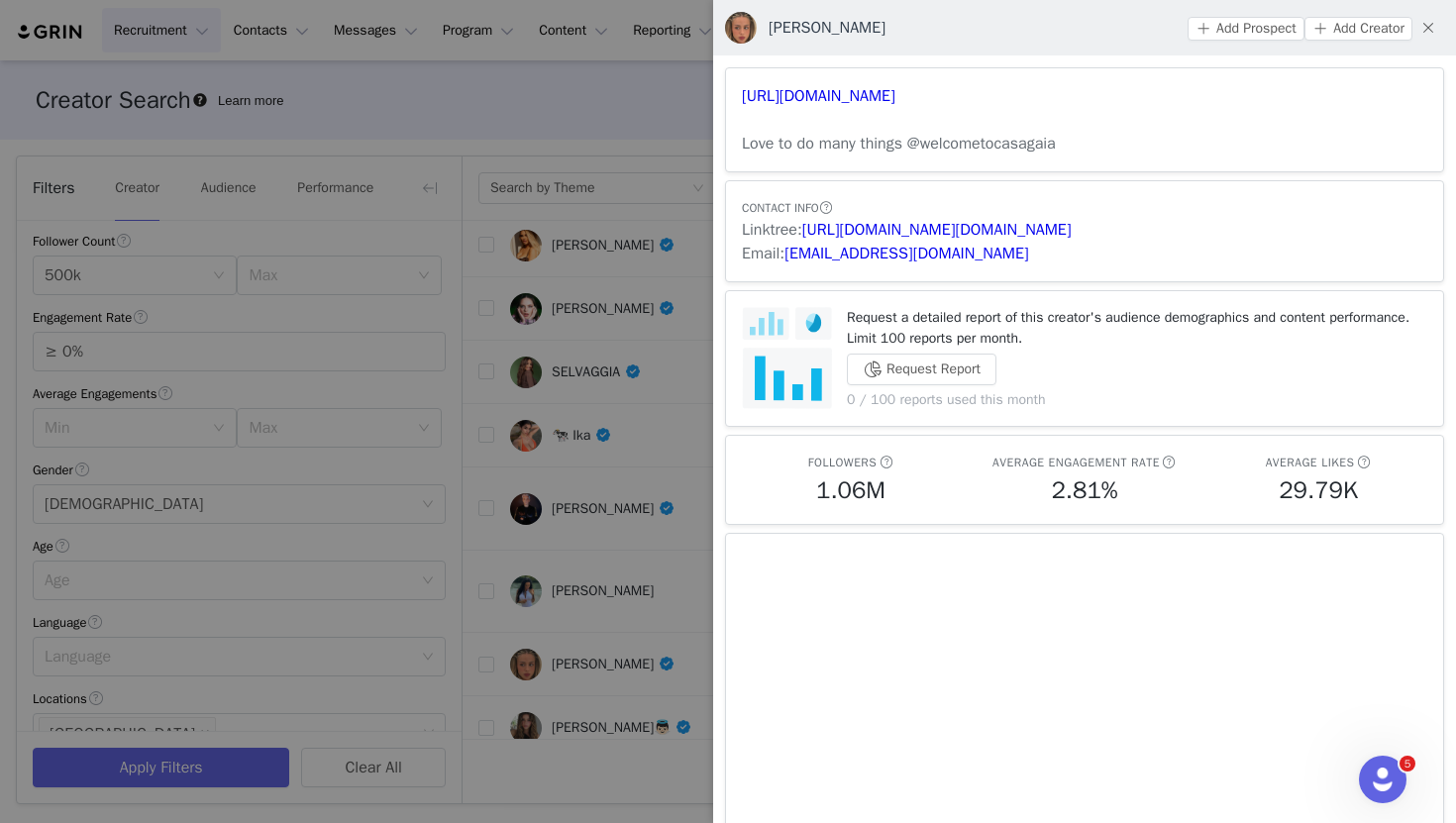 click at bounding box center [728, 411] 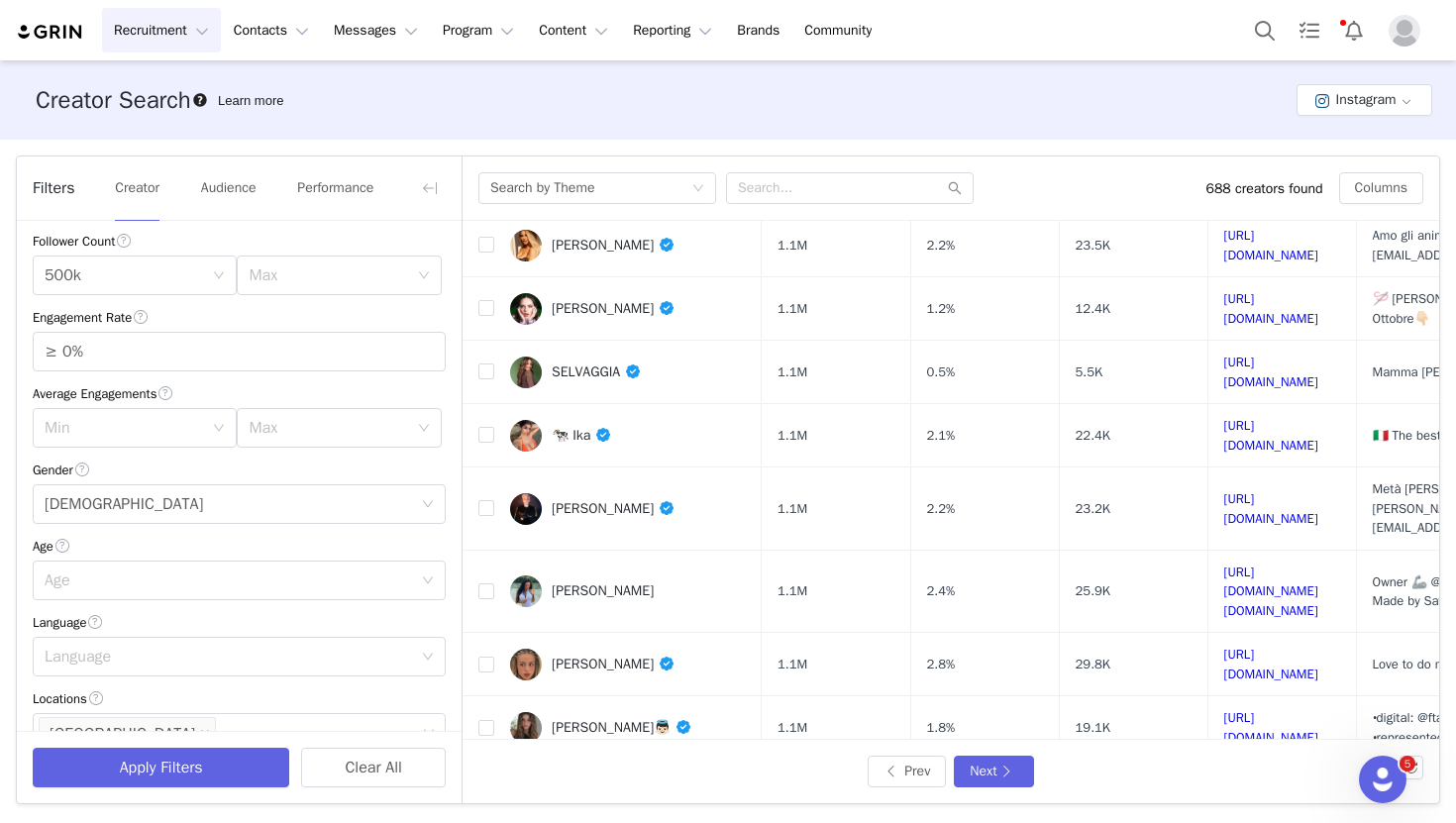click on "Recruitment Recruitment Creator Search Curated Lists Landing Pages Web Extension AI Creator Search Beta Contacts Contacts Creators Prospects Applicants Messages Messages Dashboard Inbox Templates Sequences Program Program Activations Partnerships Payments Affiliates Content Content Creator Content Media Library Social Listening Reporting Reporting Dashboard Report Builder Enterprise Brands Brands Community Community Creator Search     Learn more Instagram  Filters  Creator Audience Performance  Current Creators   Hide creators in my CRM   Bio Phrase   Follower Count  Min 500k Max  Engagement Rate  ≥ 0%  Average Engagements  Min Max  Gender  Select [DEMOGRAPHIC_DATA]  Age  Age  Language  Language  Locations  Locations [GEOGRAPHIC_DATA]    Account Type  Account Type    Most Recent Post  Select     Only show creators with an email address   Mentions  Mentions    Hashtags  Enter hashtag    Brand affinities  Select   Apply Filters Clear All  Search by Theme       688 creators found      Columns  Creator   Followers  1K" at bounding box center [728, 411] 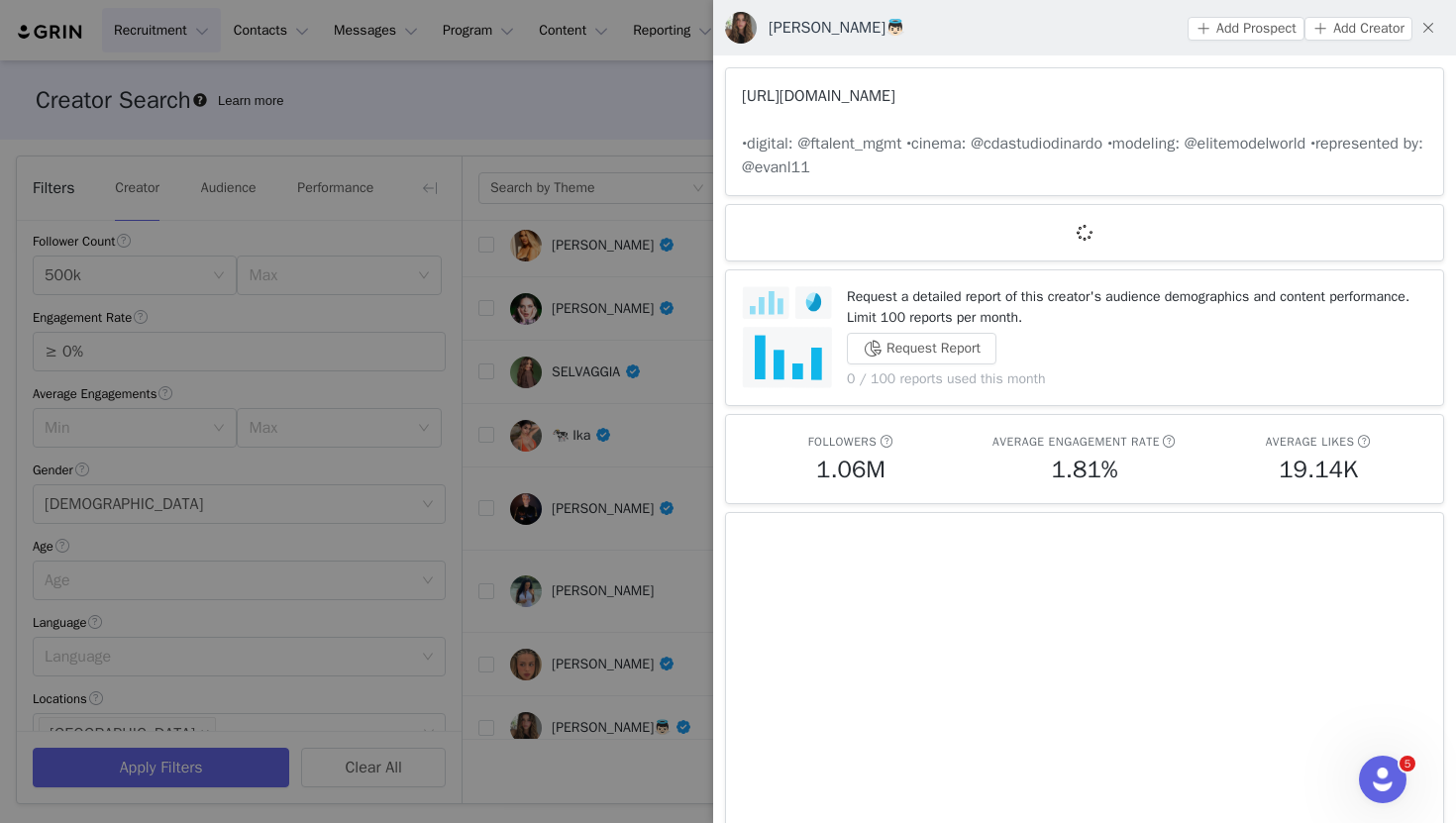 click on "[URL][DOMAIN_NAME]" at bounding box center [818, 96] 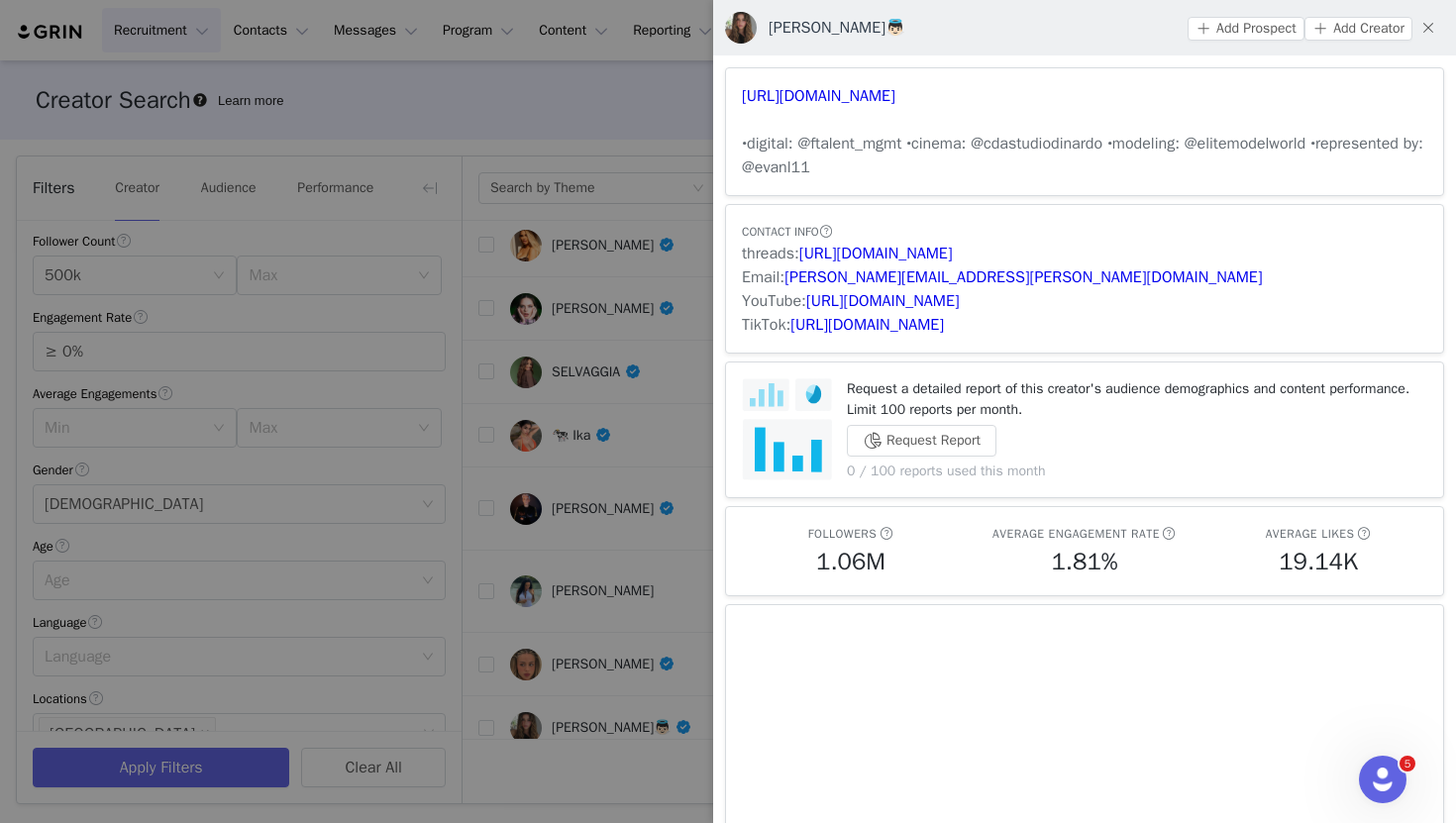 click at bounding box center [728, 411] 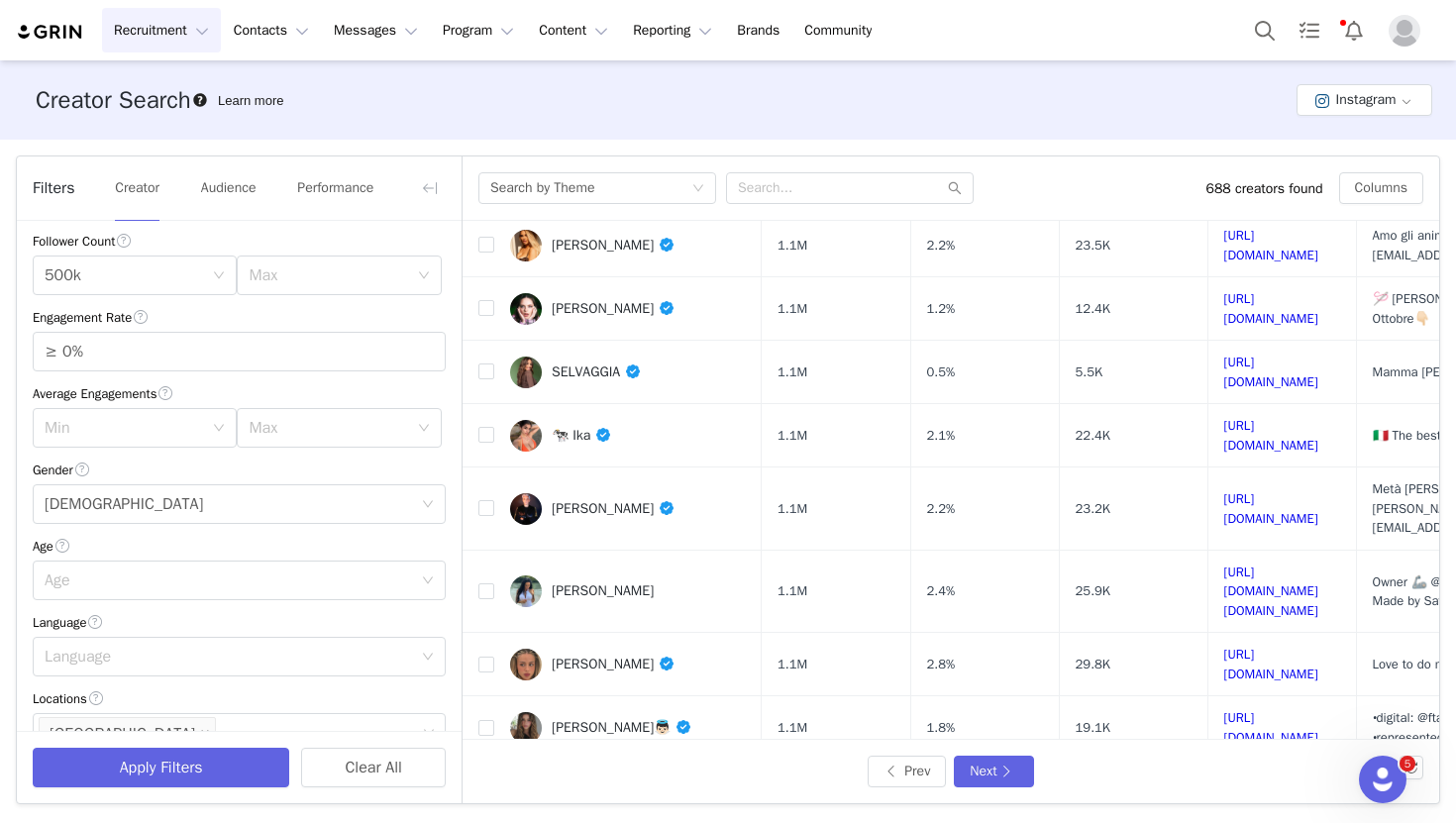 click on "Elenitaoldani" at bounding box center (601, 800) 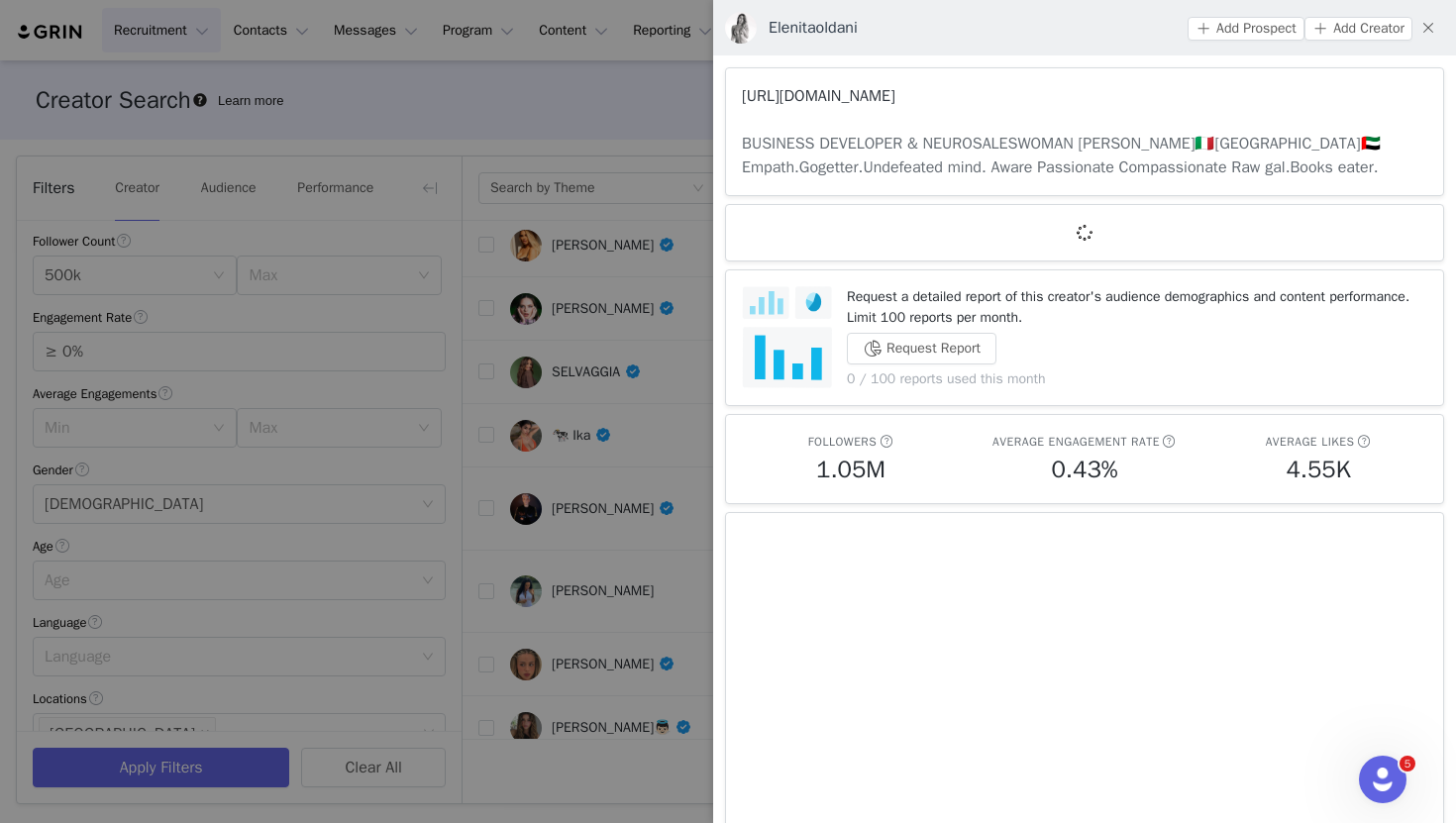 click on "[URL][DOMAIN_NAME]" at bounding box center (818, 96) 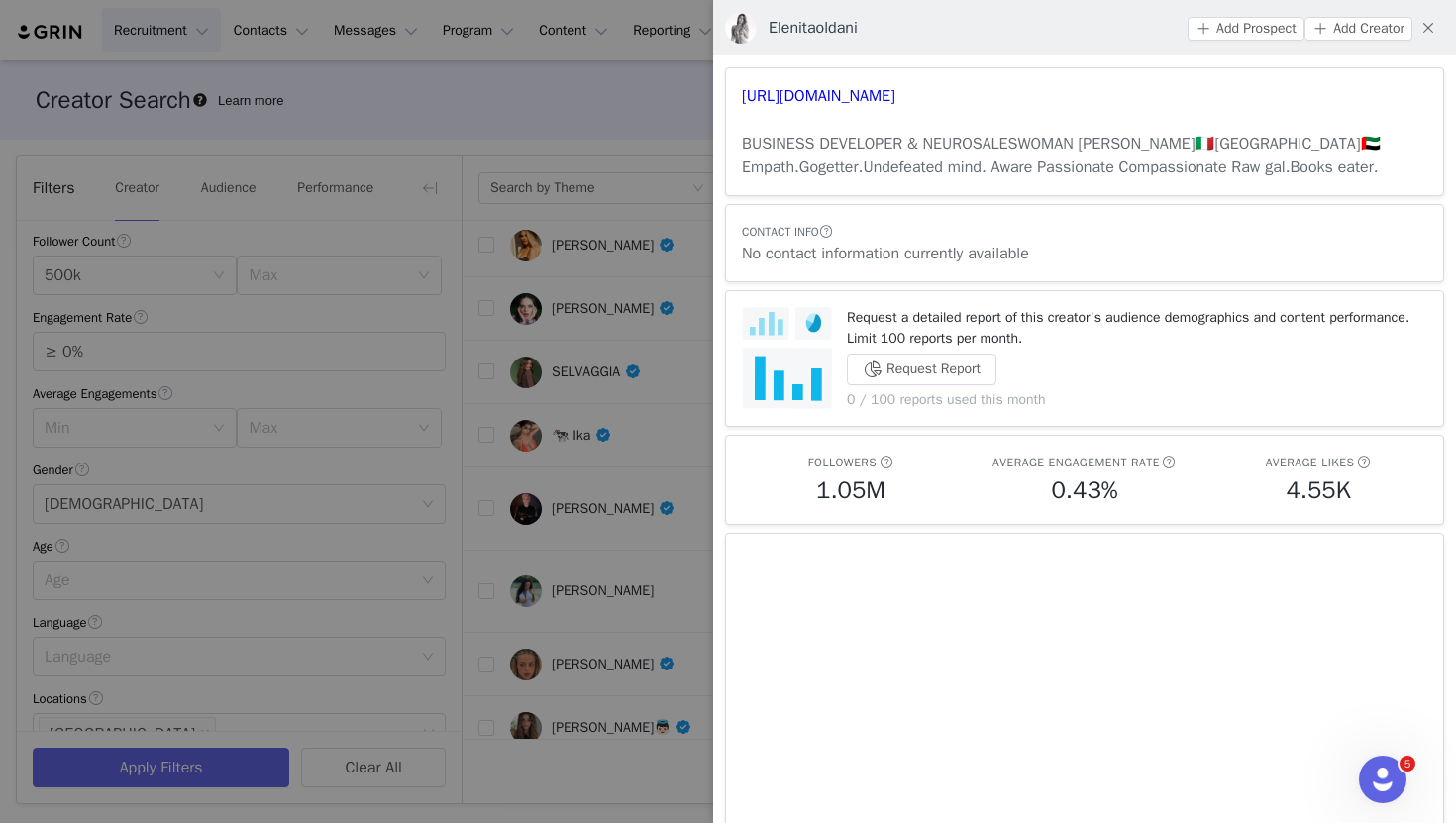 click at bounding box center (728, 411) 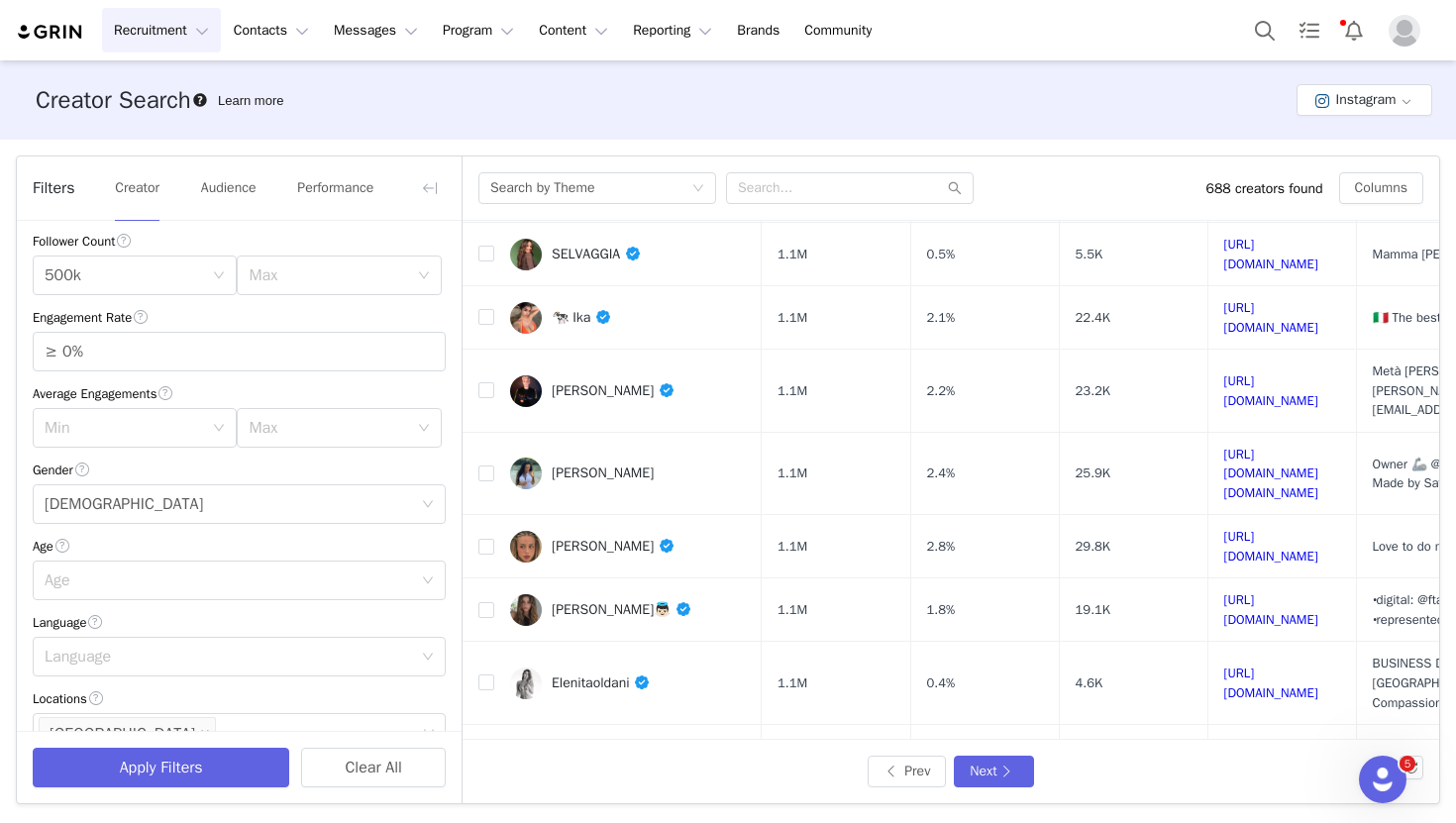 scroll, scrollTop: 693, scrollLeft: 0, axis: vertical 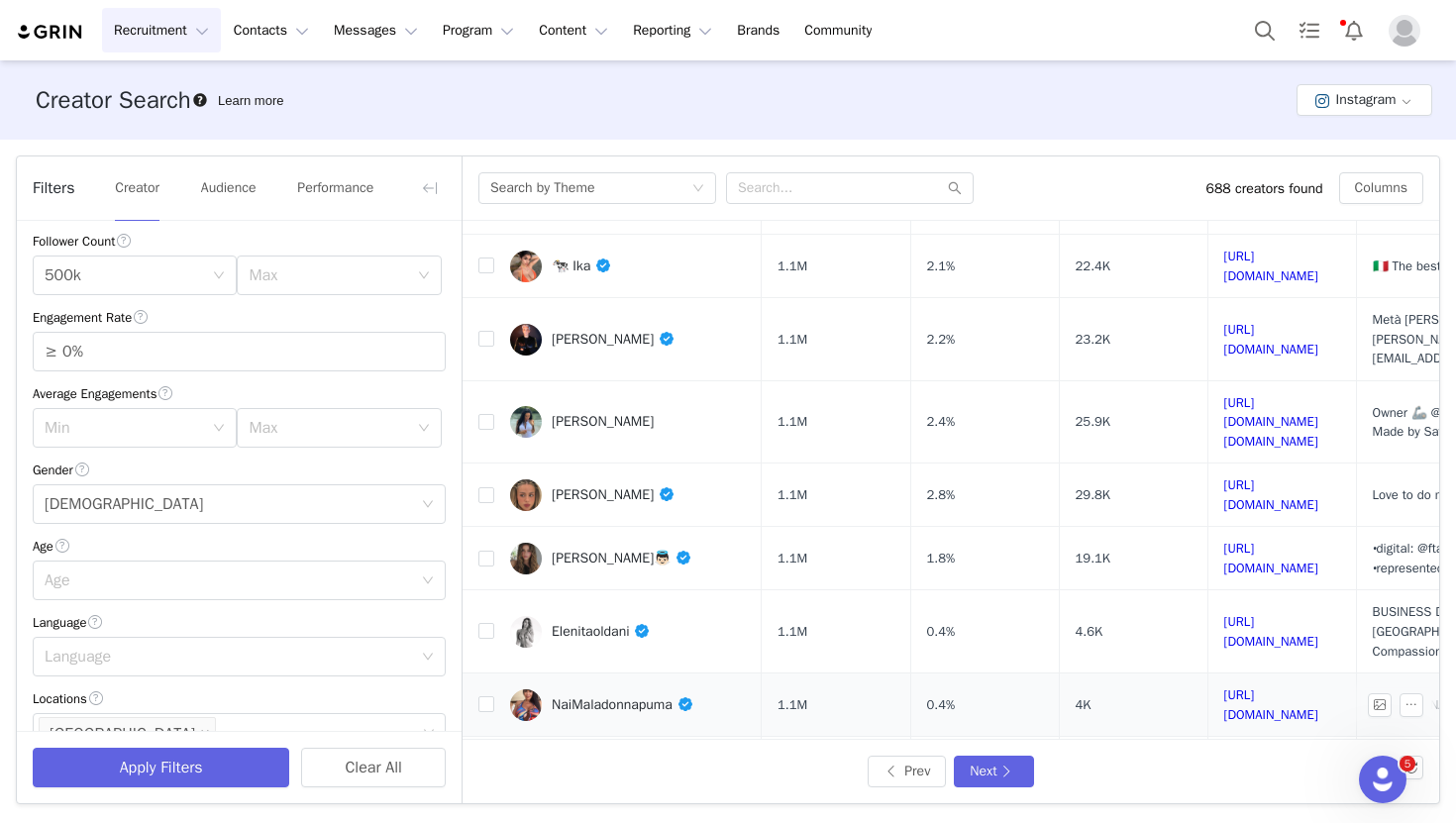 click on "NaiMaladonnapuma" at bounding box center [622, 704] 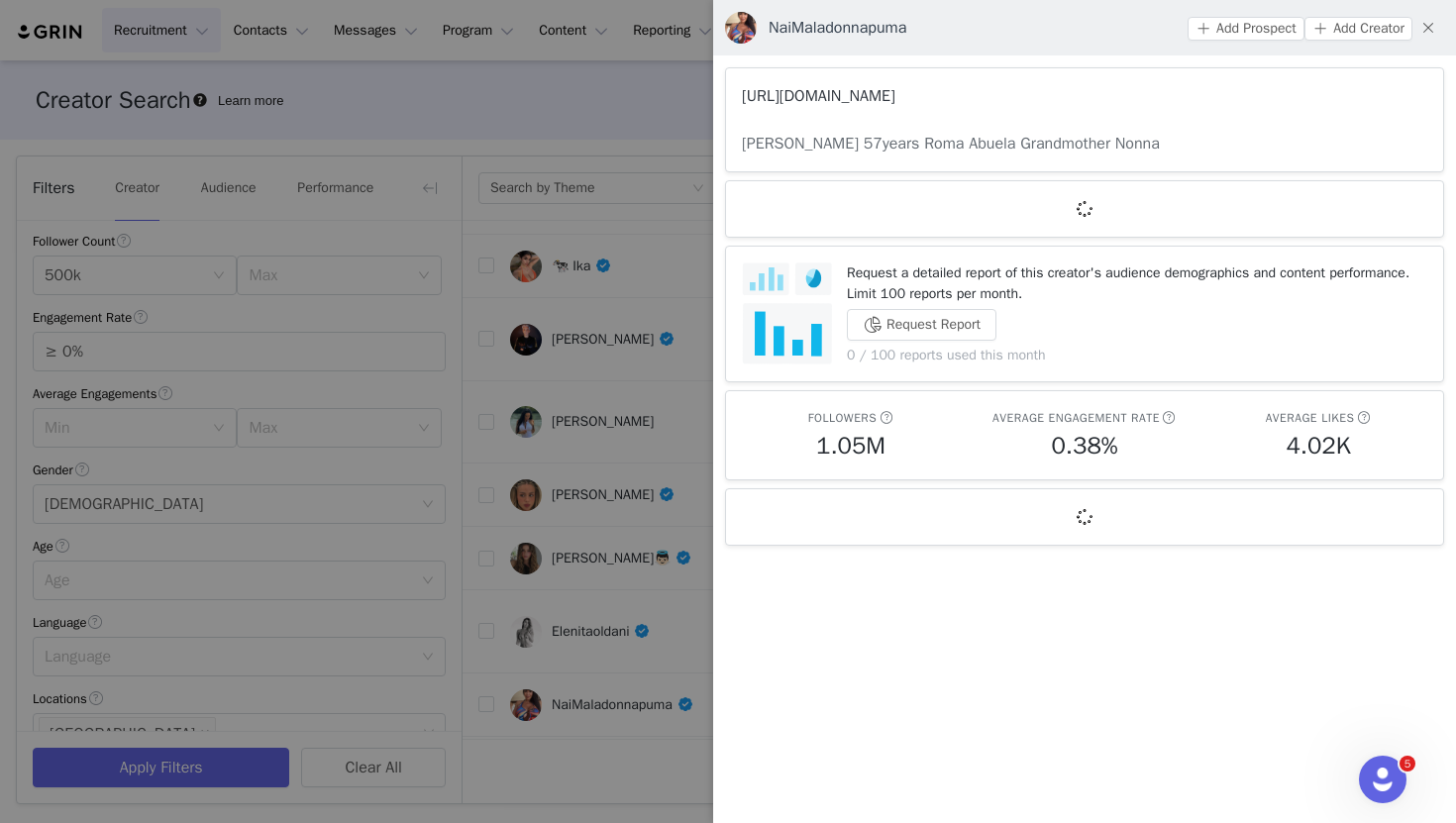 click on "[URL][DOMAIN_NAME]" at bounding box center (818, 96) 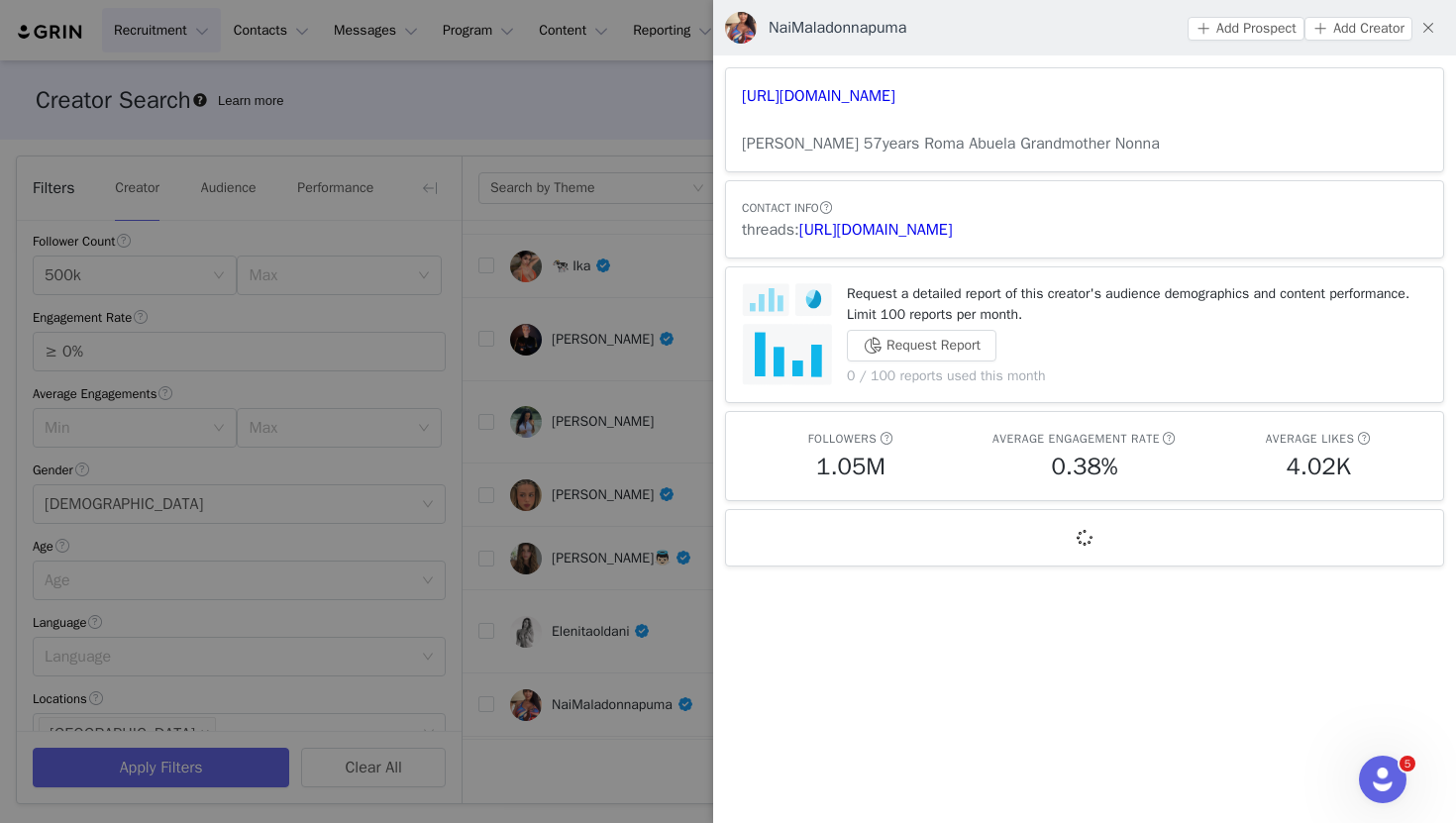 click at bounding box center [728, 411] 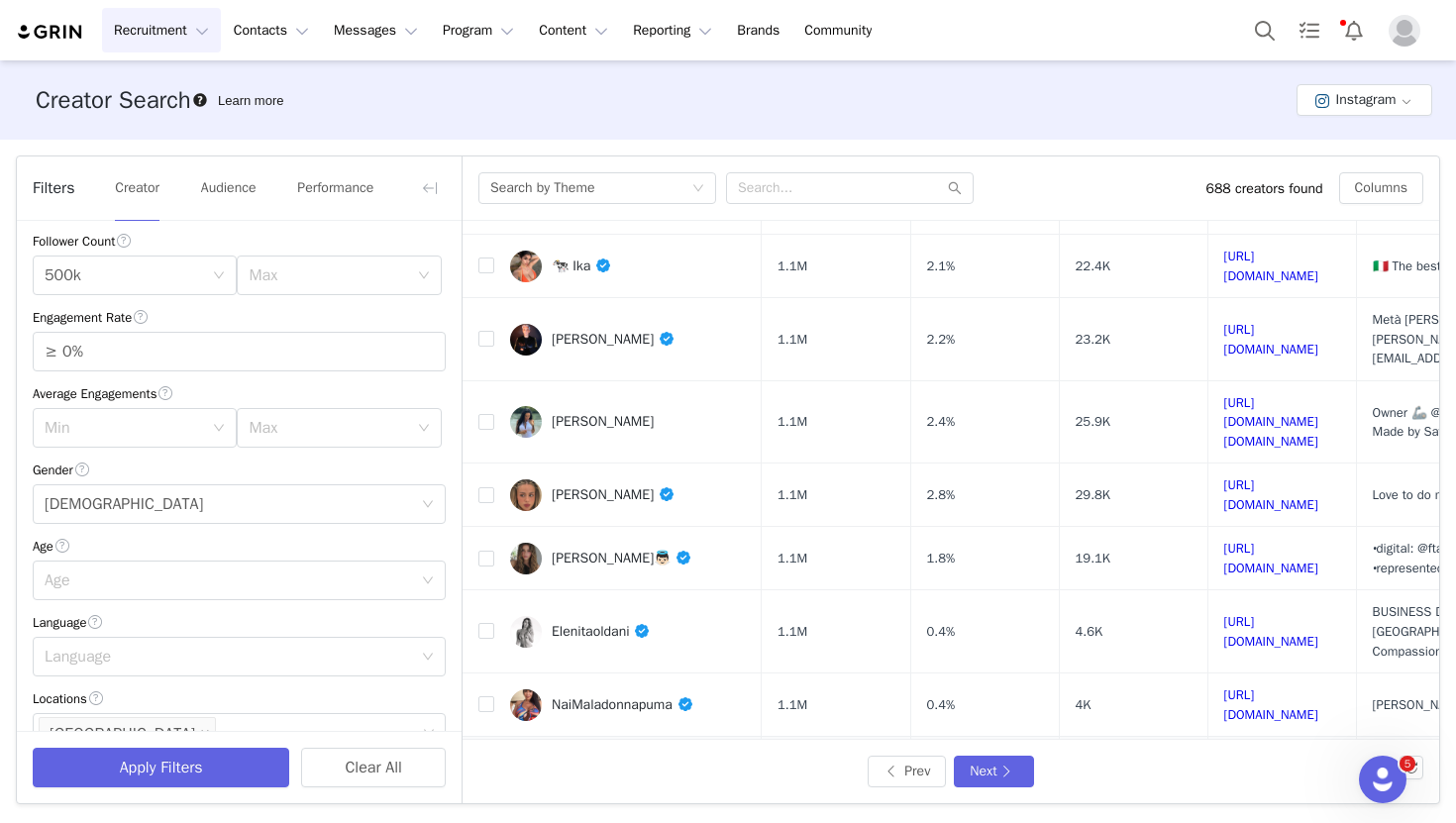 click on "[PERSON_NAME]" at bounding box center (613, 768) 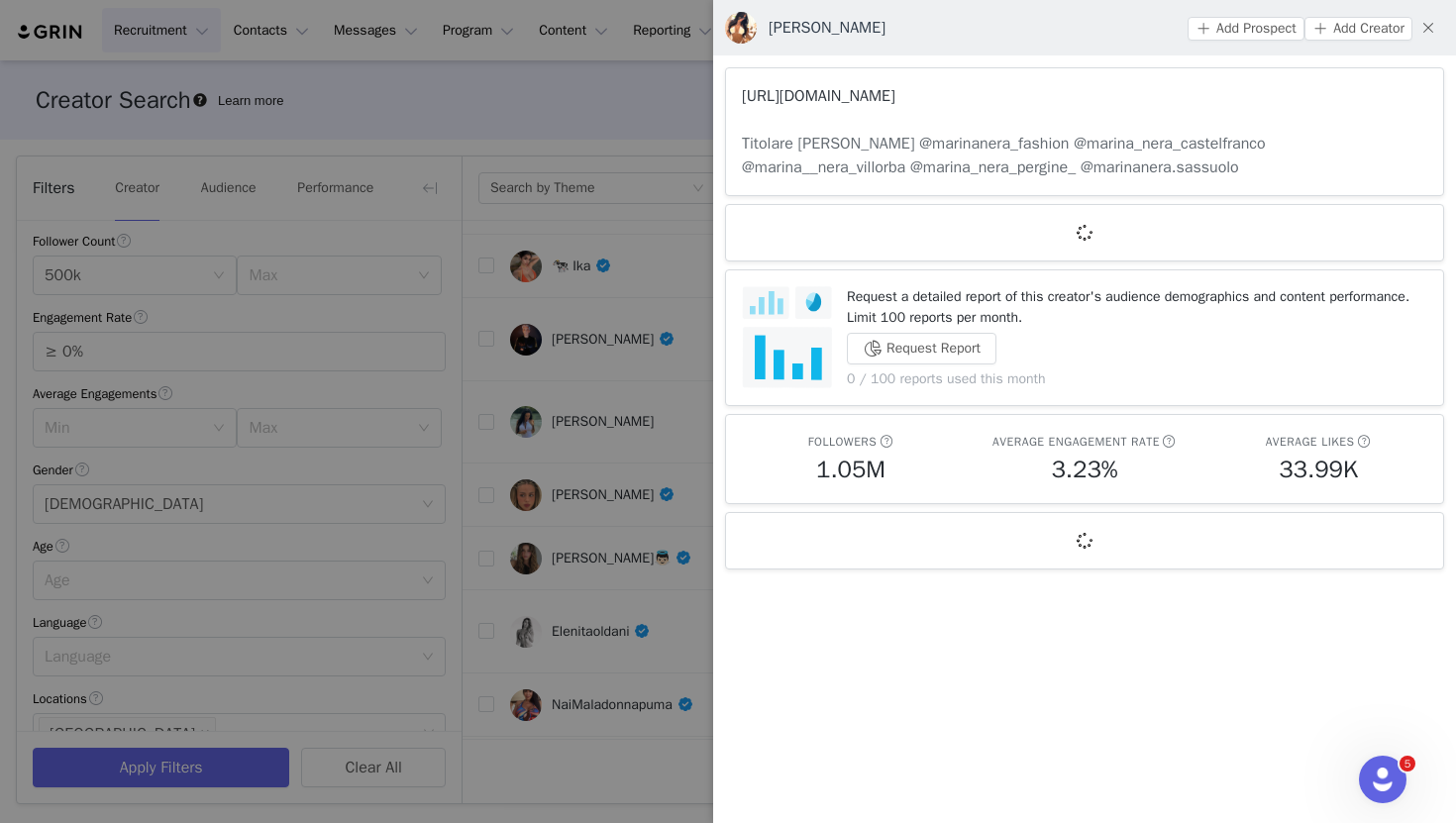 click on "[URL][DOMAIN_NAME]" at bounding box center [818, 96] 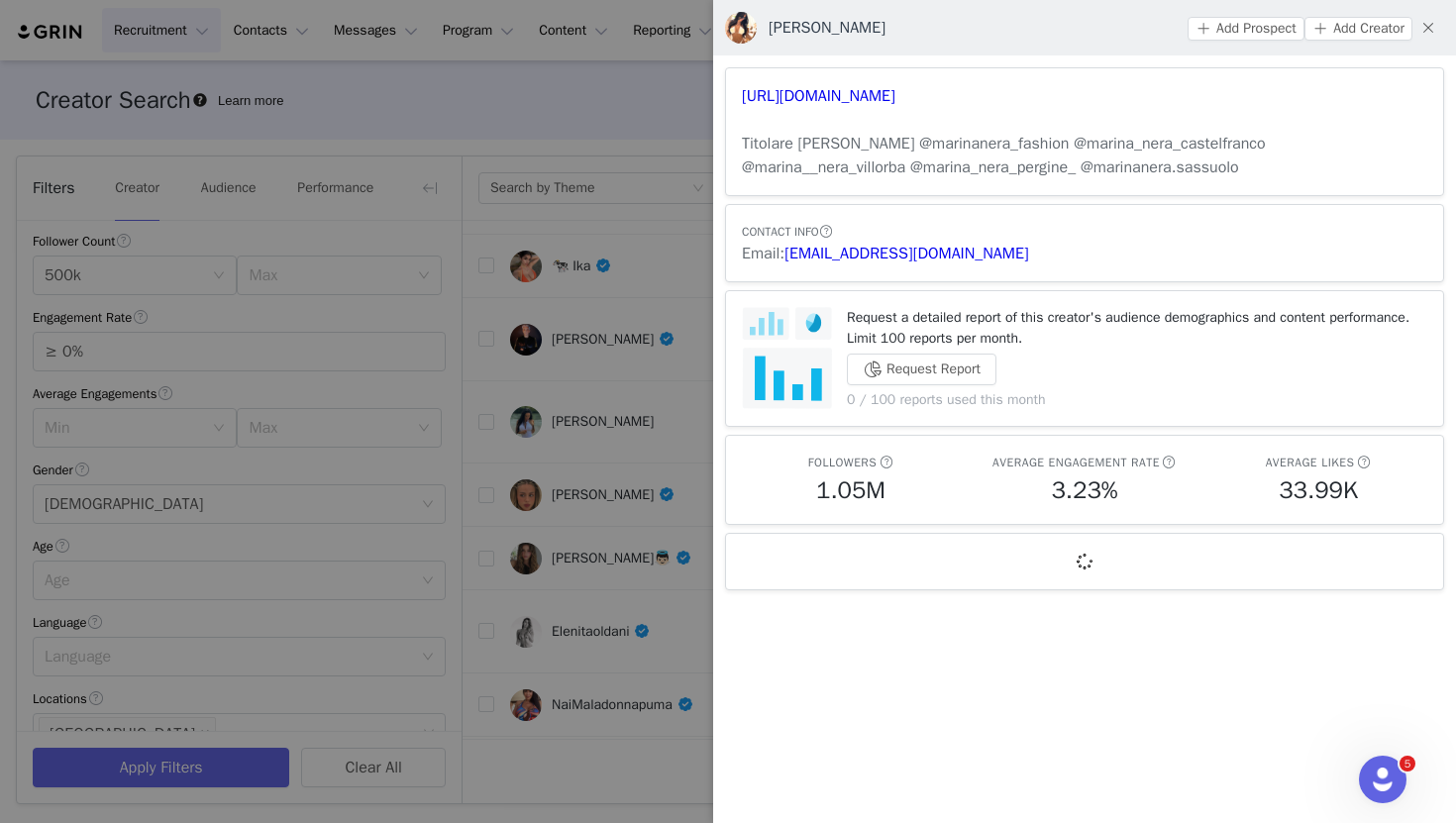 click at bounding box center [728, 411] 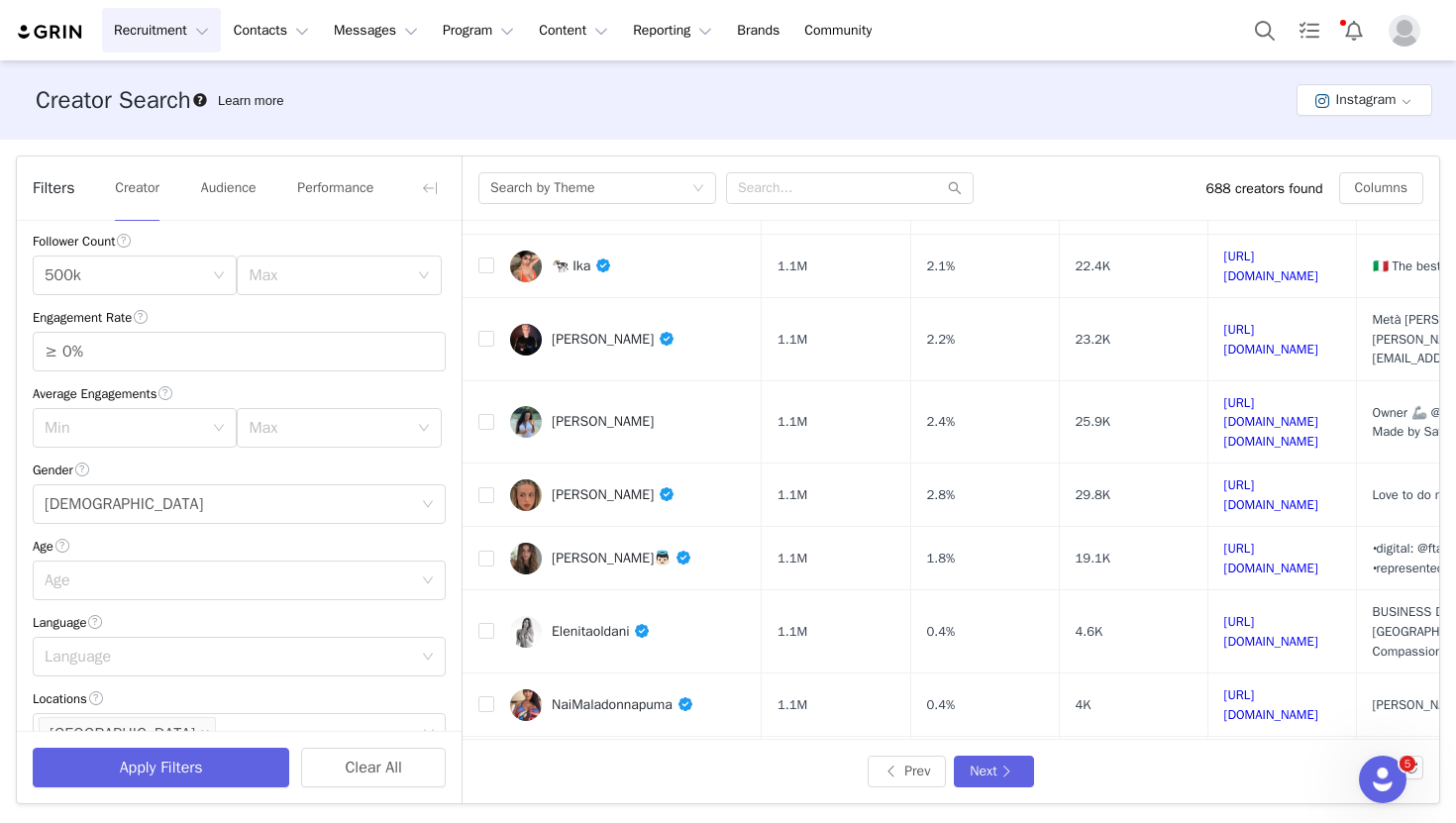 click on "[PERSON_NAME]" at bounding box center (628, 832) 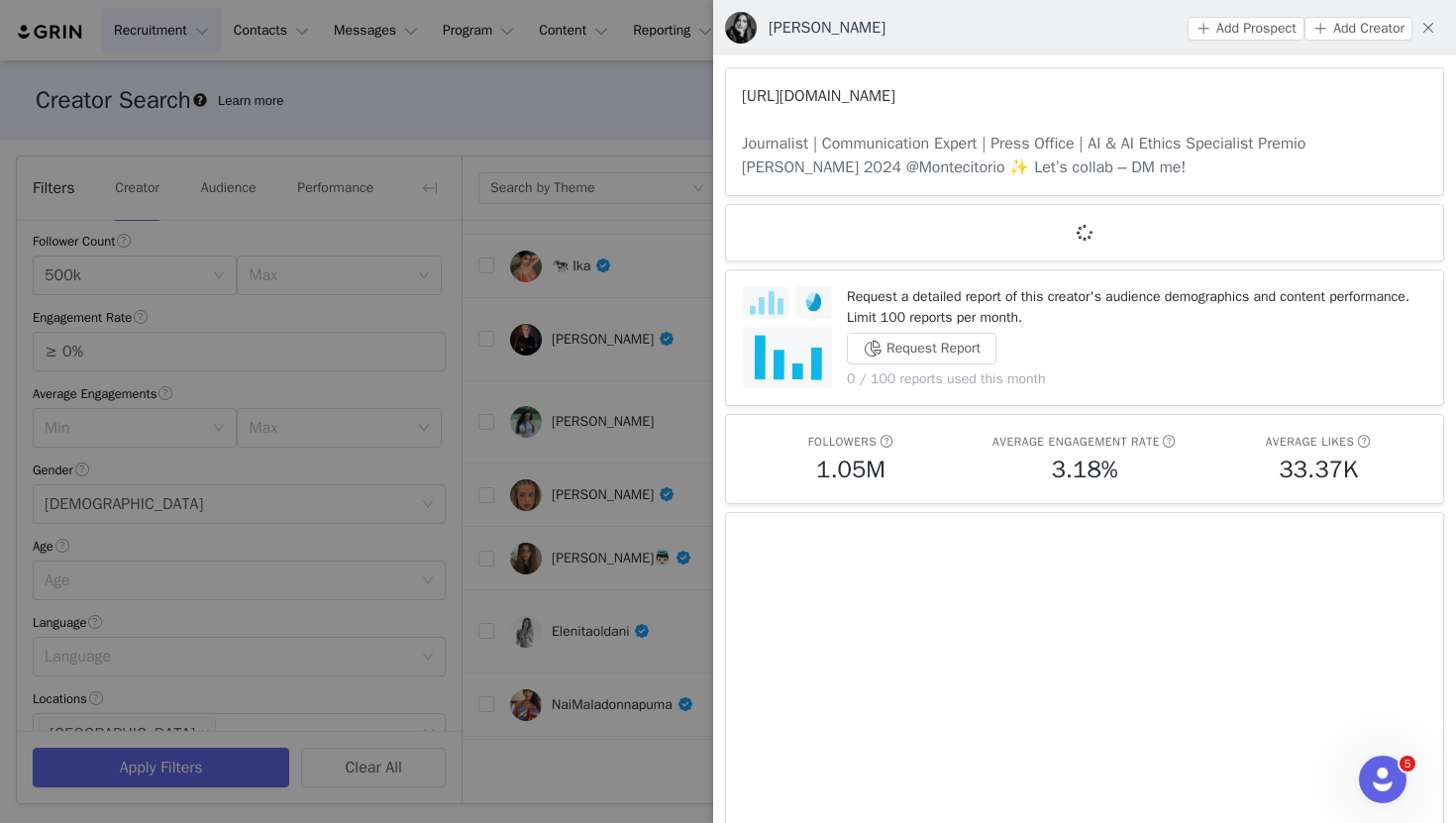 click on "[URL][DOMAIN_NAME]" at bounding box center (818, 96) 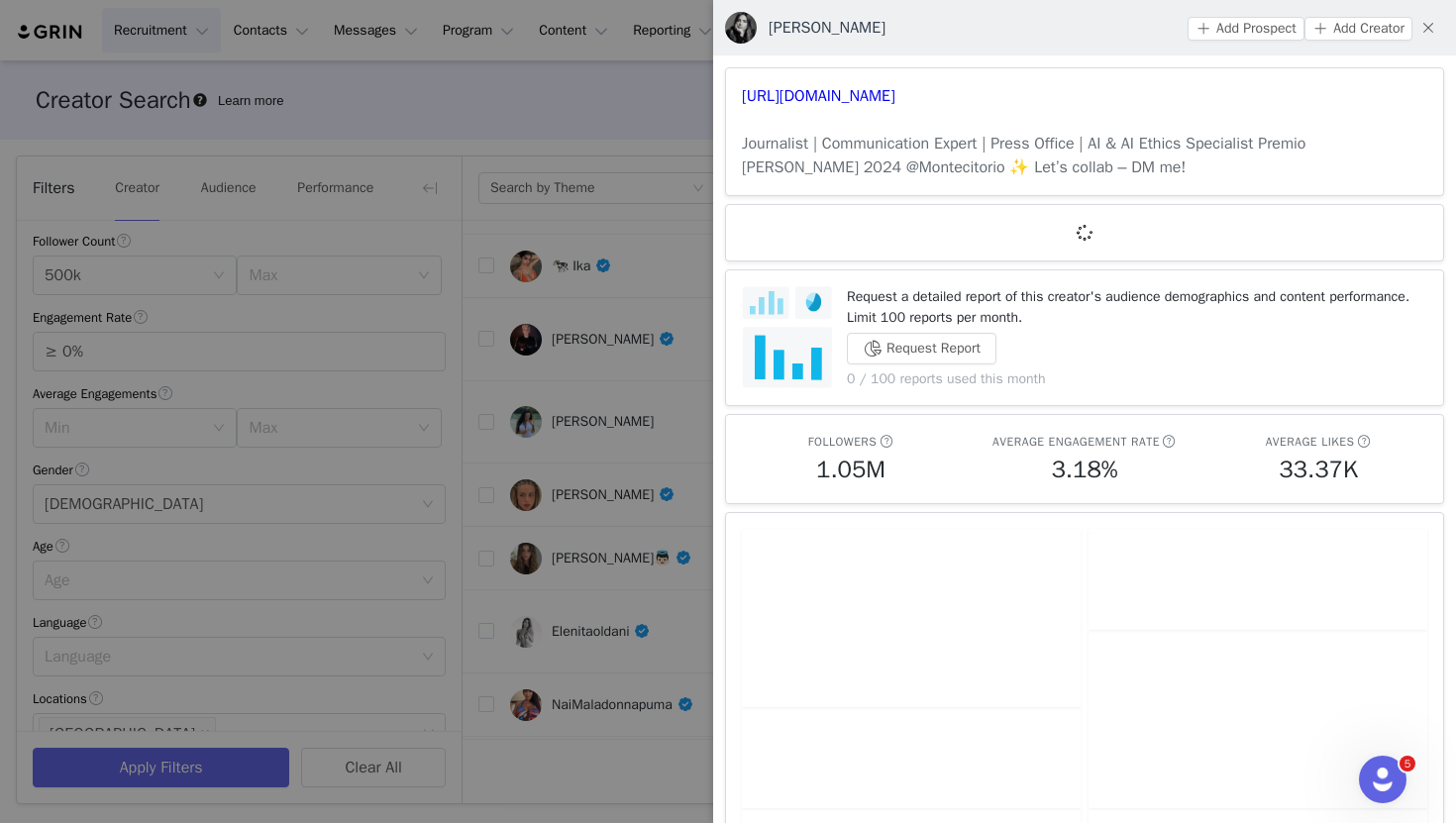 click at bounding box center (728, 411) 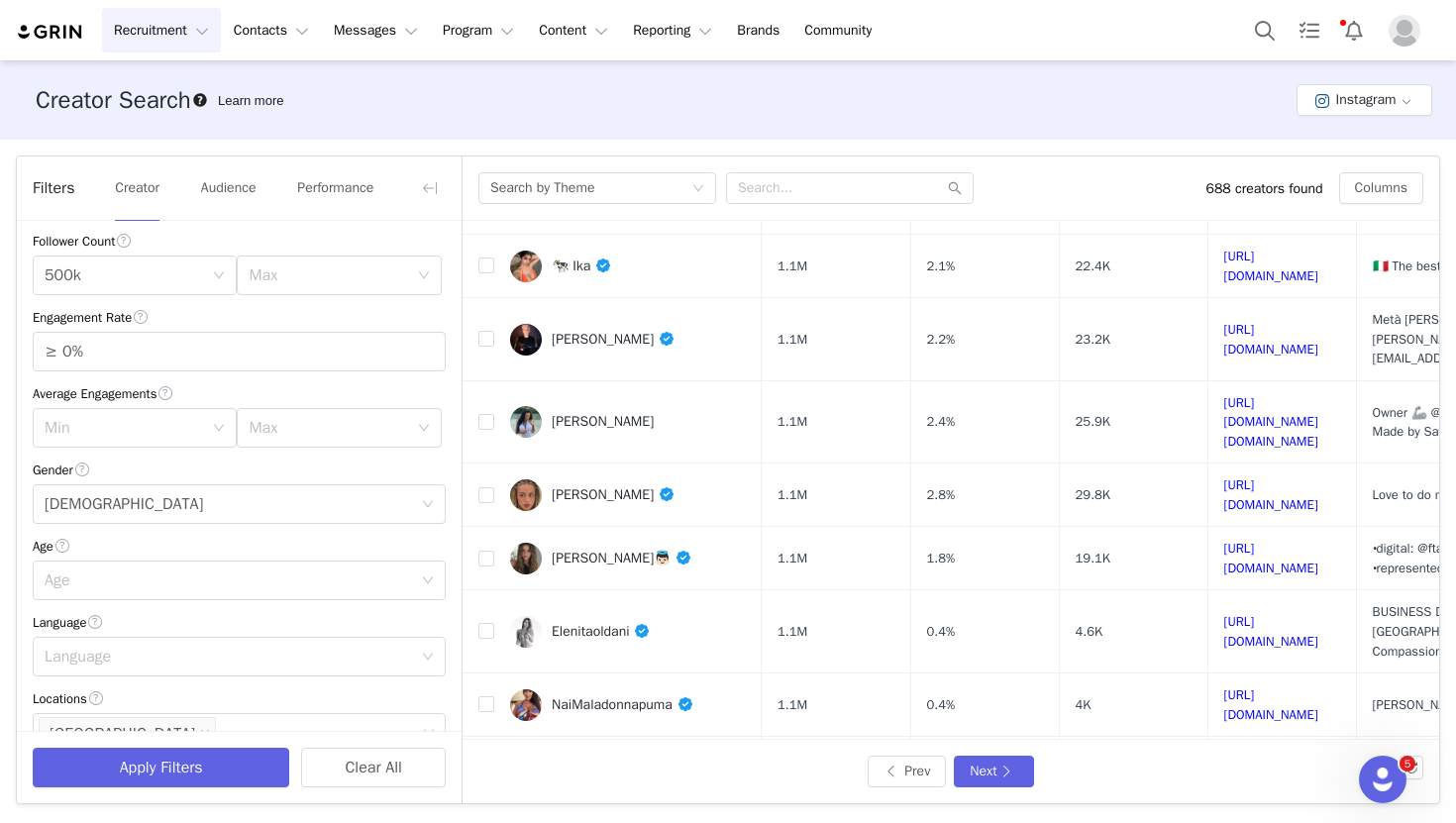 scroll, scrollTop: 803, scrollLeft: 0, axis: vertical 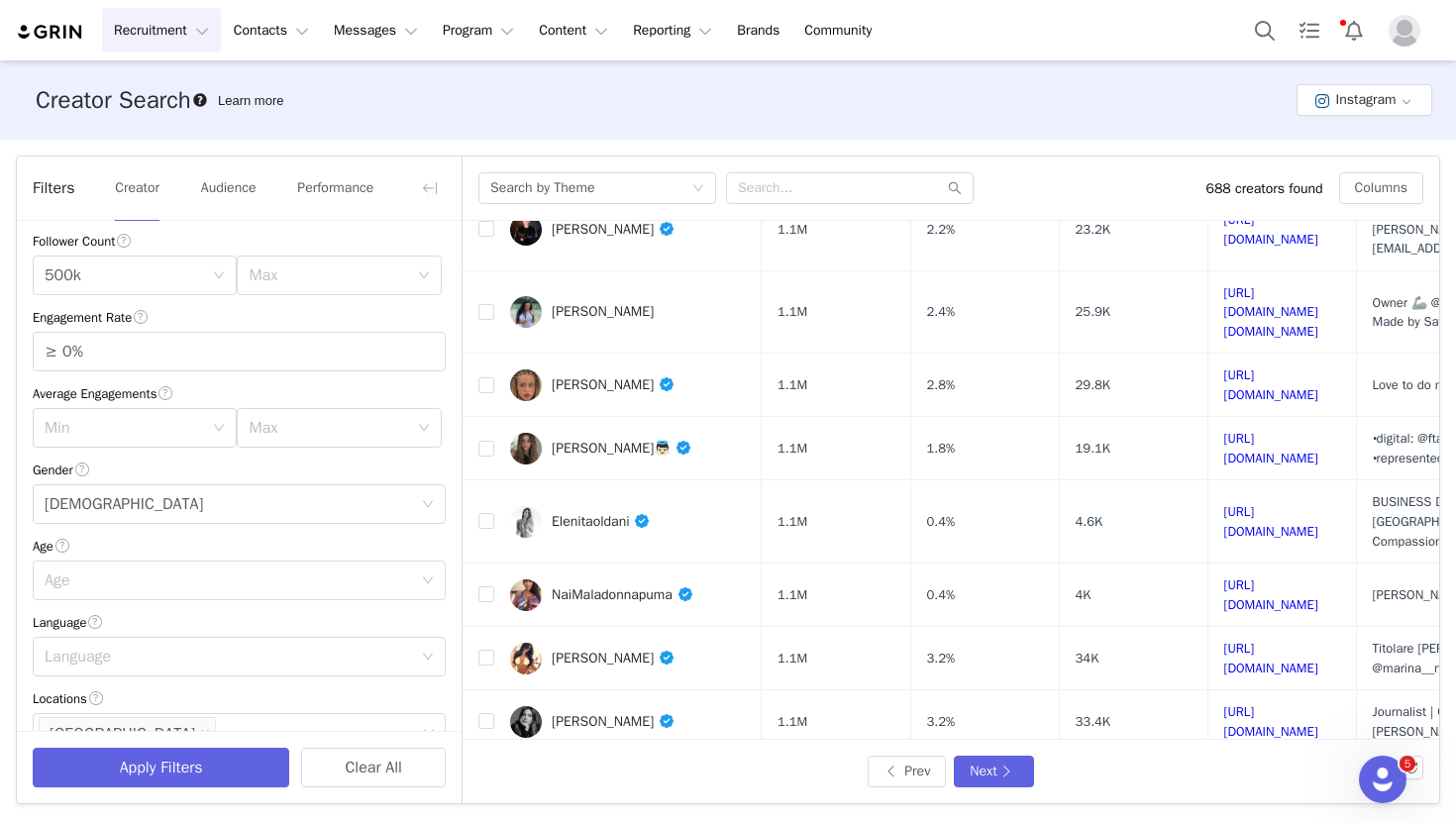 click on "[US_STATE][PERSON_NAME]" at bounding box center [649, 784] 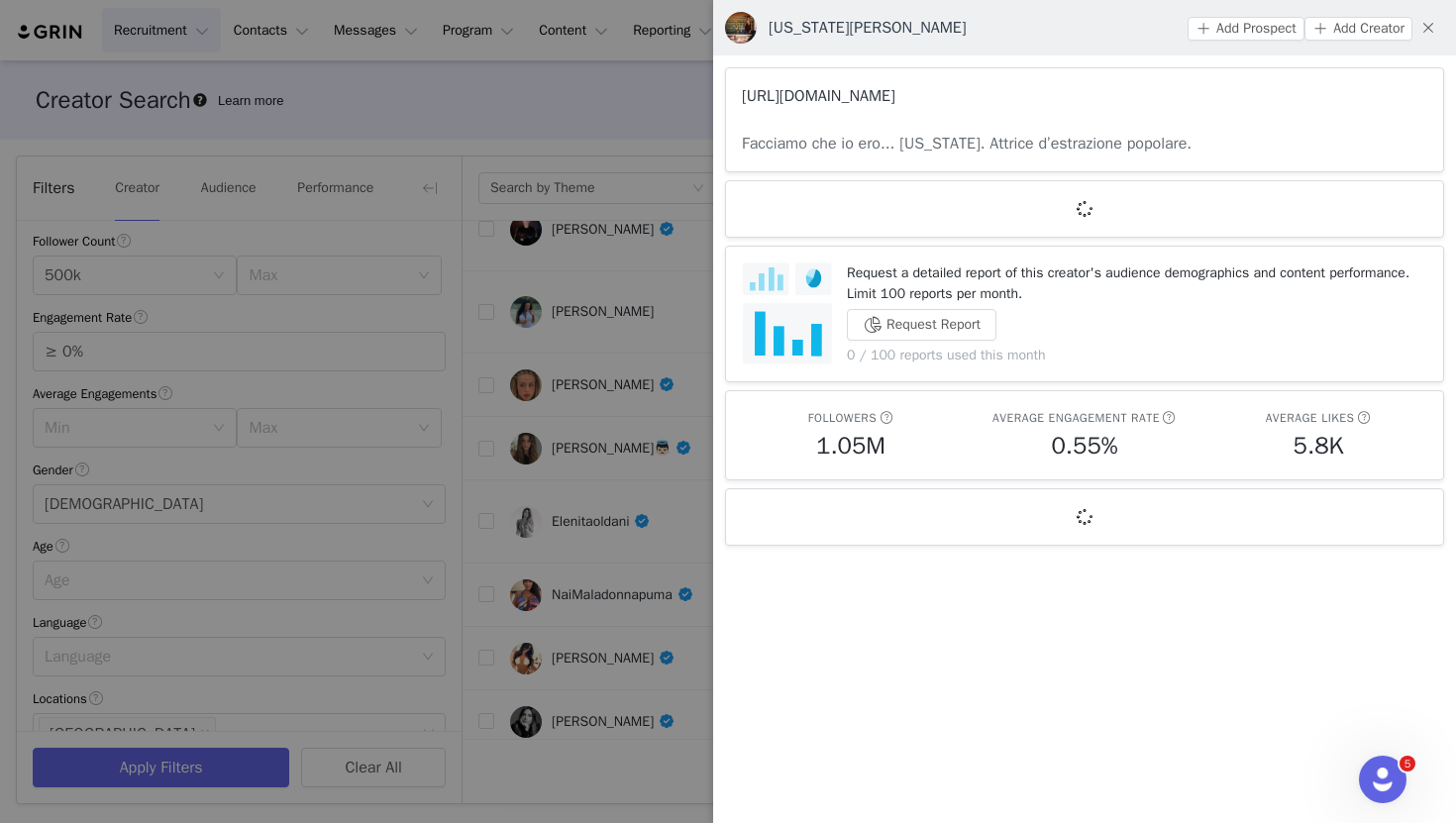 click on "[URL][DOMAIN_NAME]" at bounding box center [818, 96] 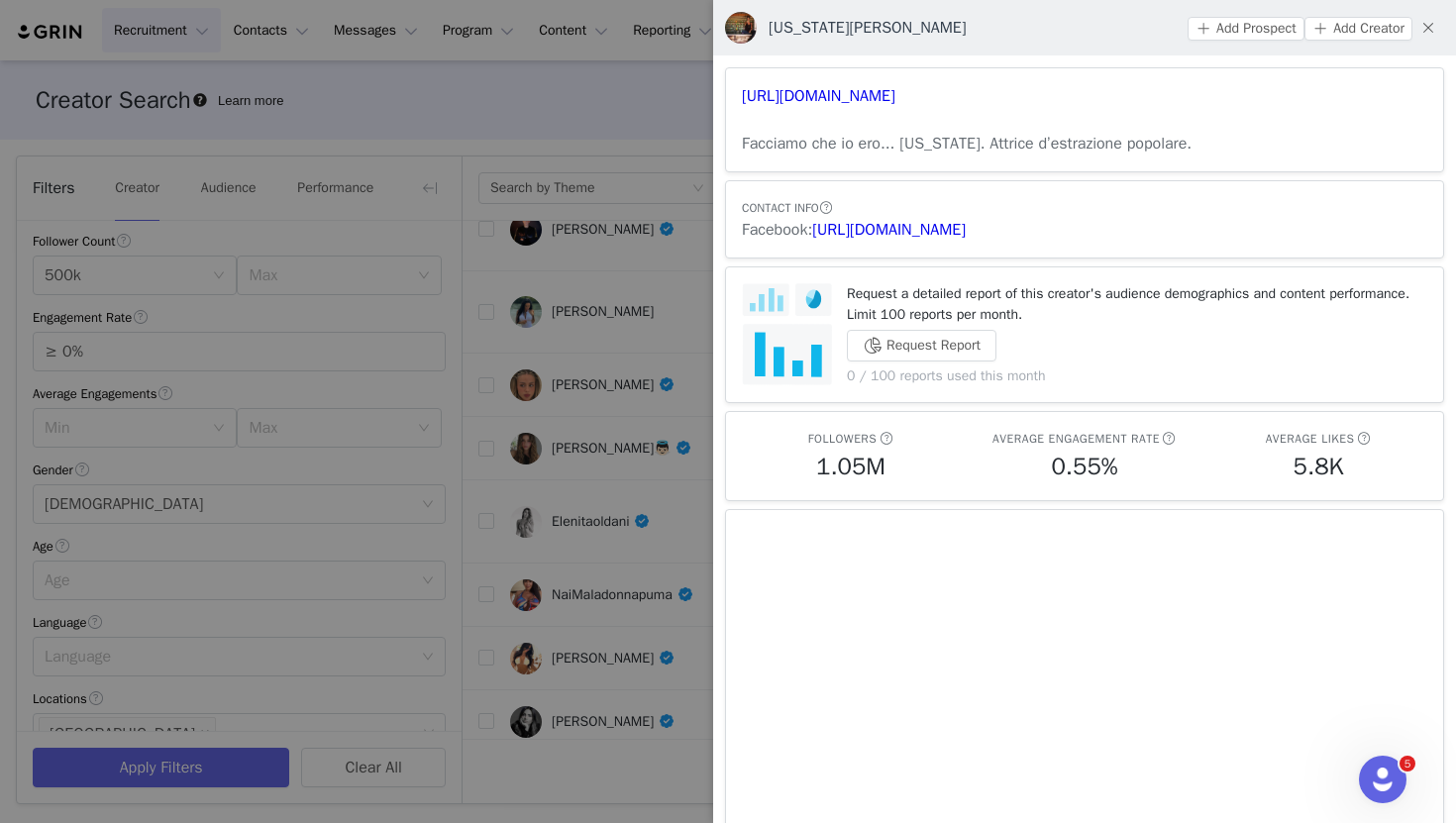 click at bounding box center (728, 411) 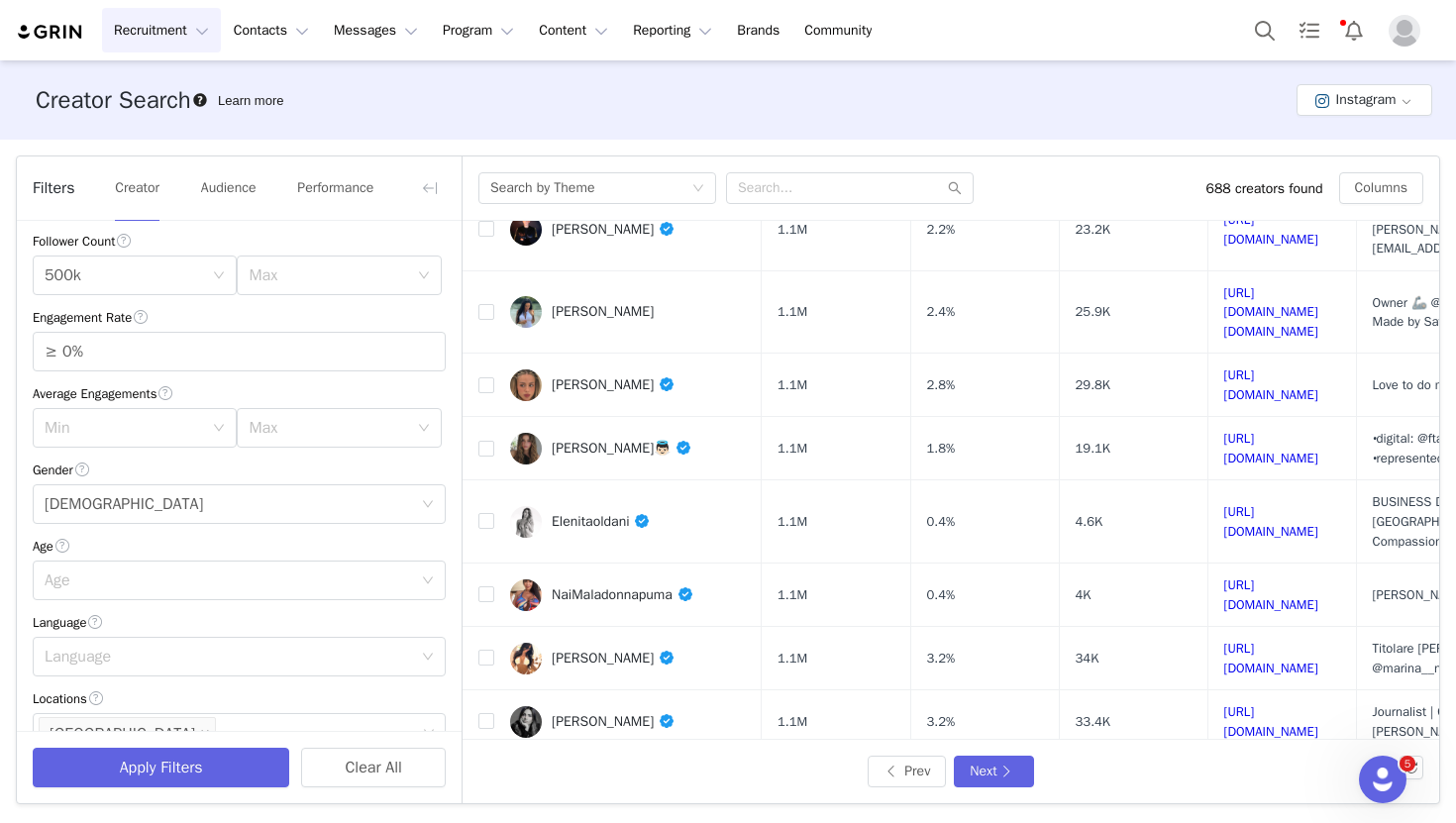 click on "[PERSON_NAME]" at bounding box center [613, 848] 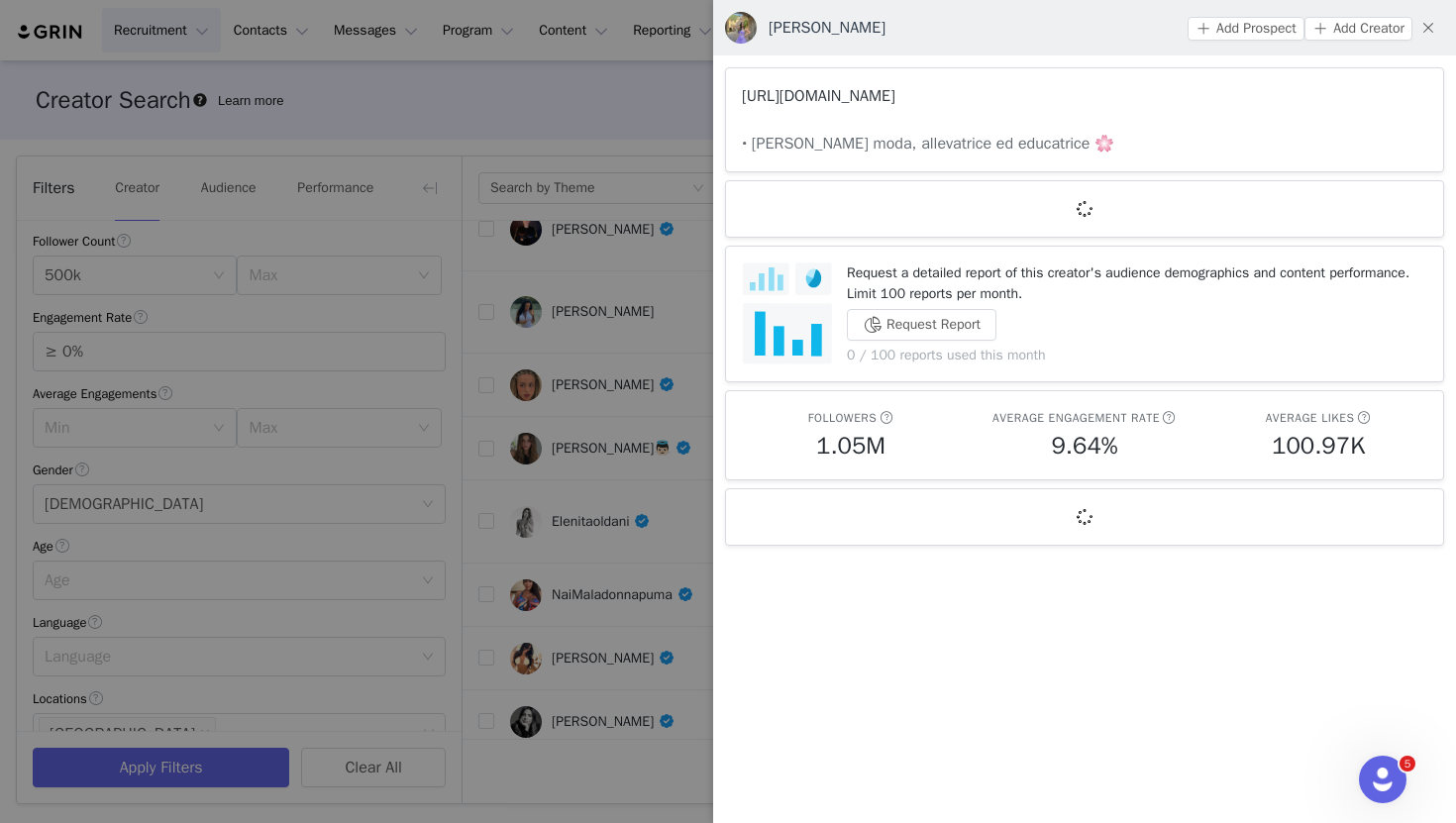 click on "[URL][DOMAIN_NAME]" at bounding box center [818, 96] 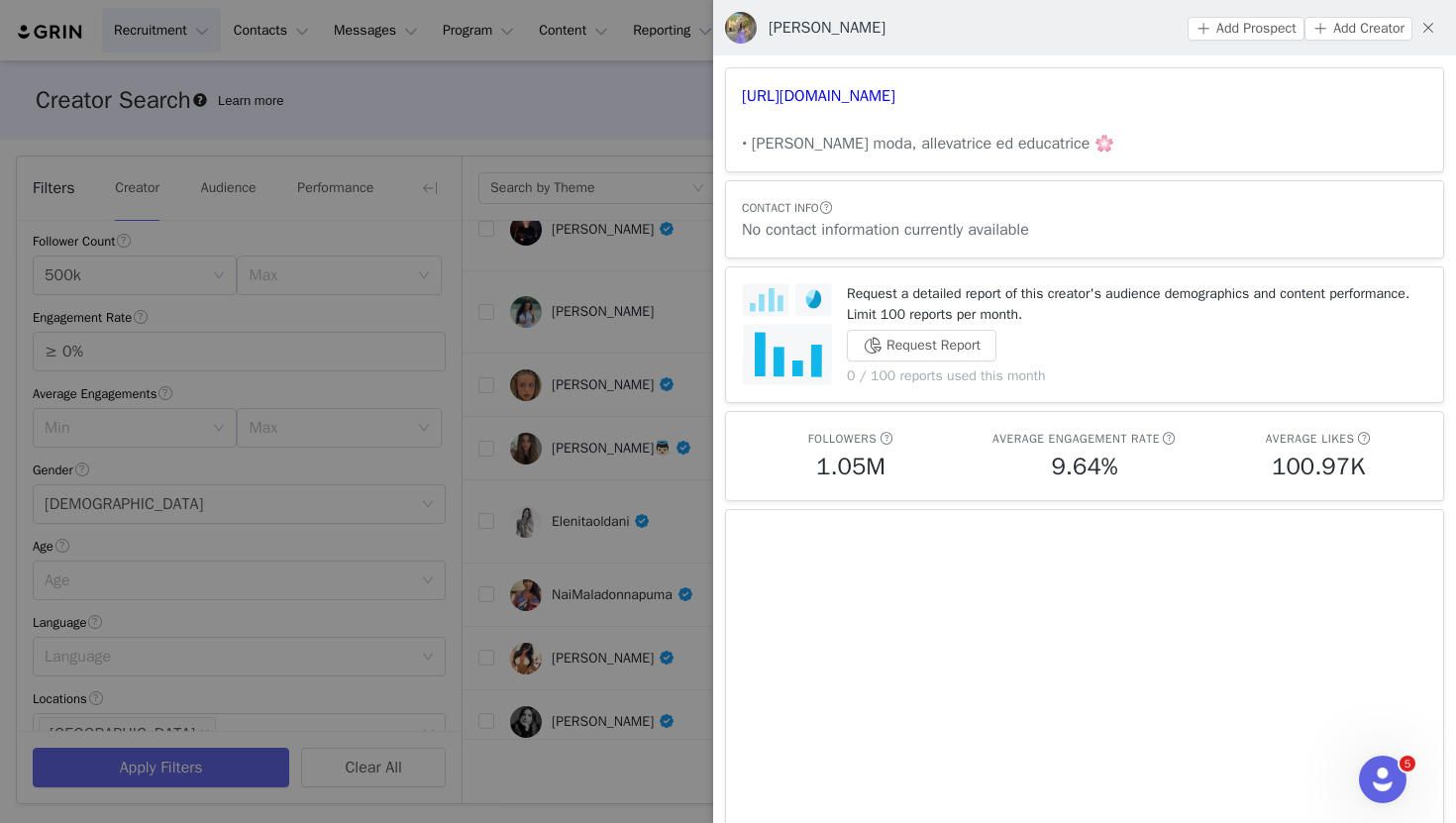 click at bounding box center [728, 411] 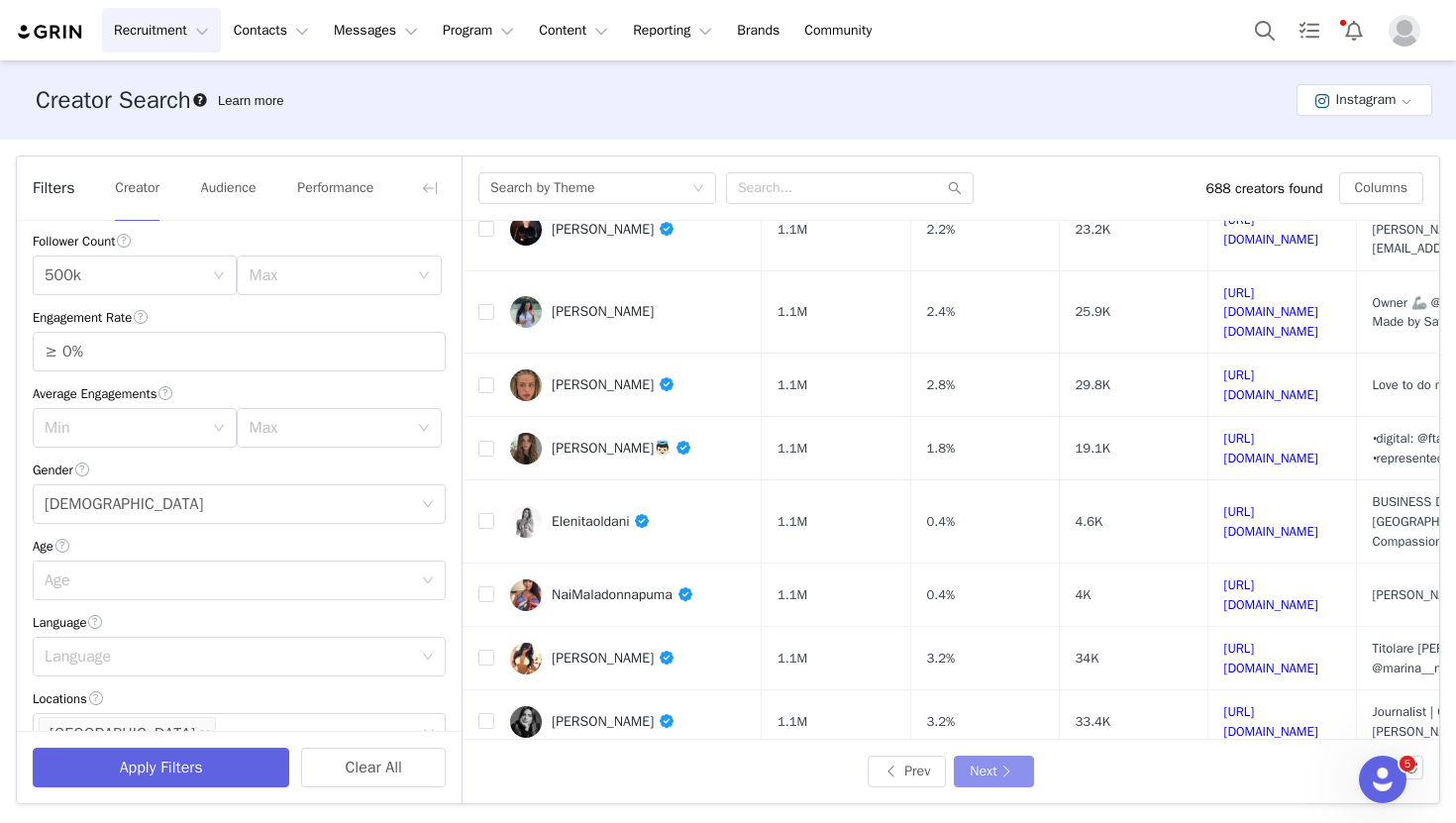 click on "Next" at bounding box center (993, 772) 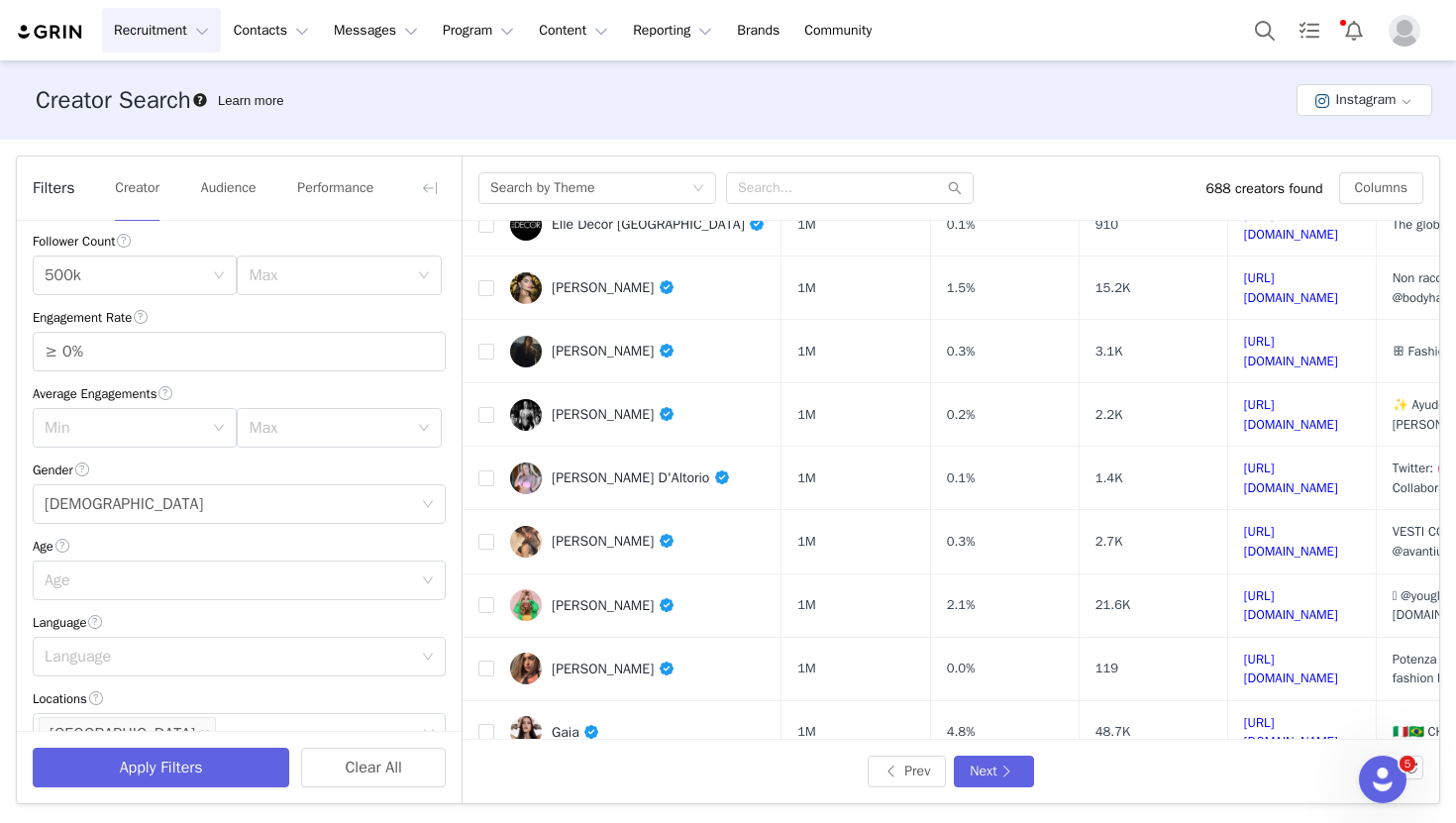 scroll, scrollTop: 0, scrollLeft: 0, axis: both 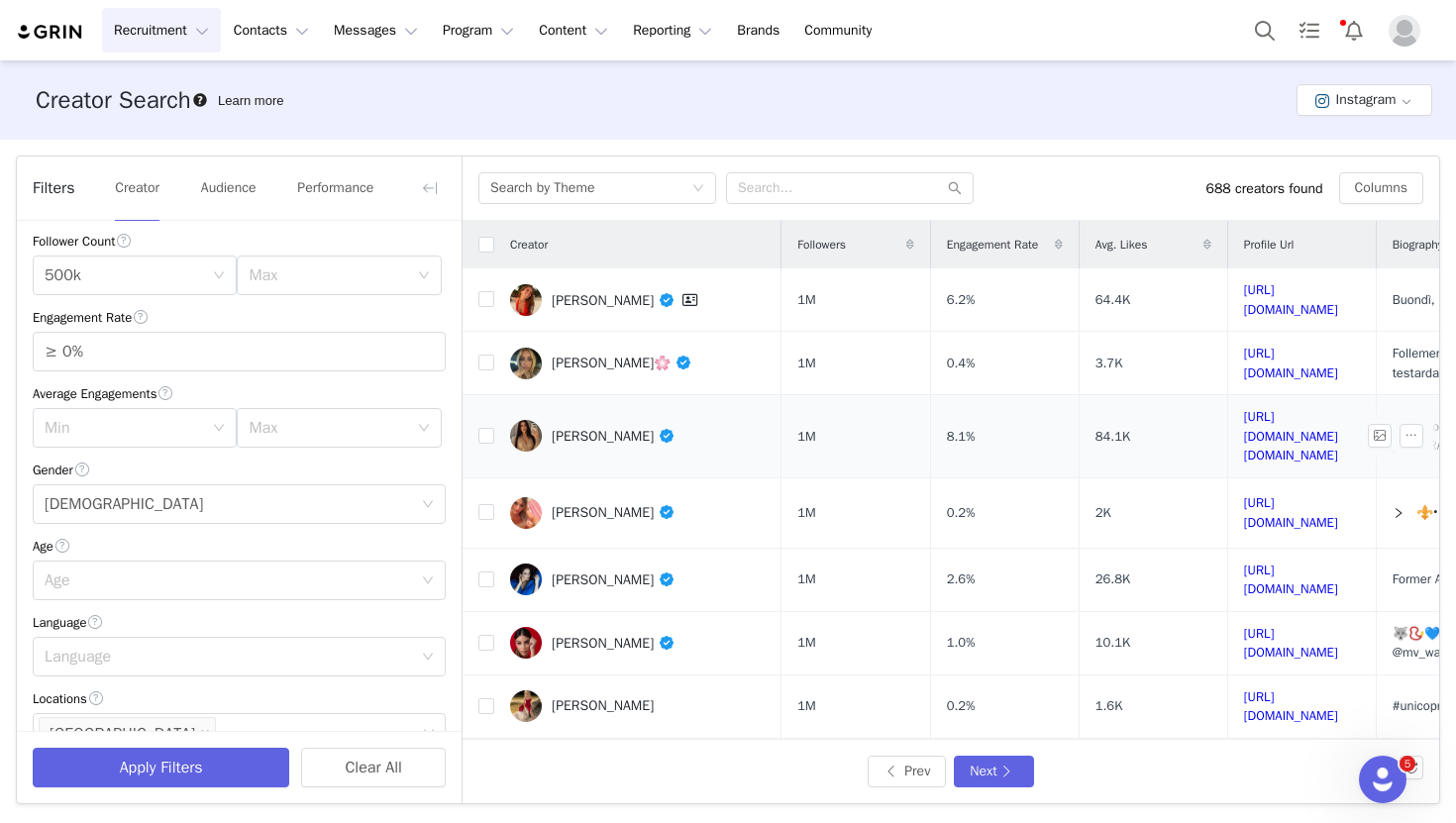 click on "1M" at bounding box center [856, 437] 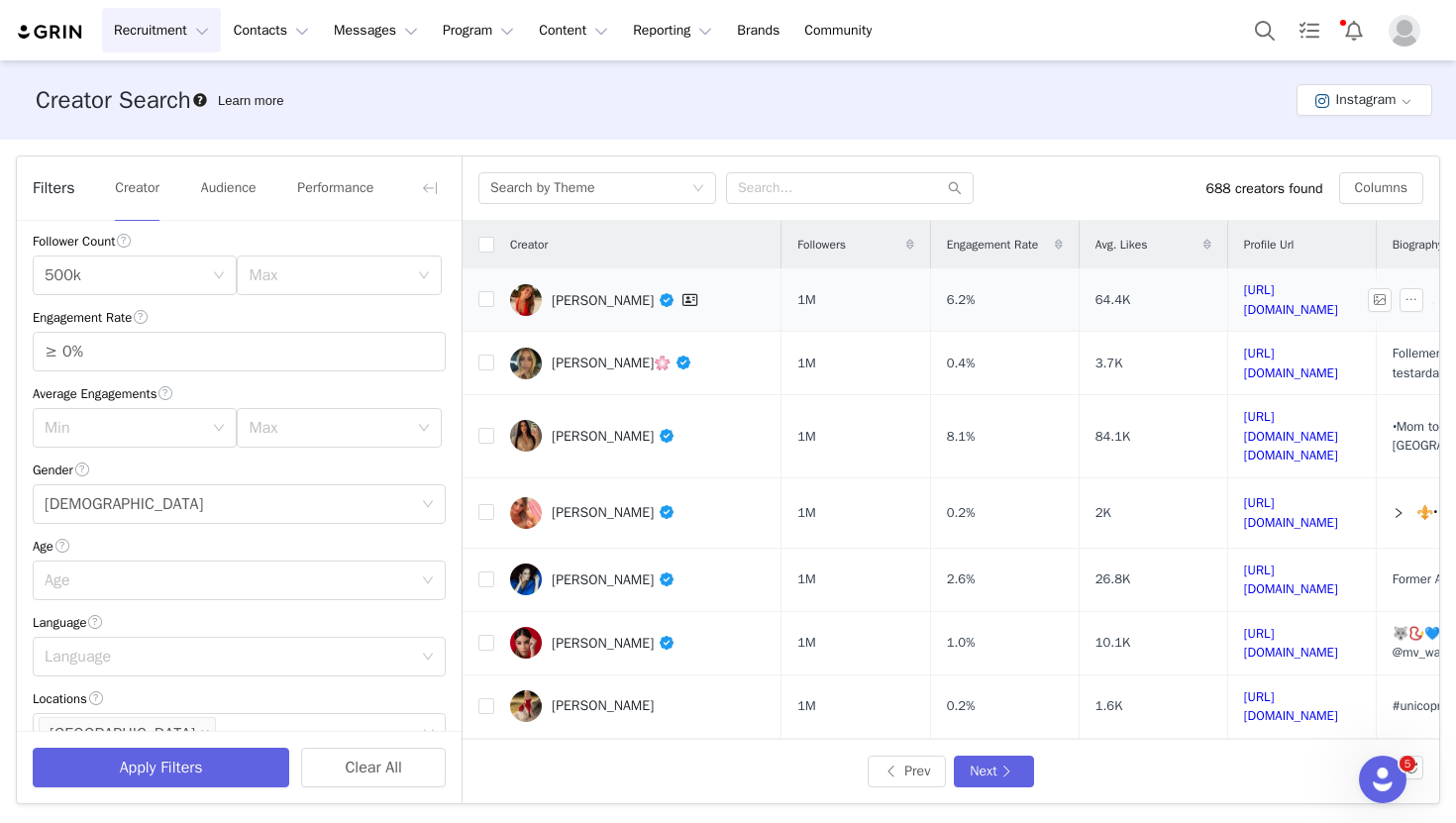 click on "[PERSON_NAME]" at bounding box center [627, 300] 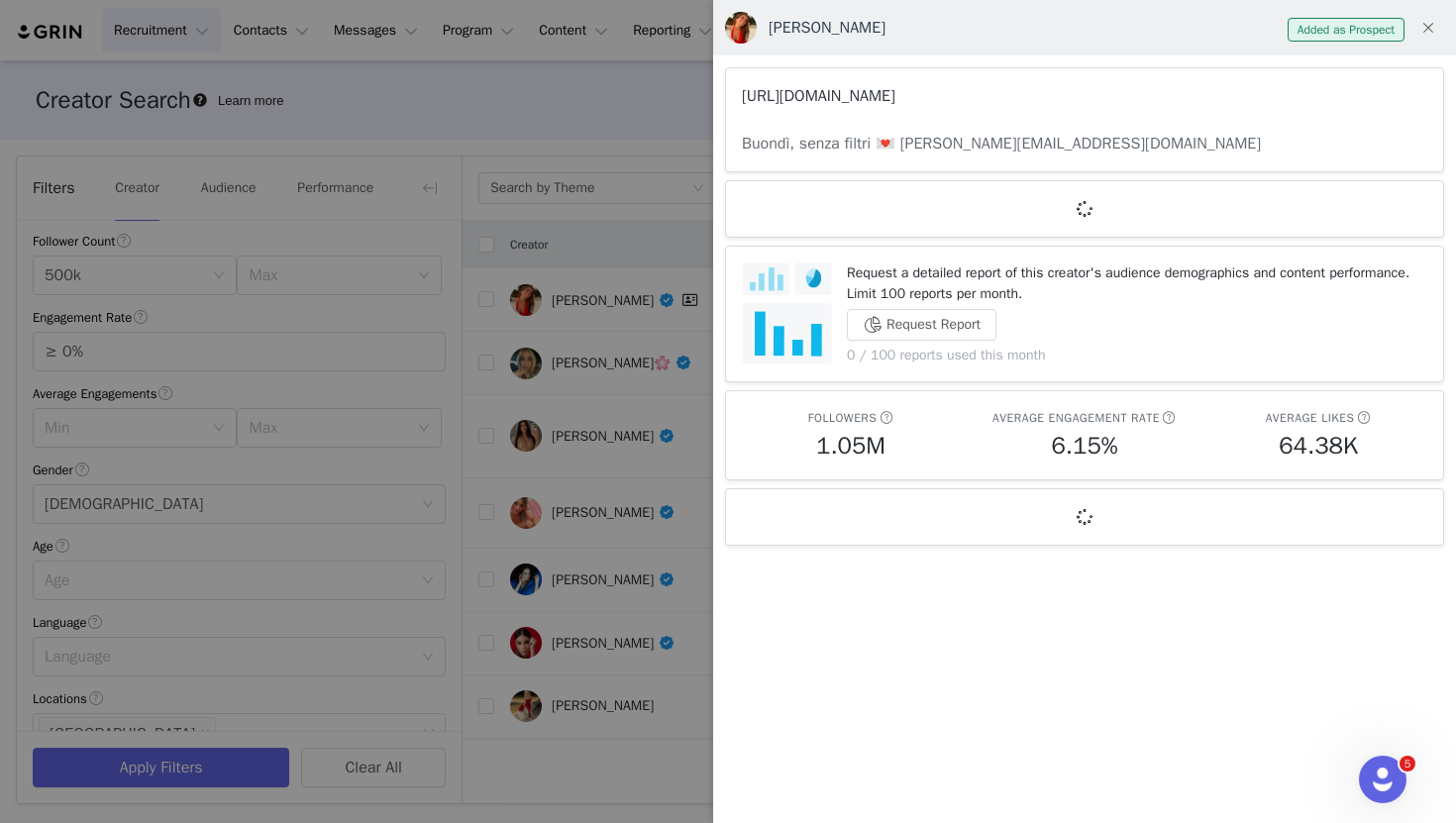 click on "[URL][DOMAIN_NAME]" at bounding box center [818, 96] 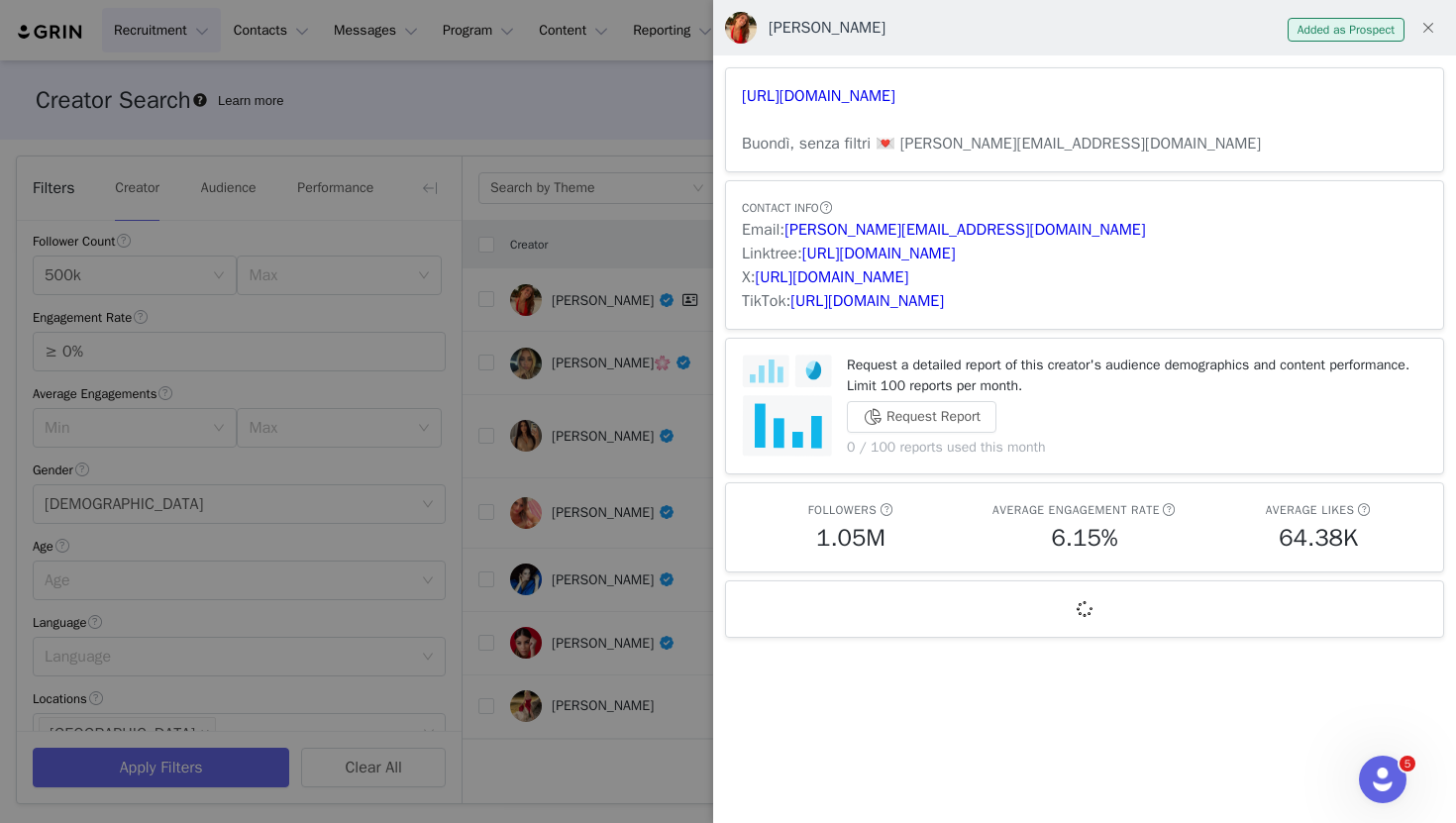 click at bounding box center [728, 411] 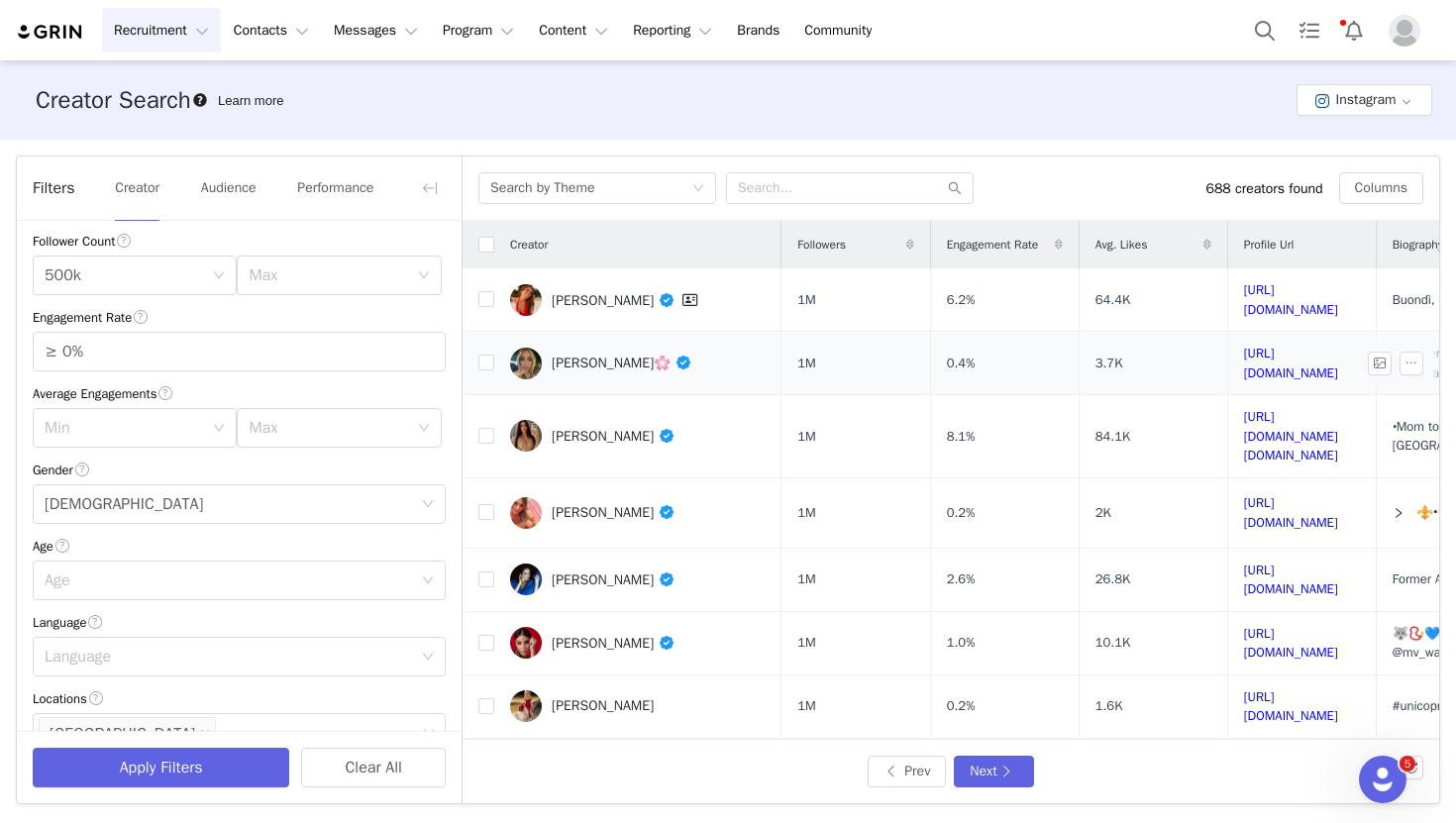 click on "[PERSON_NAME]🌸" at bounding box center [622, 362] 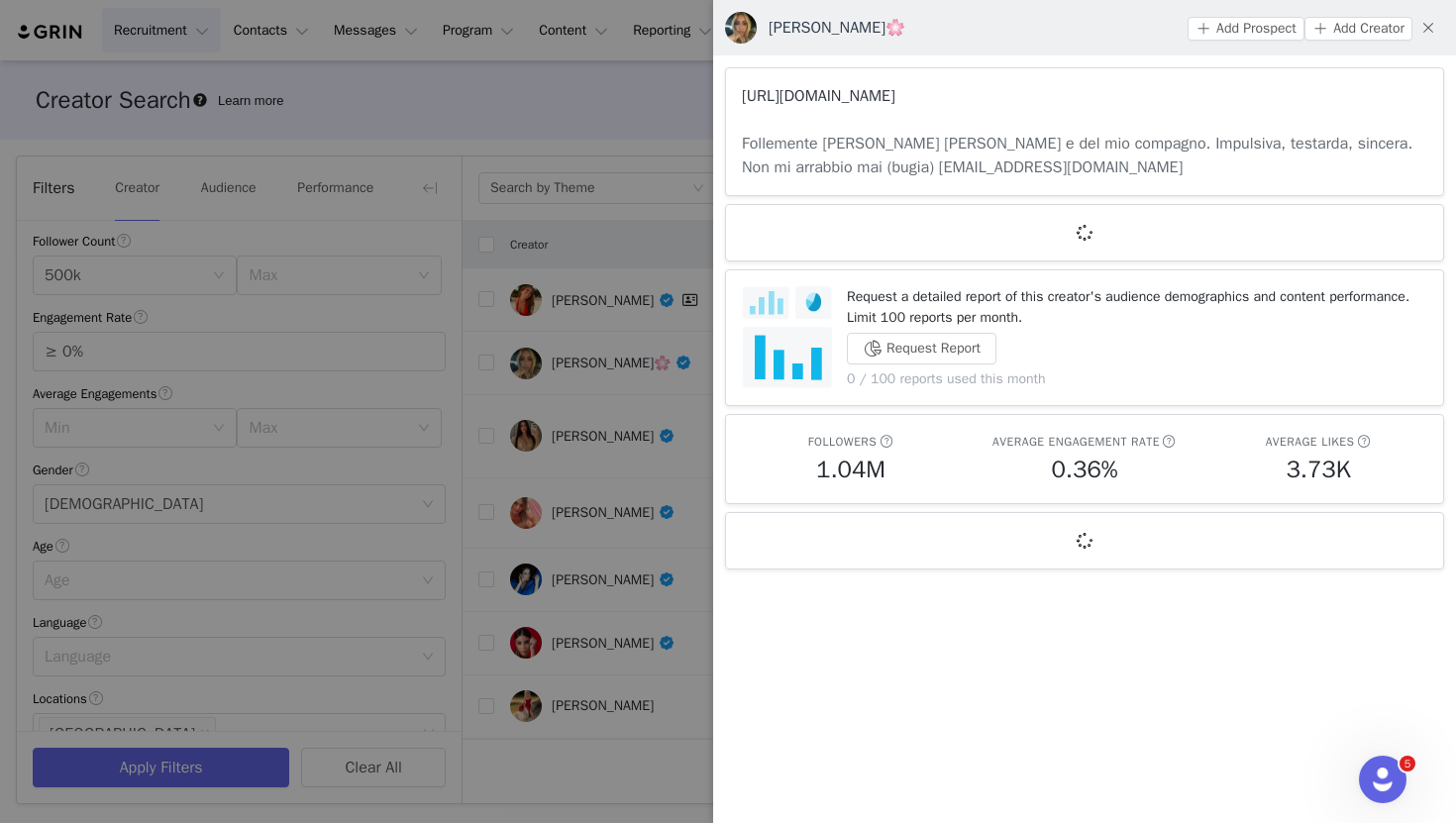 click on "[URL][DOMAIN_NAME]" at bounding box center [818, 96] 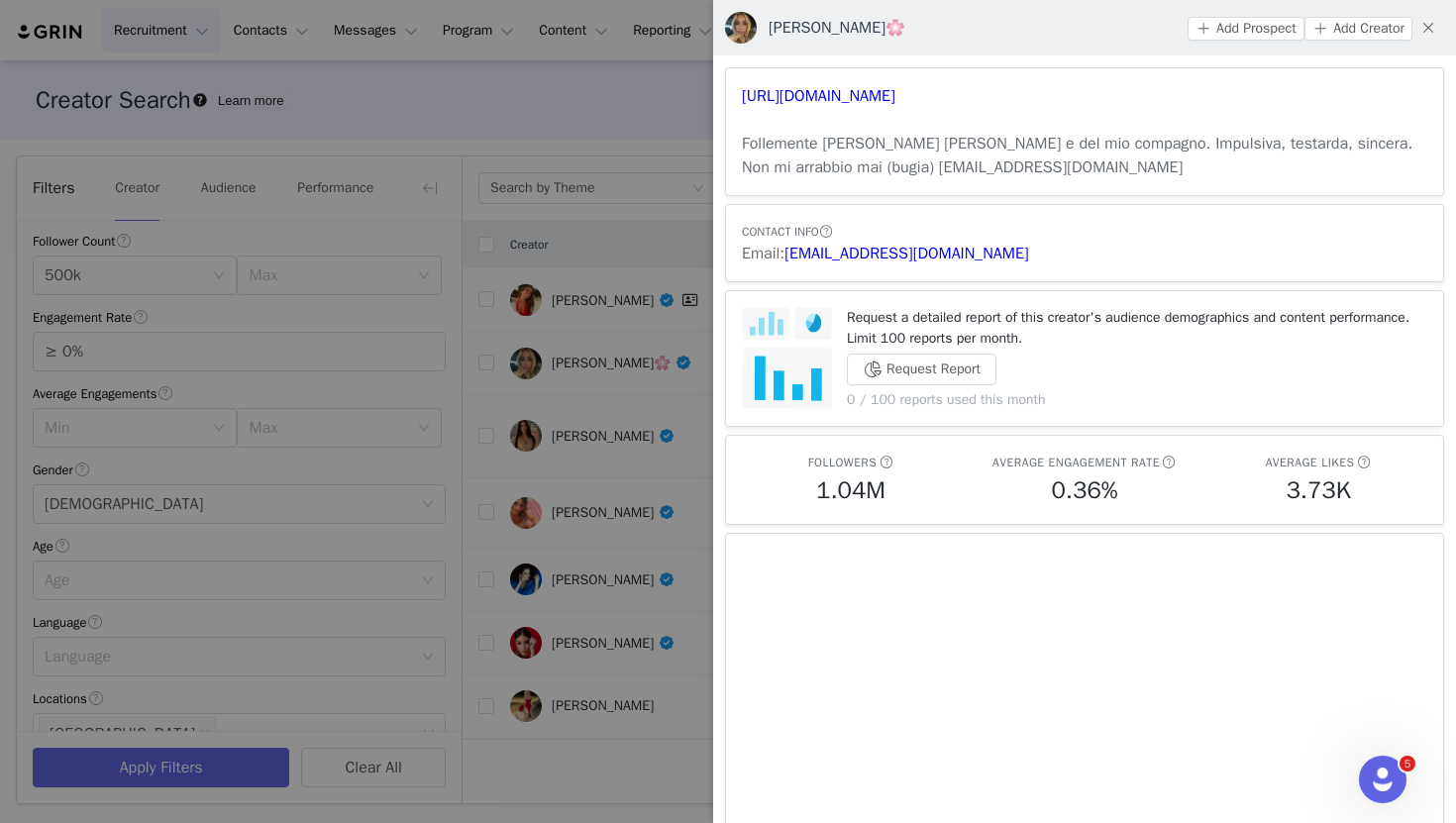 click at bounding box center (728, 411) 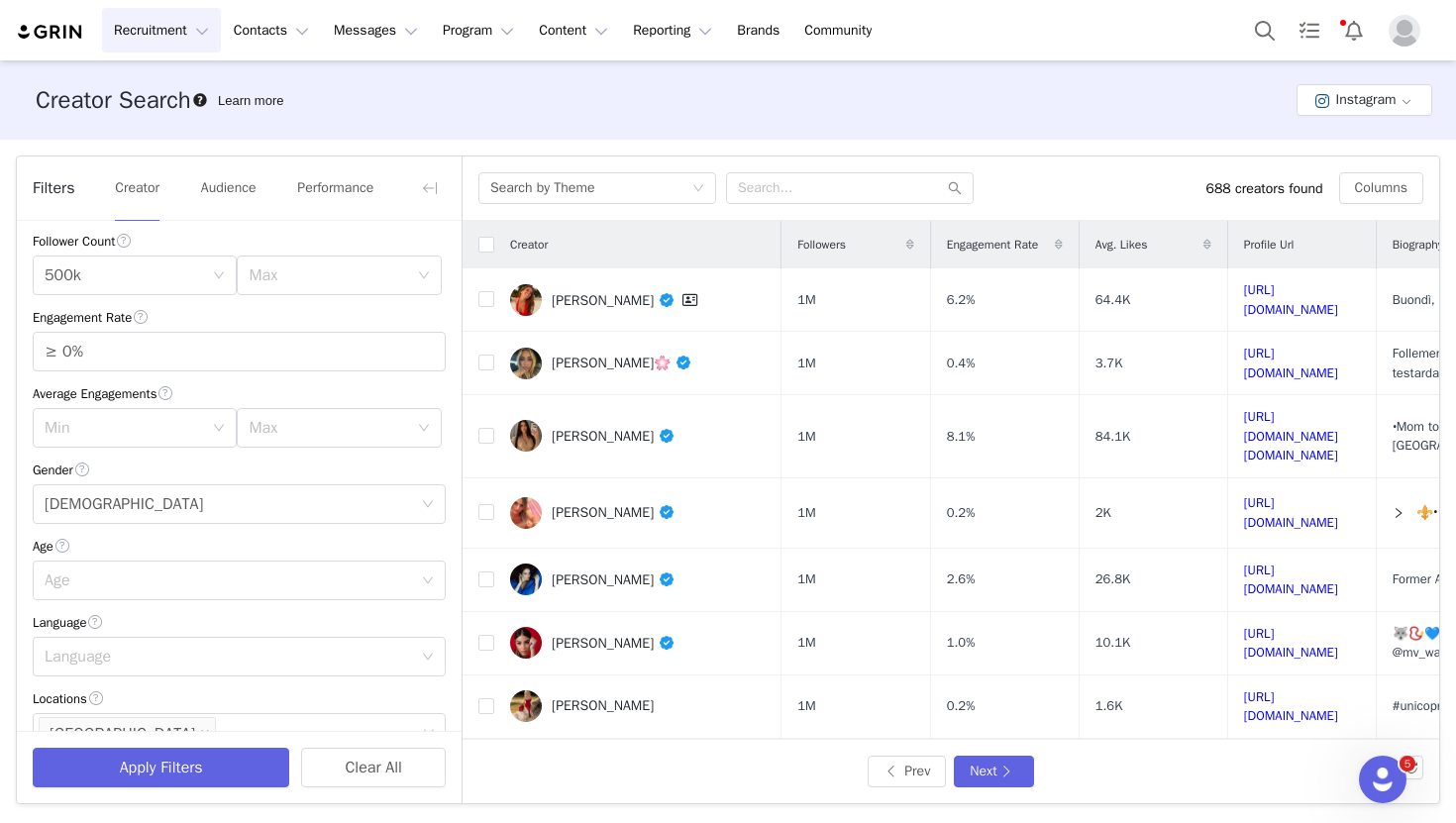 click on "[PERSON_NAME]" at bounding box center [613, 436] 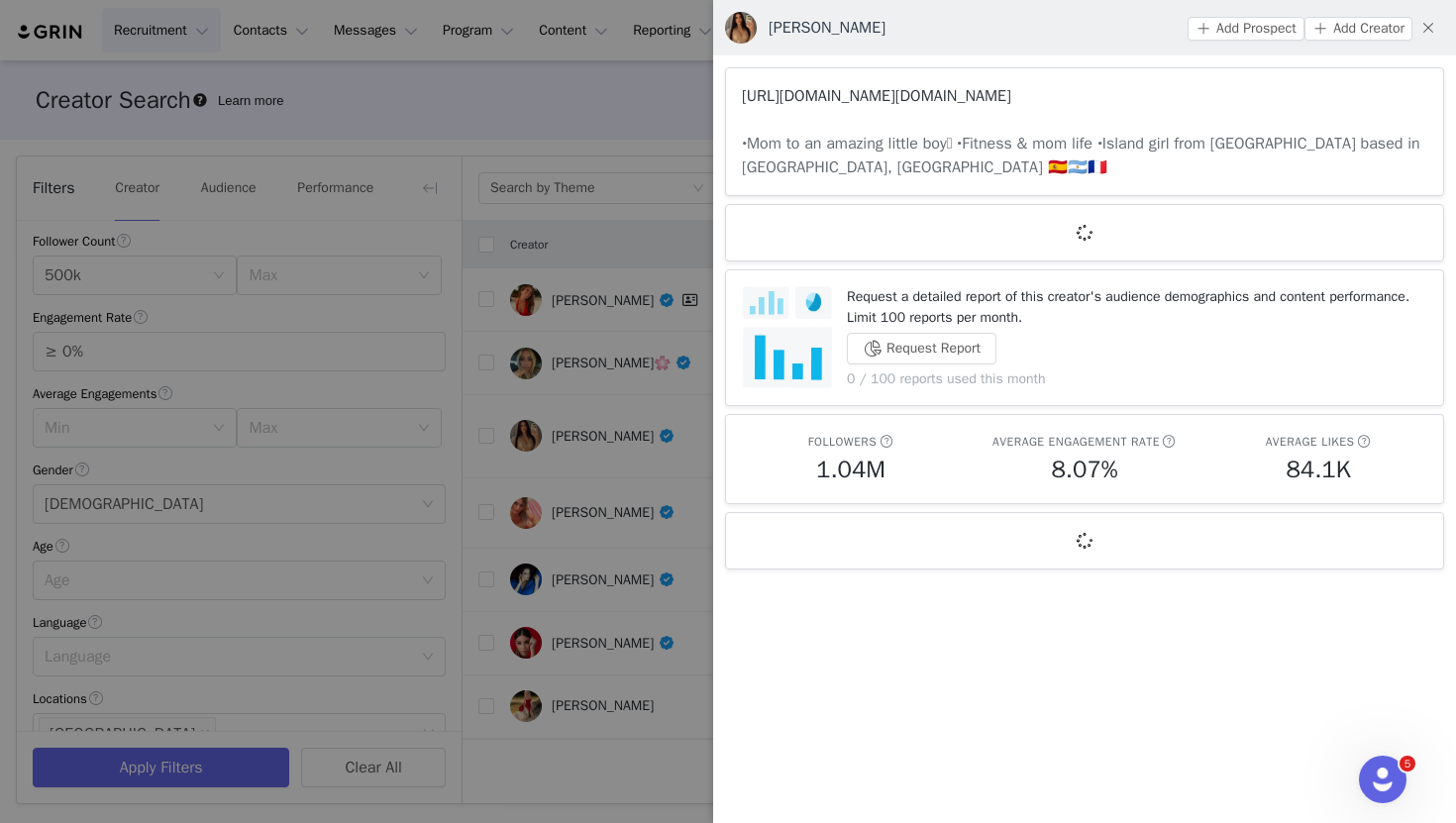 click on "[URL][DOMAIN_NAME][DOMAIN_NAME]" at bounding box center [877, 96] 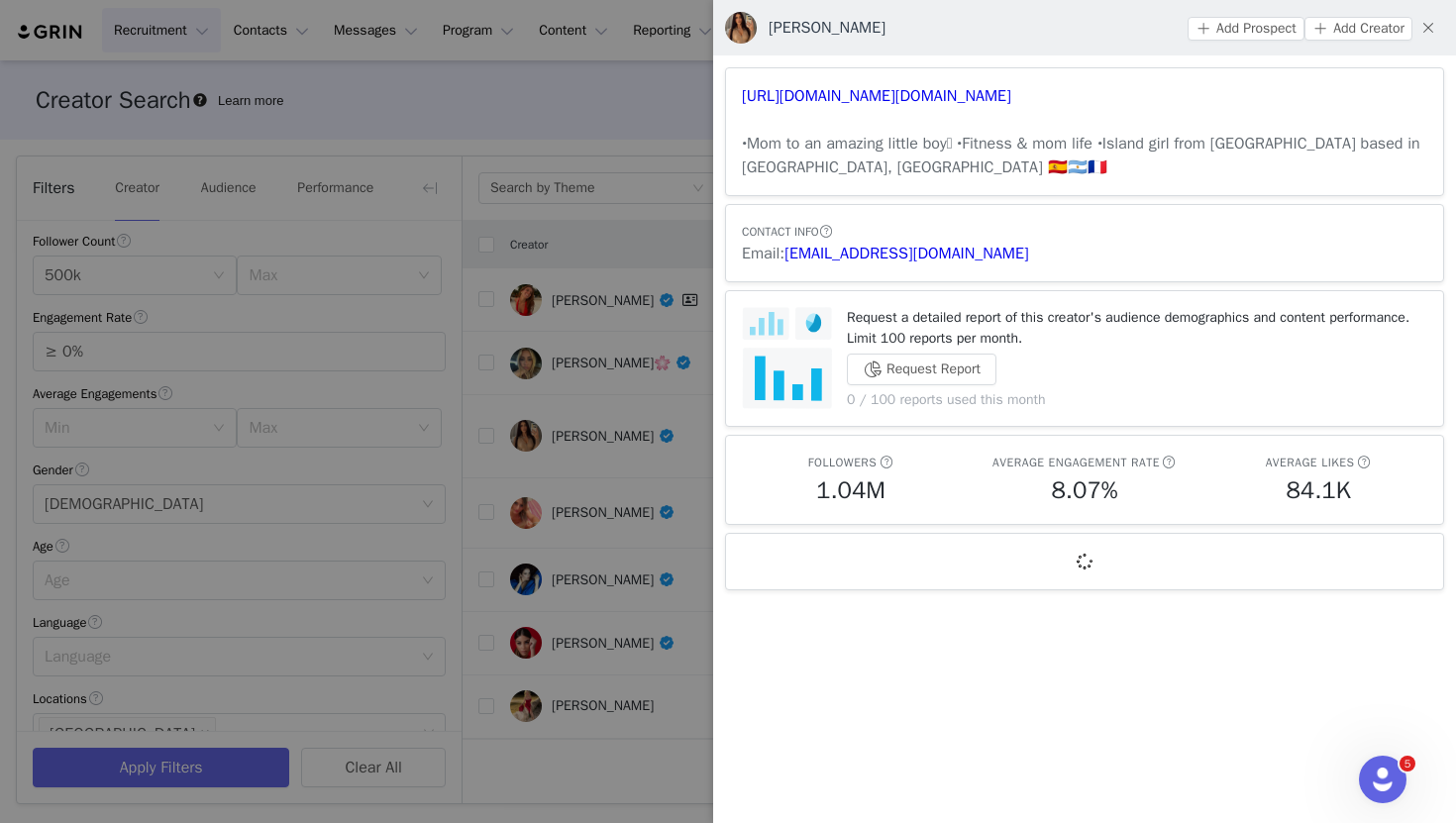 click at bounding box center (728, 411) 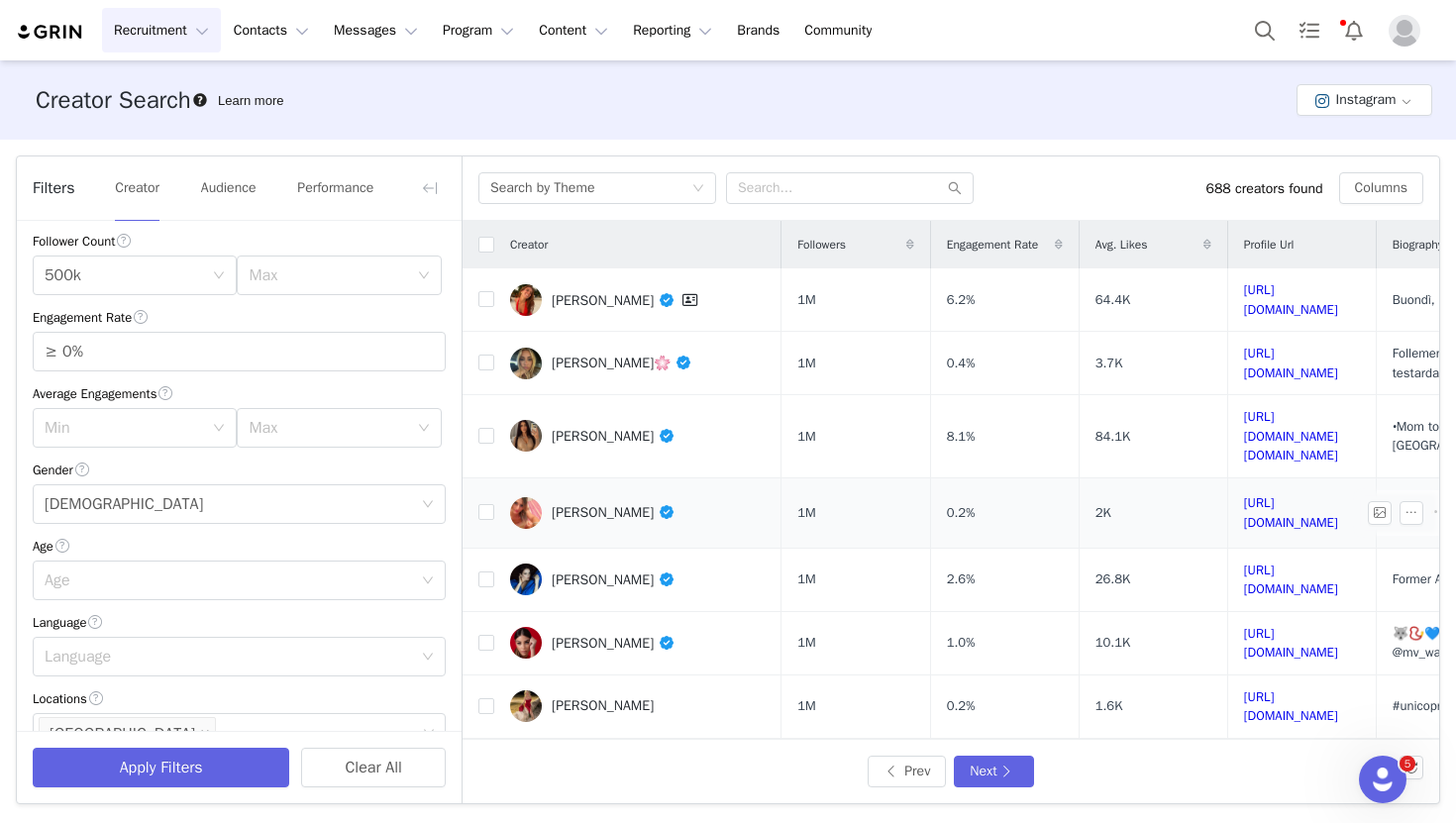 click on "[PERSON_NAME]" at bounding box center [613, 512] 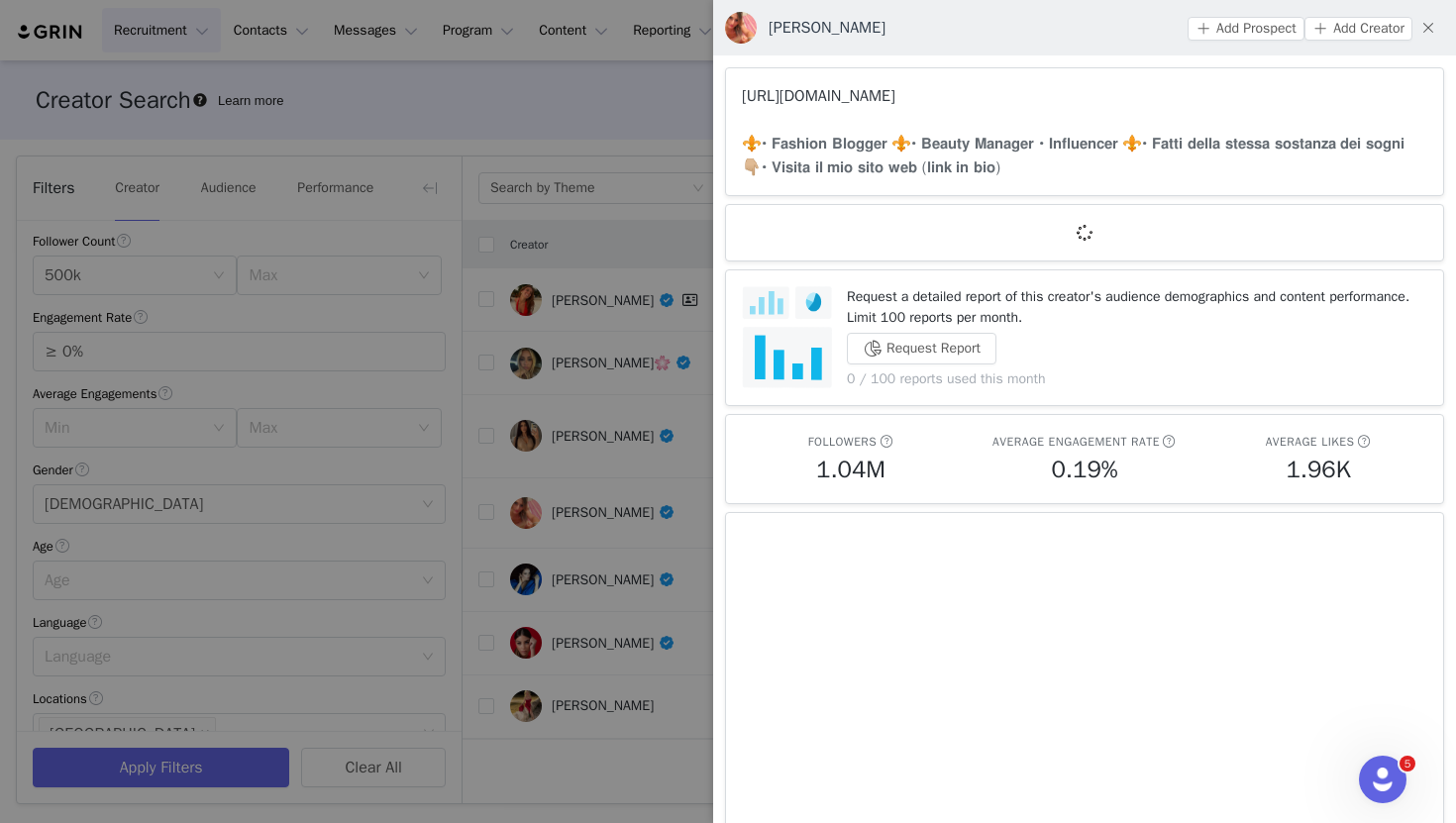 click on "[URL][DOMAIN_NAME]" at bounding box center (818, 96) 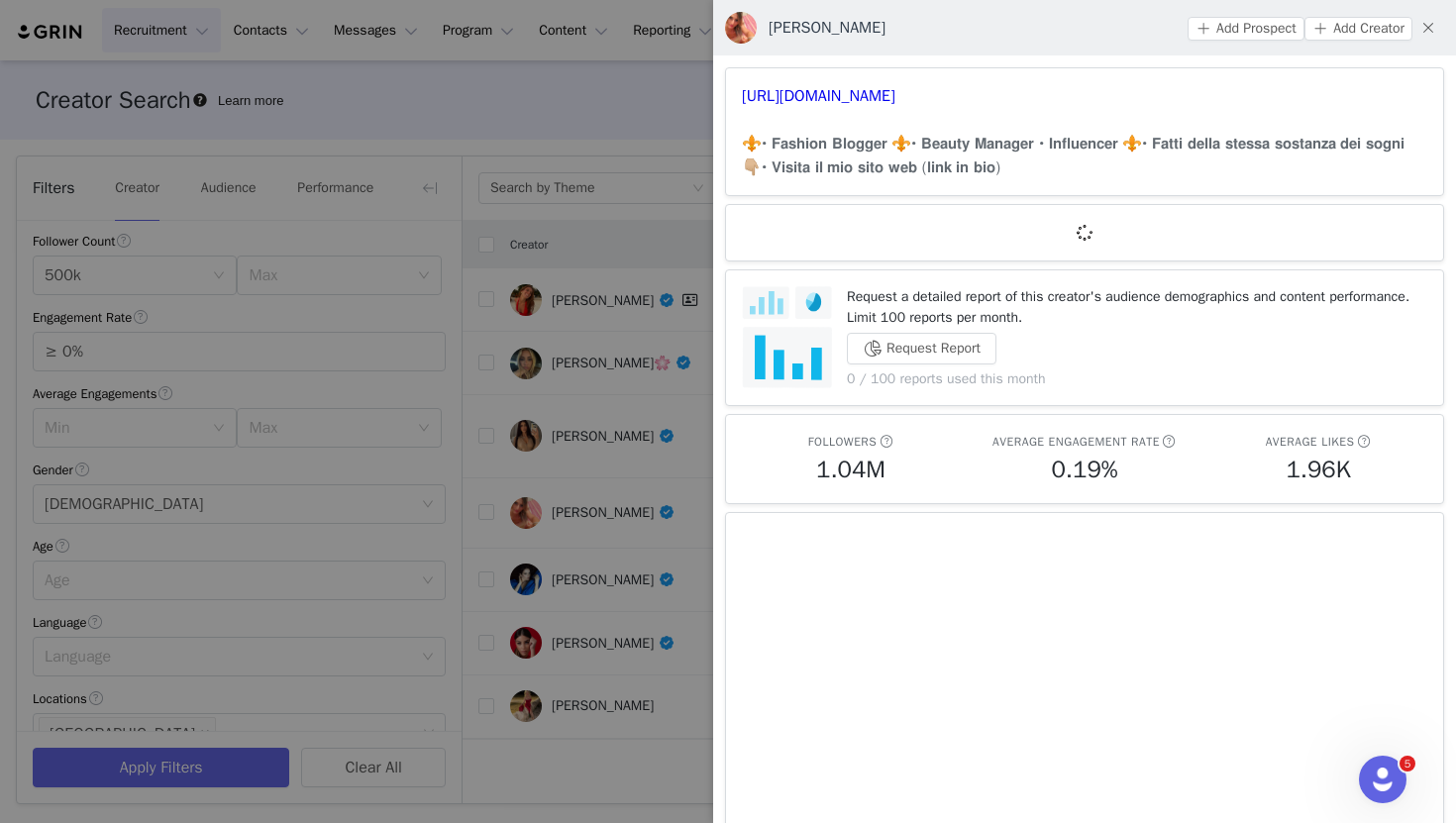 click at bounding box center [728, 411] 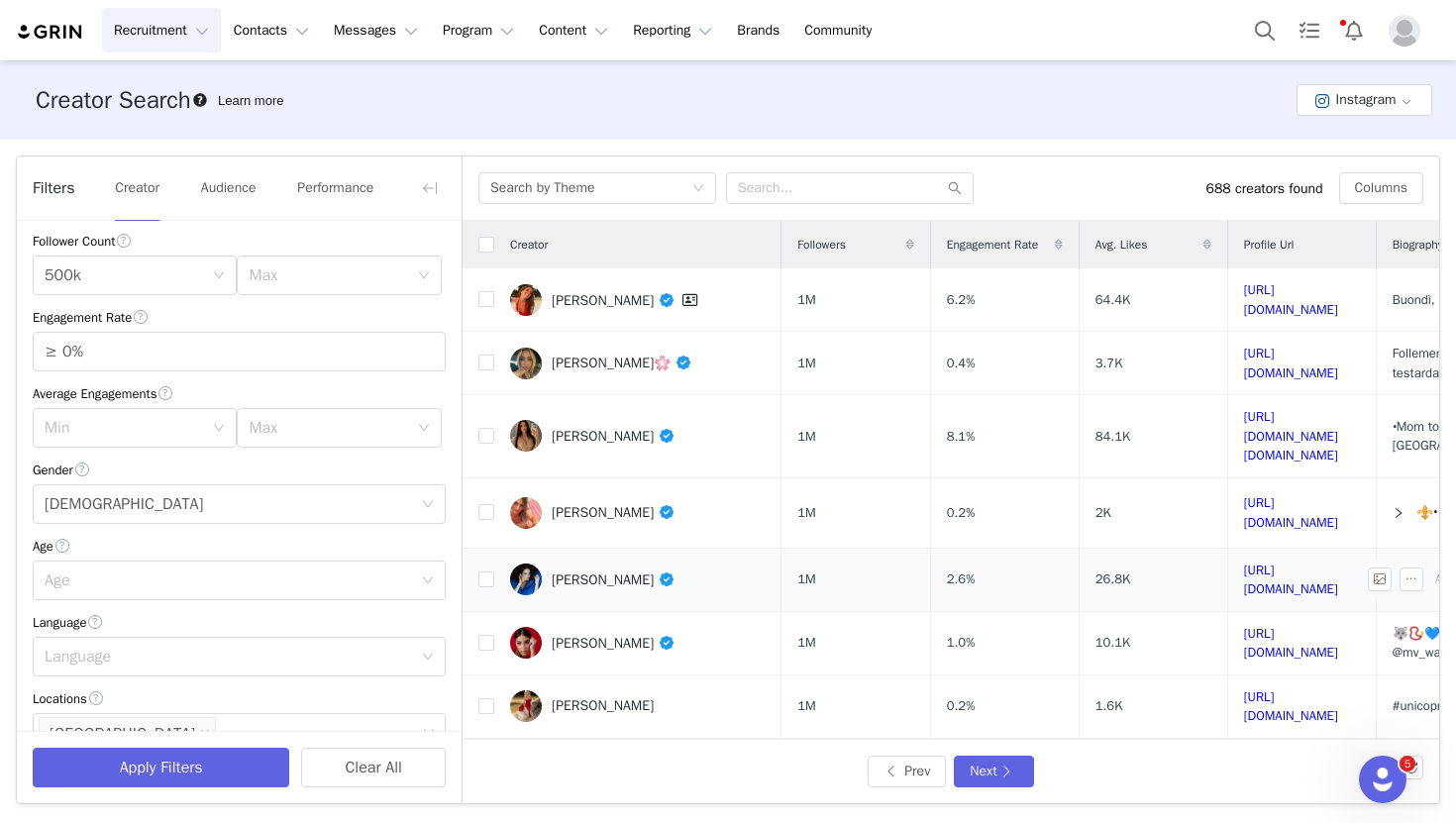 click on "[PERSON_NAME]" at bounding box center (613, 579) 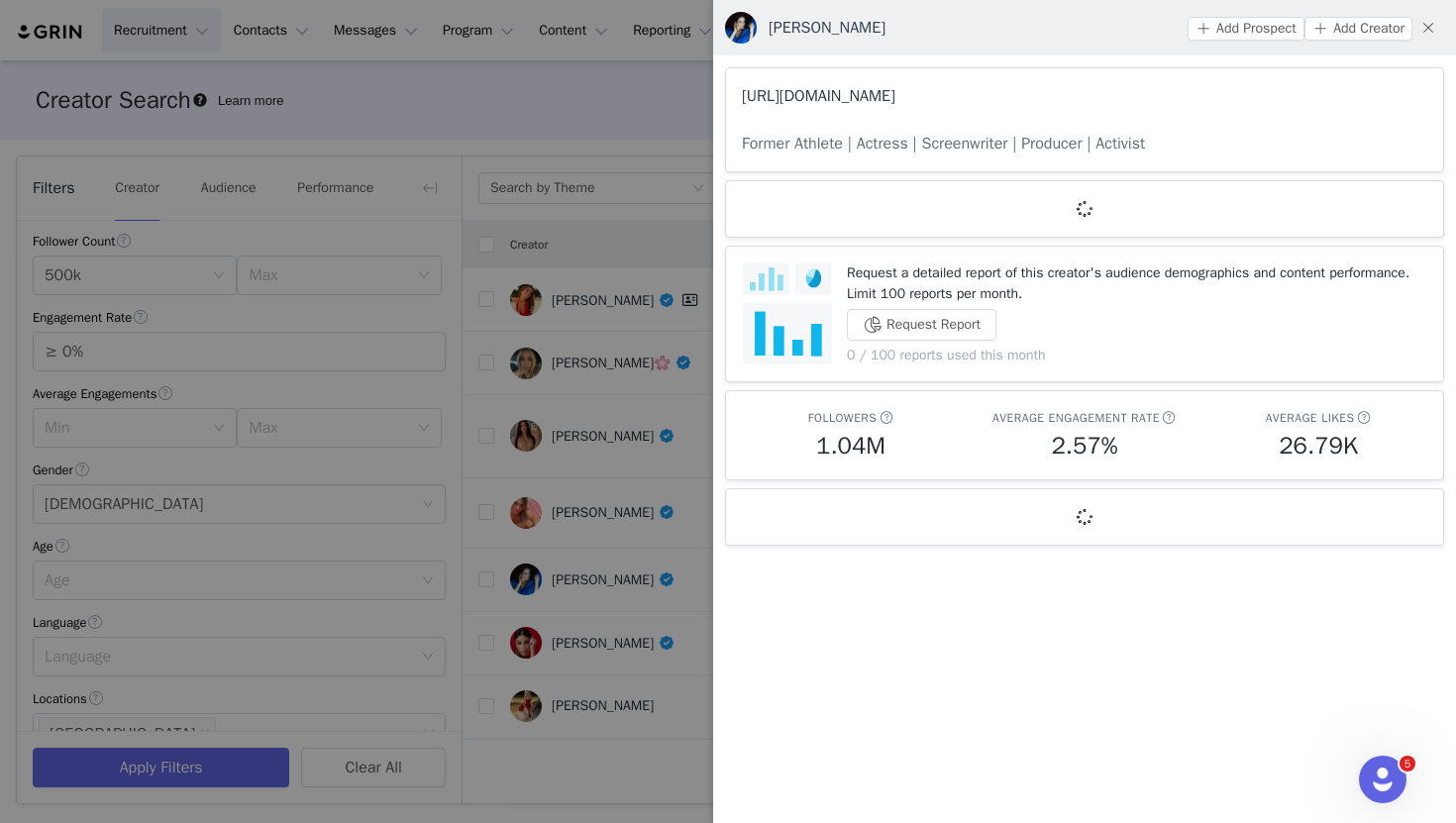 click on "[URL][DOMAIN_NAME]" at bounding box center [818, 96] 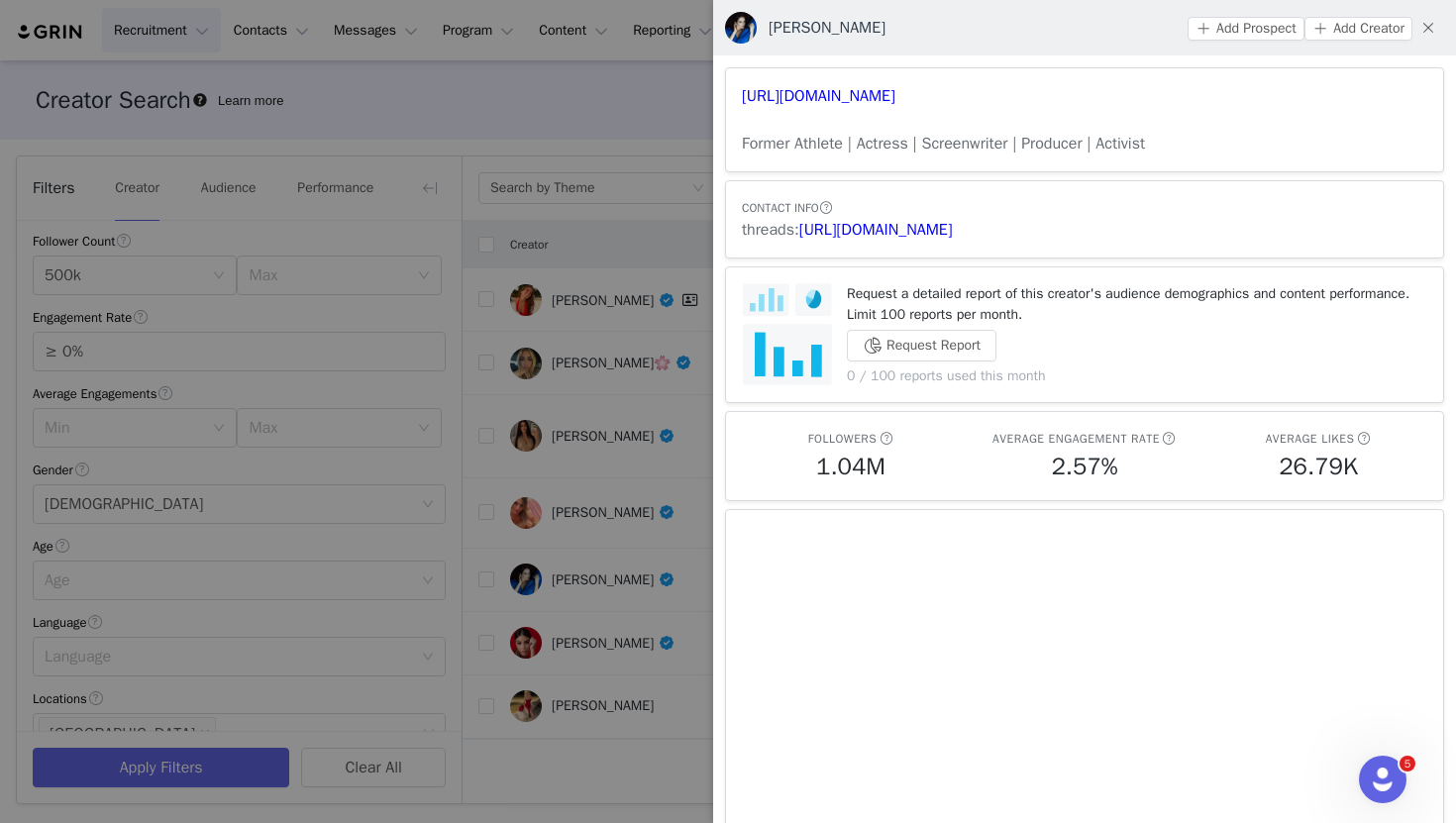 click at bounding box center (728, 411) 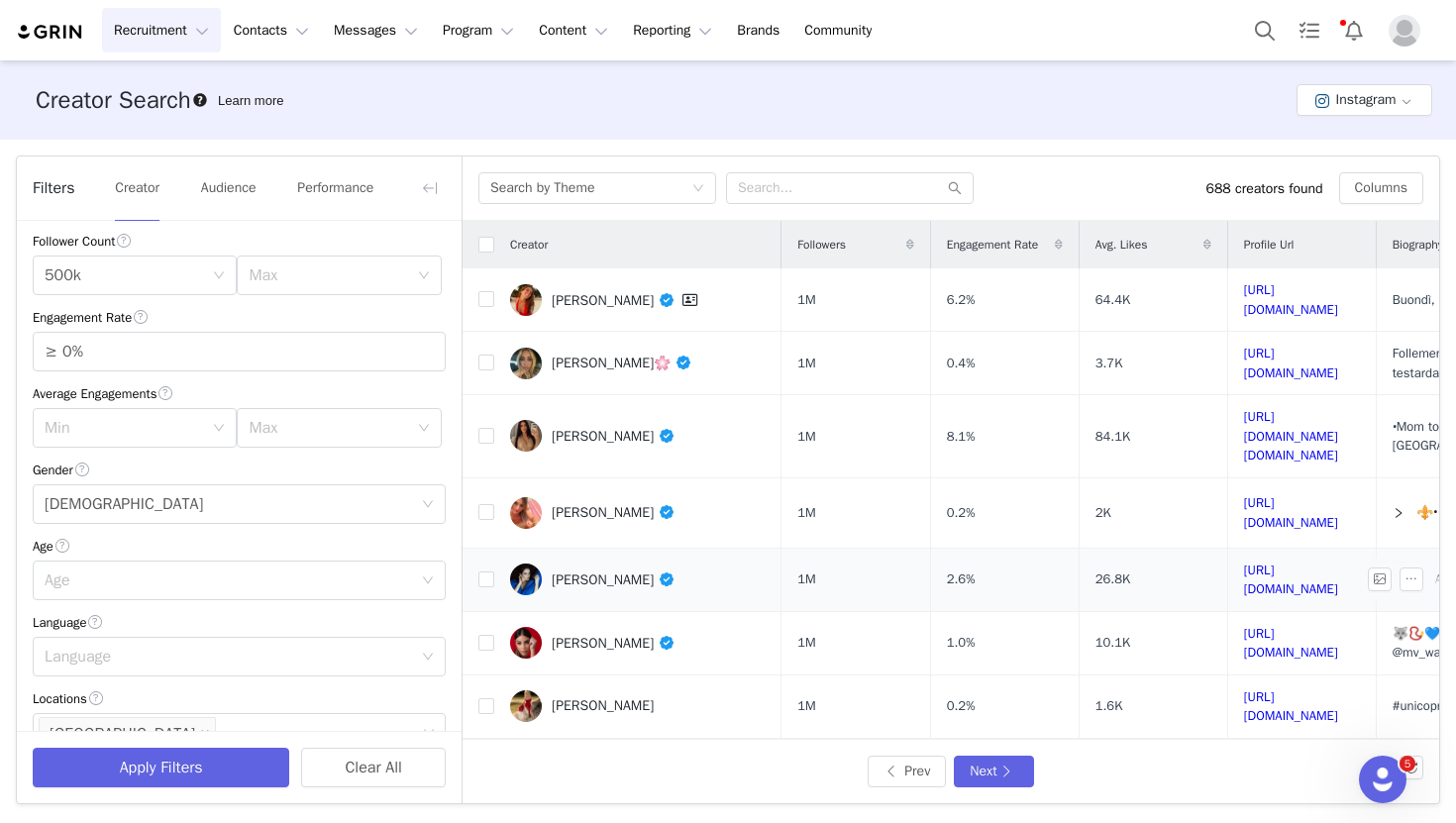 click on "[PERSON_NAME]" at bounding box center [613, 579] 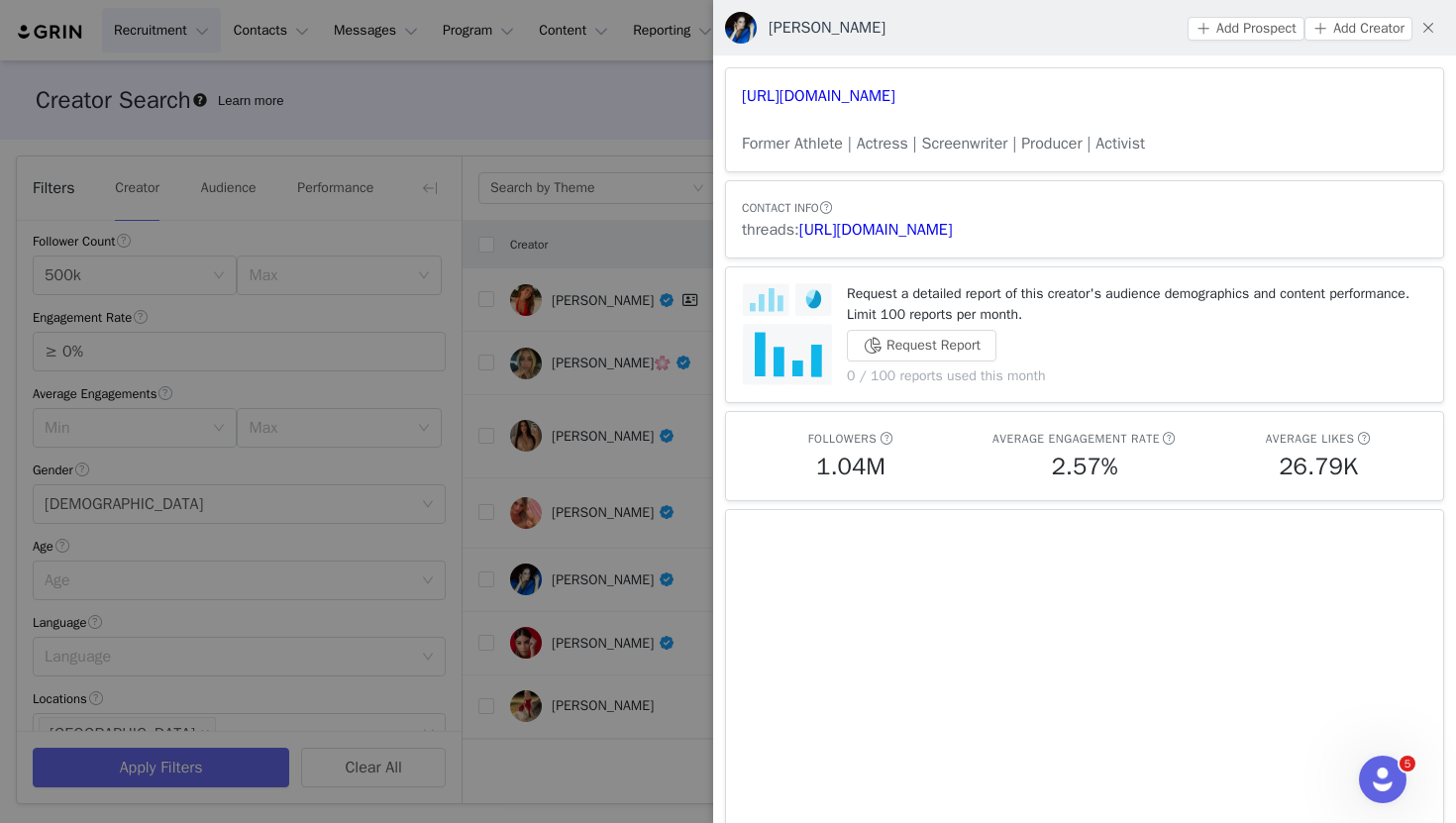click at bounding box center (728, 411) 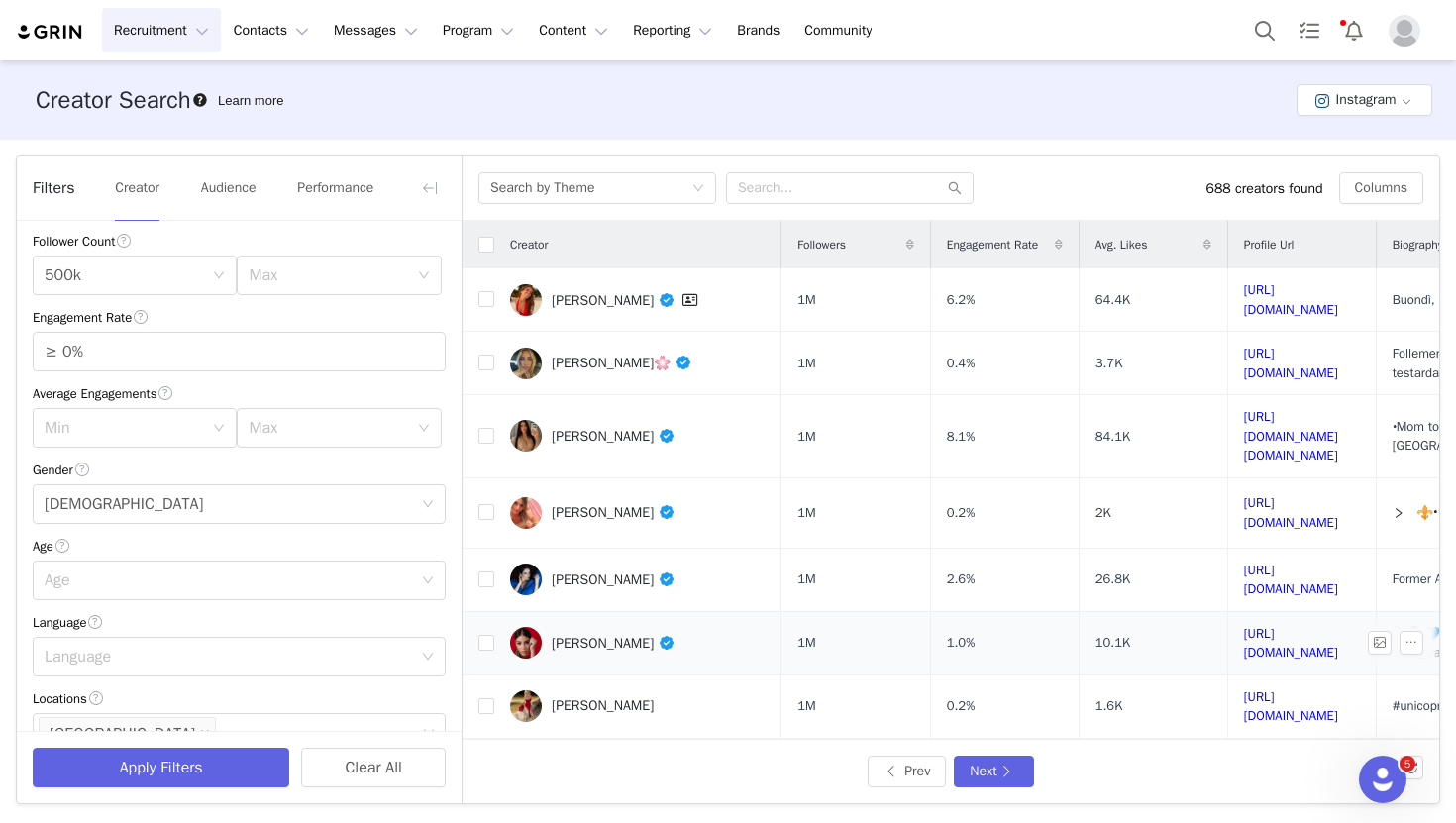 click on "[PERSON_NAME]" at bounding box center [613, 643] 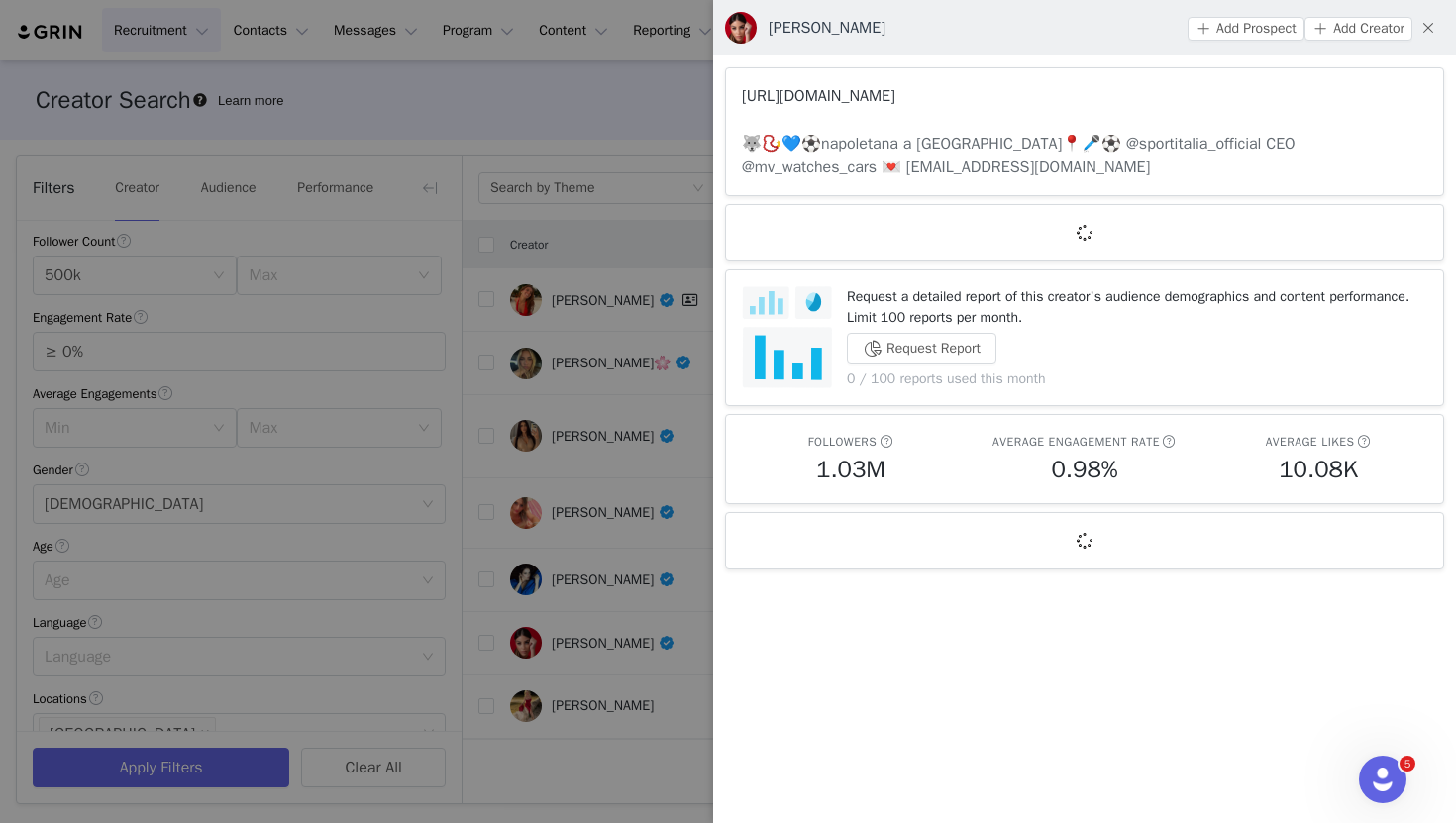 click on "[URL][DOMAIN_NAME]" at bounding box center (818, 96) 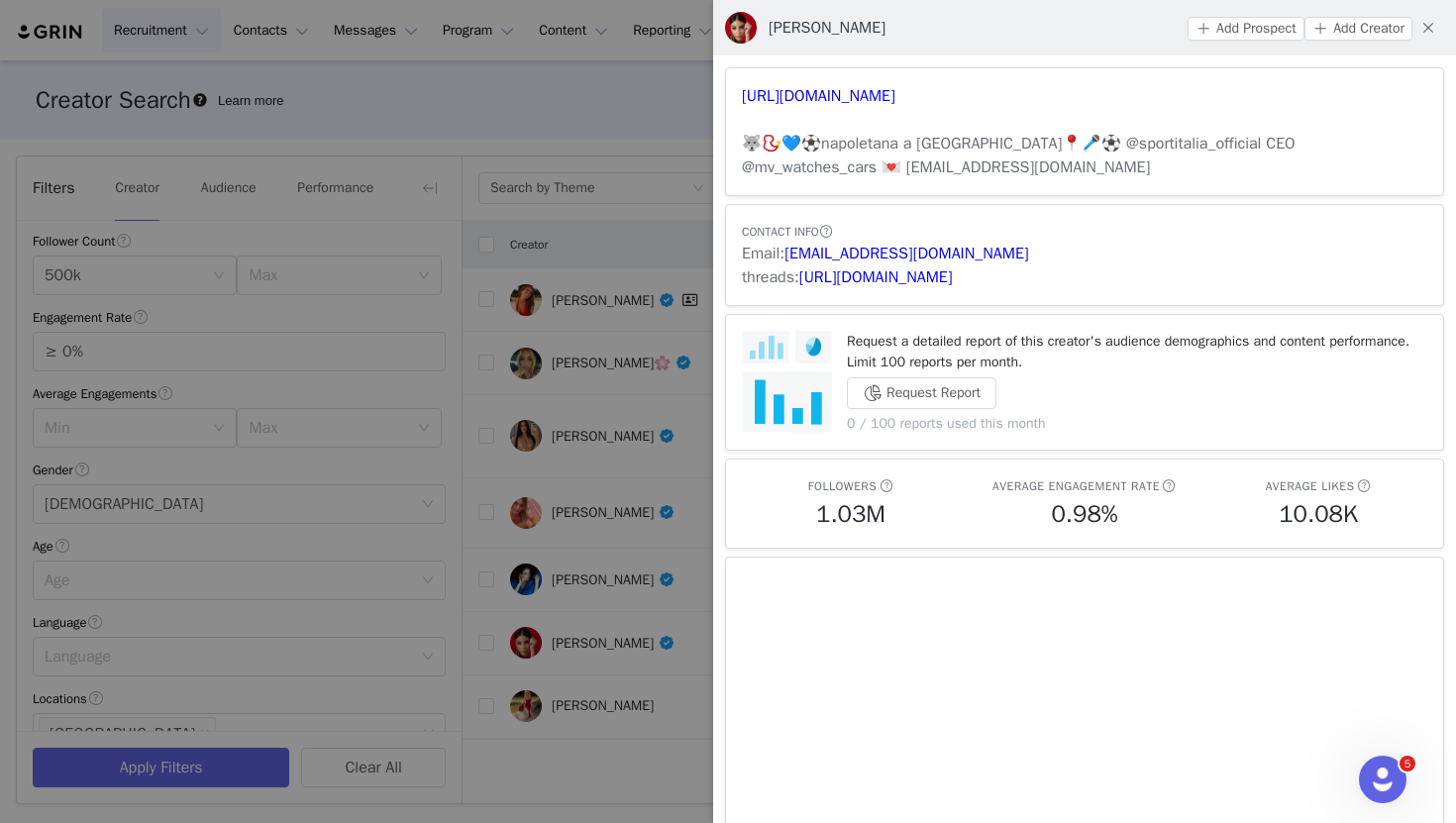 click at bounding box center [728, 411] 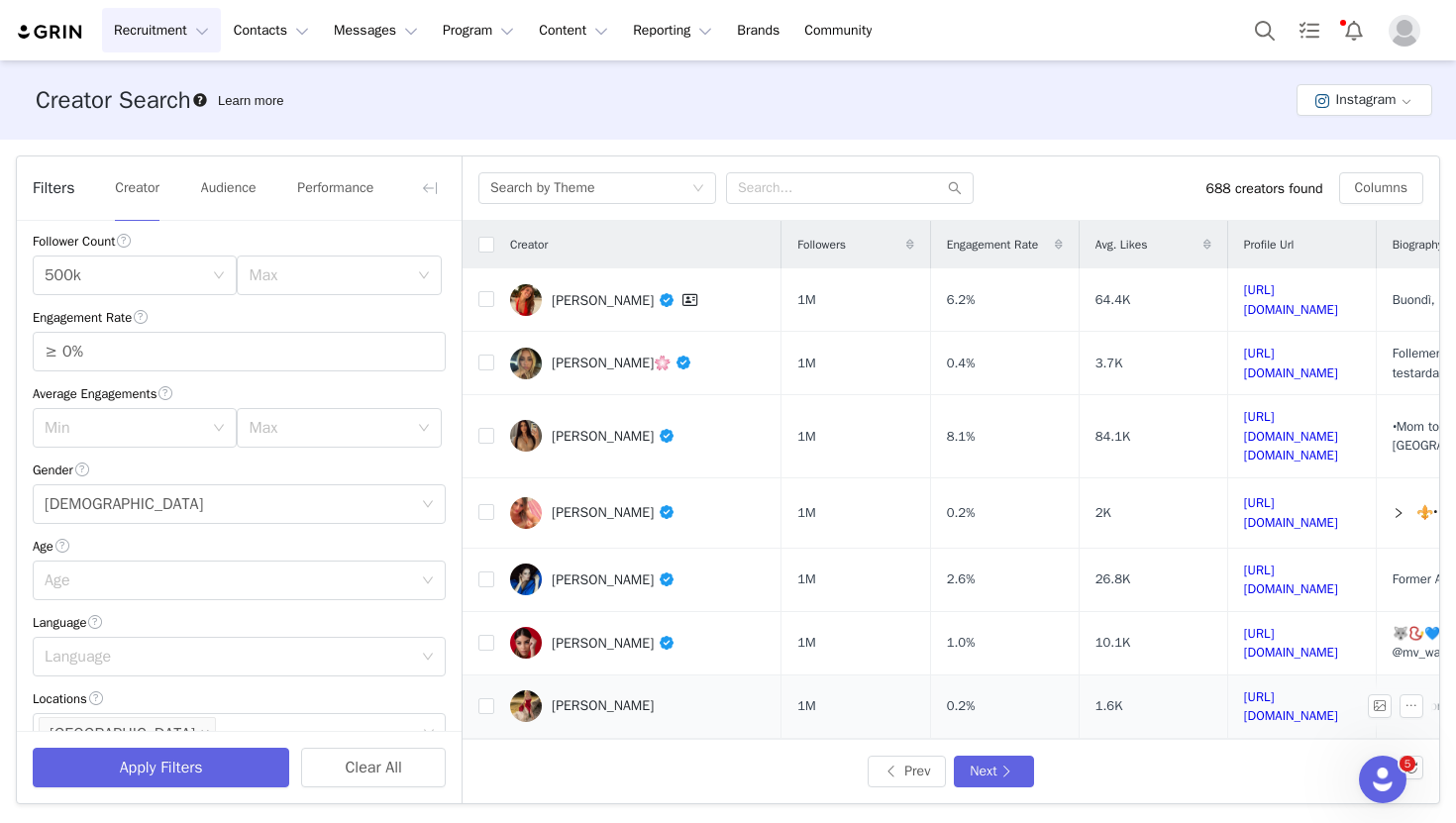 click on "[PERSON_NAME]" at bounding box center (602, 706) 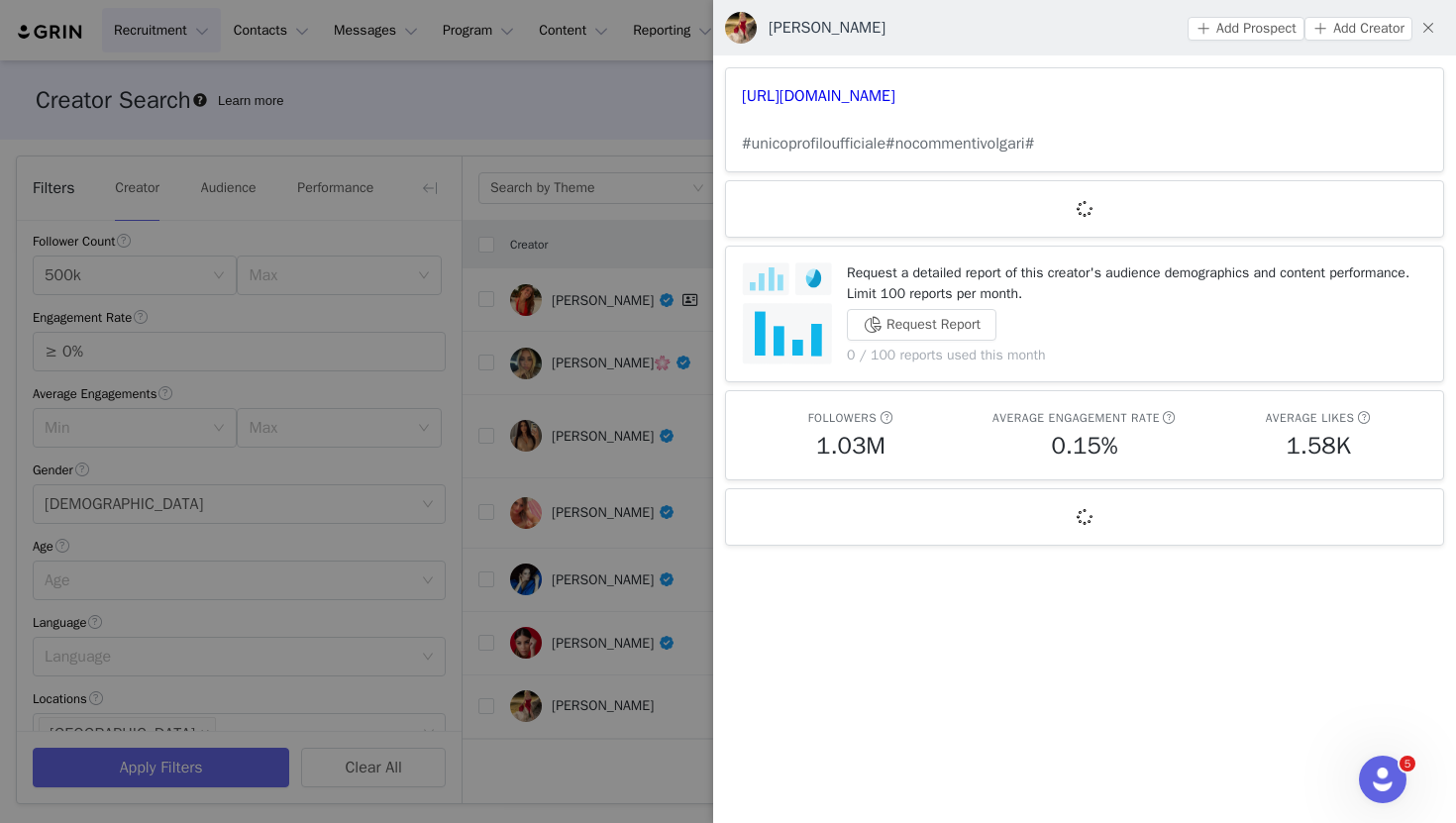 click on "[URL][DOMAIN_NAME]  #unicoprofiloufficiale#nocommentivolgari#" at bounding box center (1085, 120) 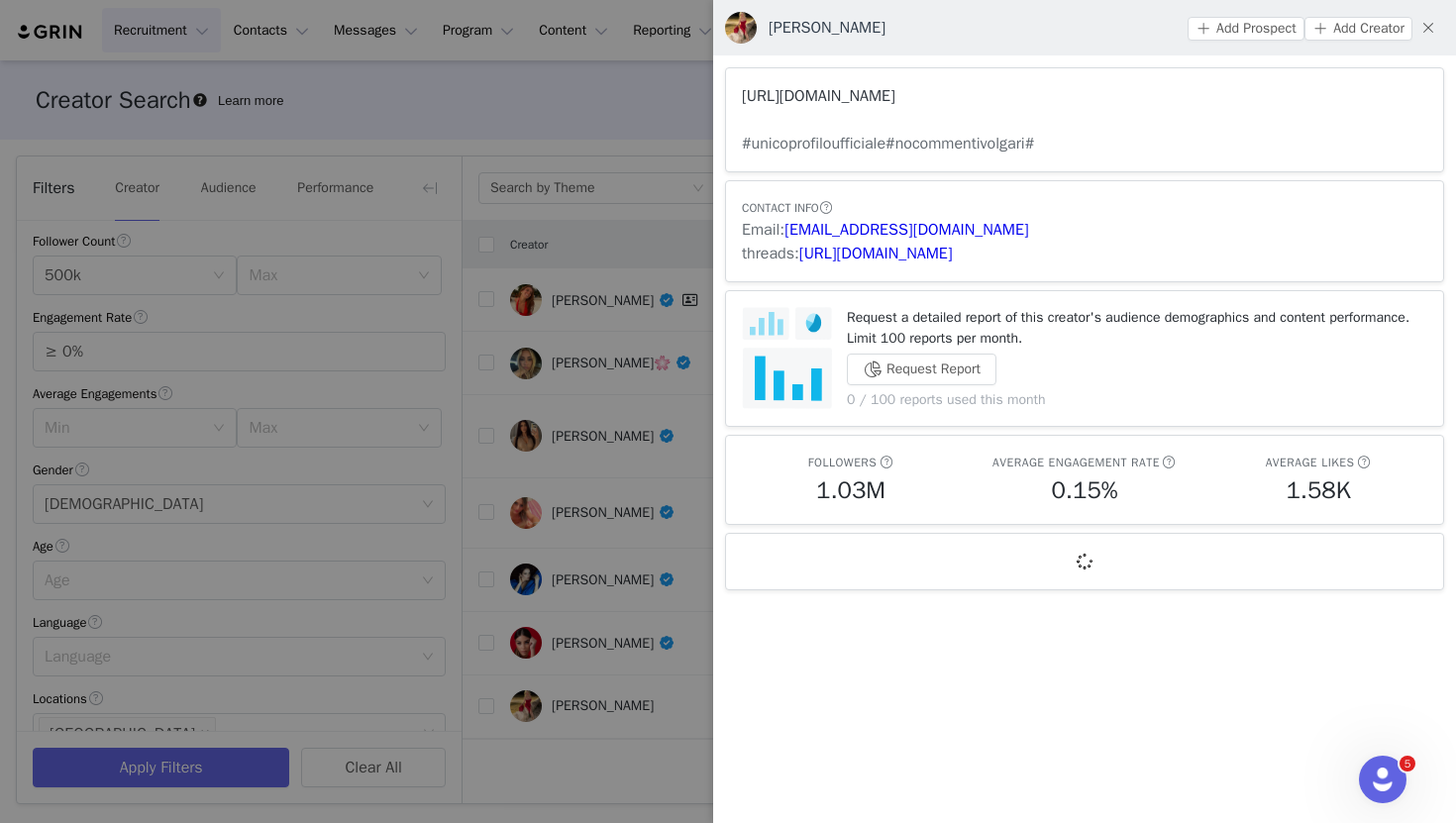 click on "[URL][DOMAIN_NAME]" at bounding box center [818, 96] 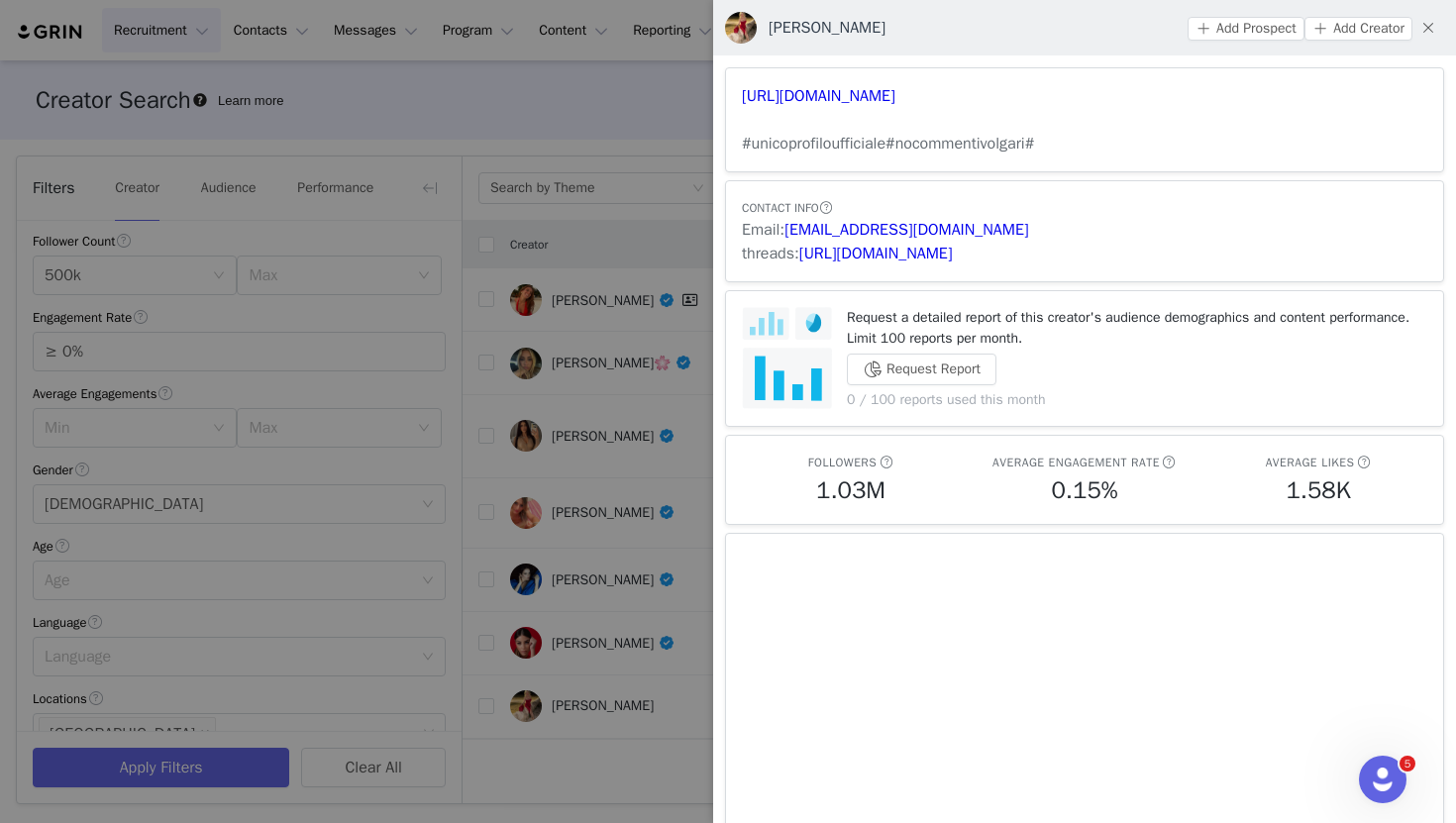 click at bounding box center (728, 411) 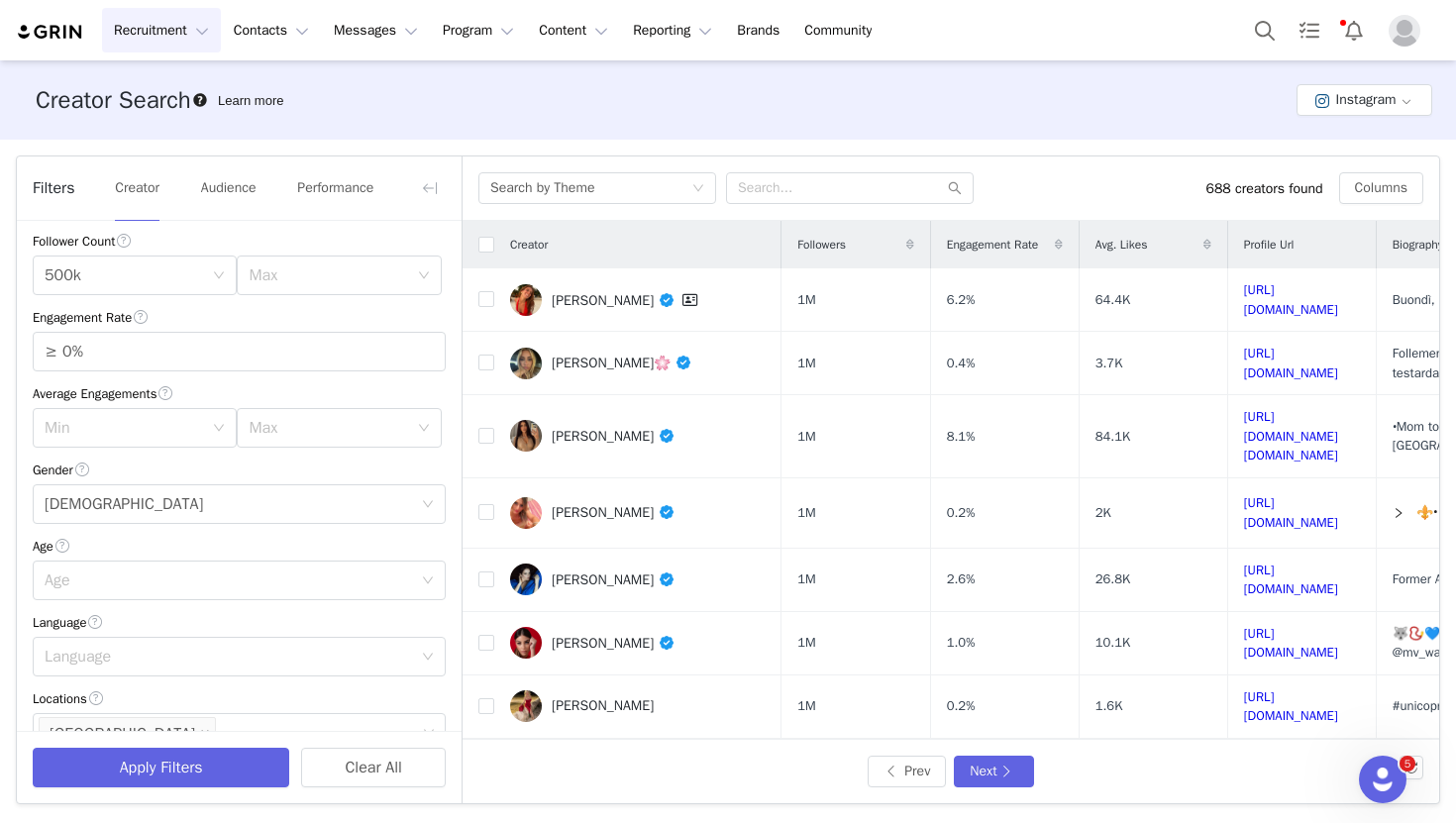 click on "𝓖𝓲𝓾𝓵𝓲𝓪 𝓝𝓪𝓽𝓲 ®" at bounding box center [606, 778] 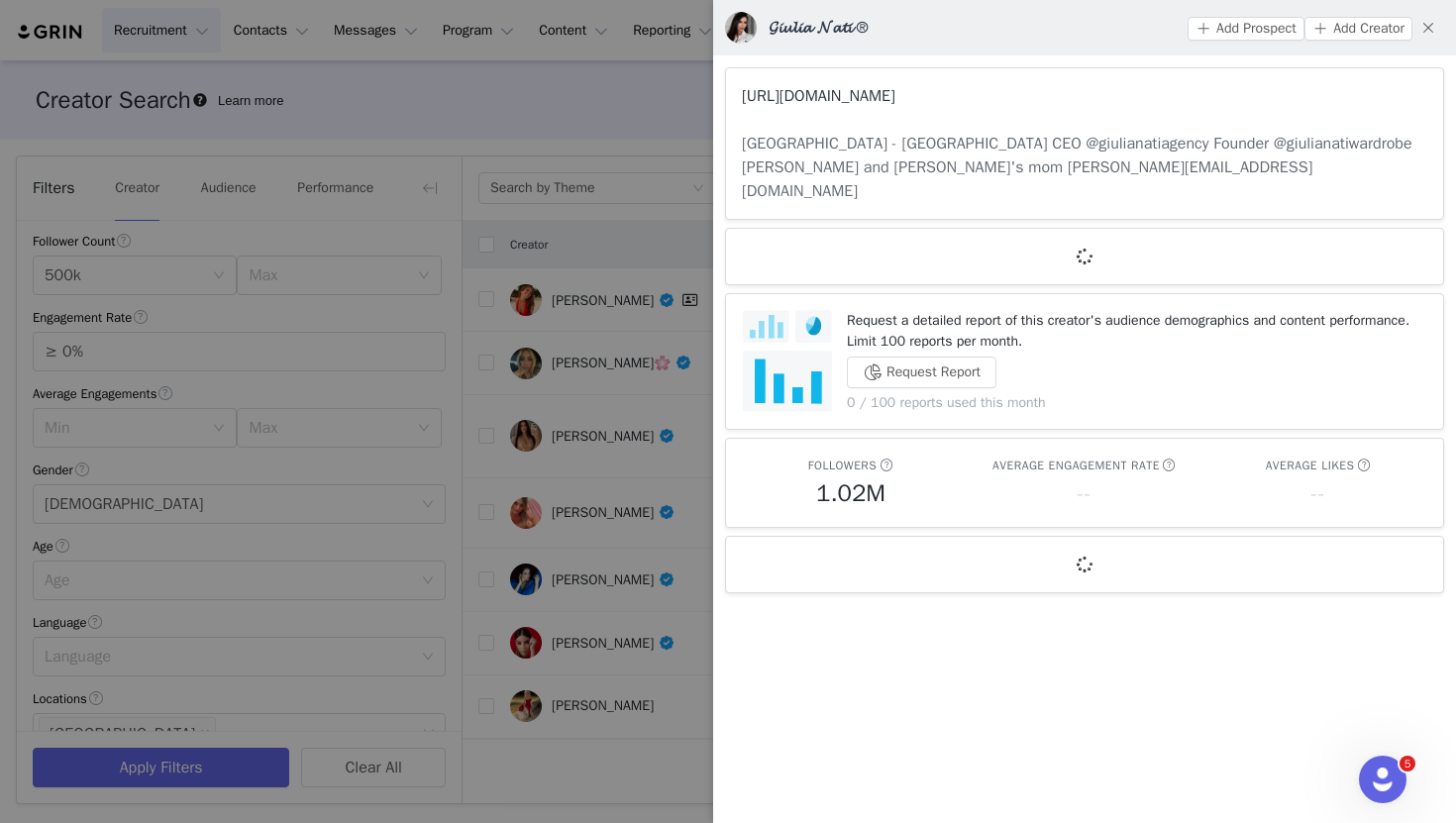 click on "[URL][DOMAIN_NAME]" at bounding box center (818, 96) 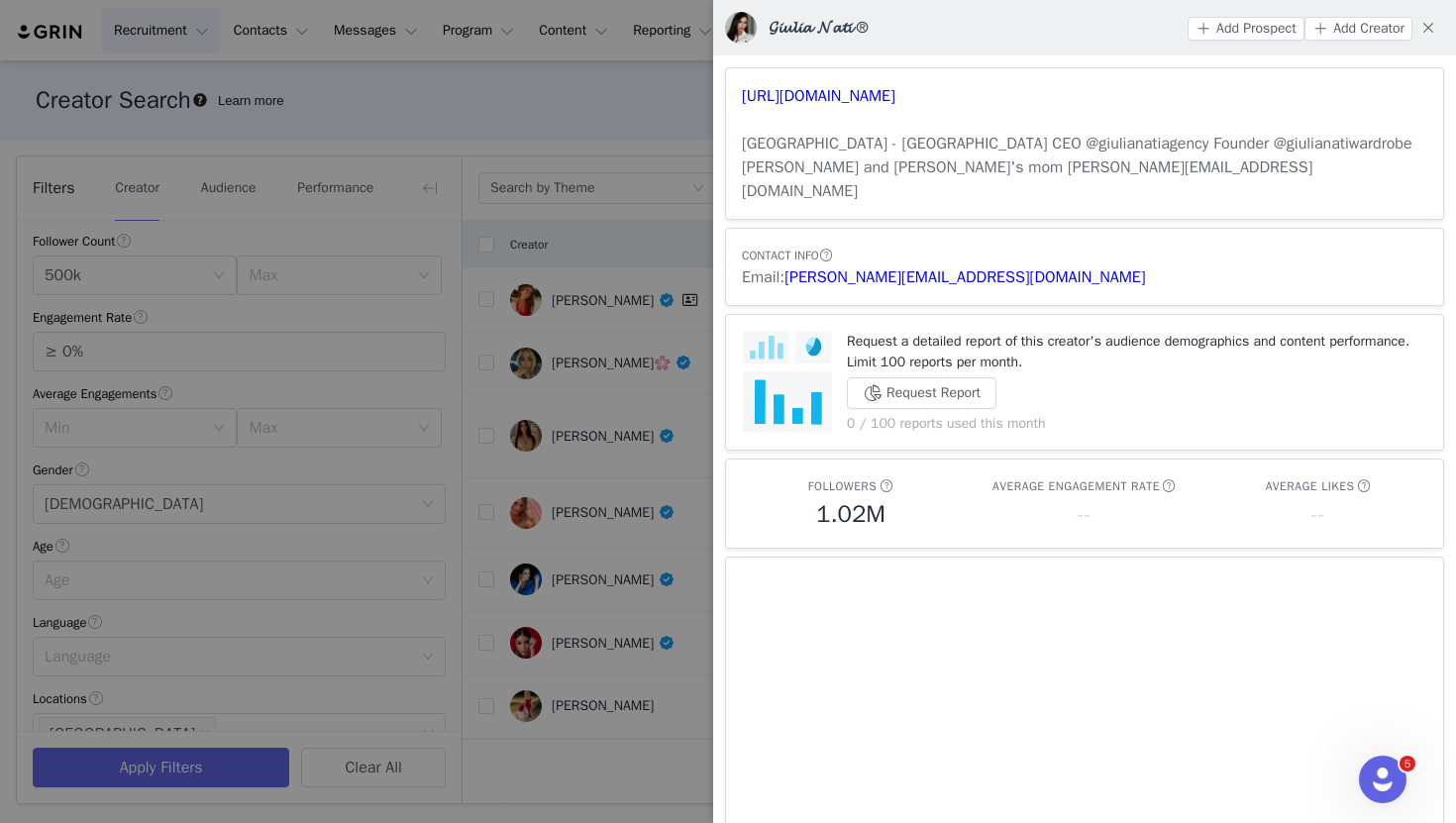 click at bounding box center [728, 411] 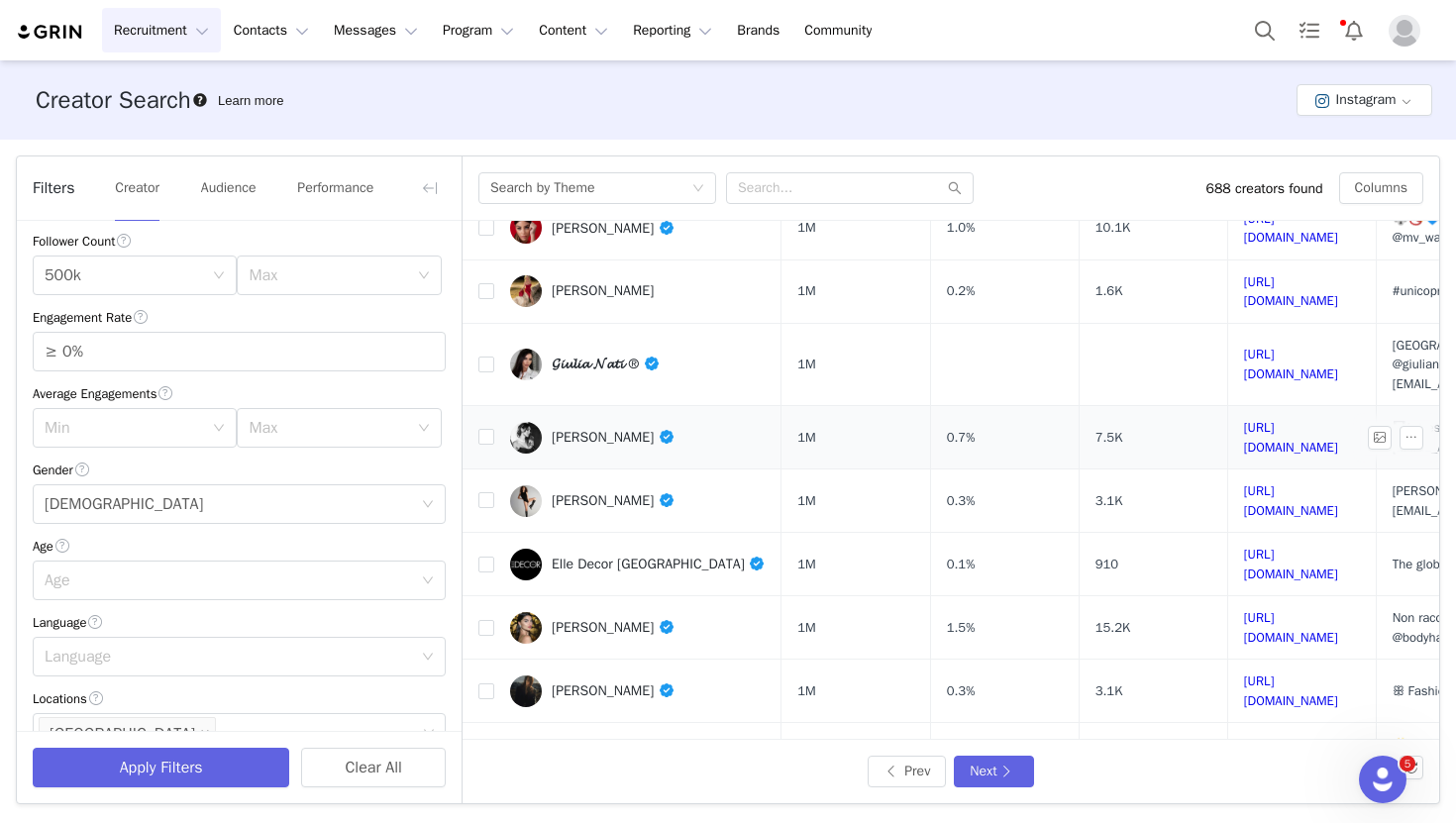 scroll, scrollTop: 425, scrollLeft: 0, axis: vertical 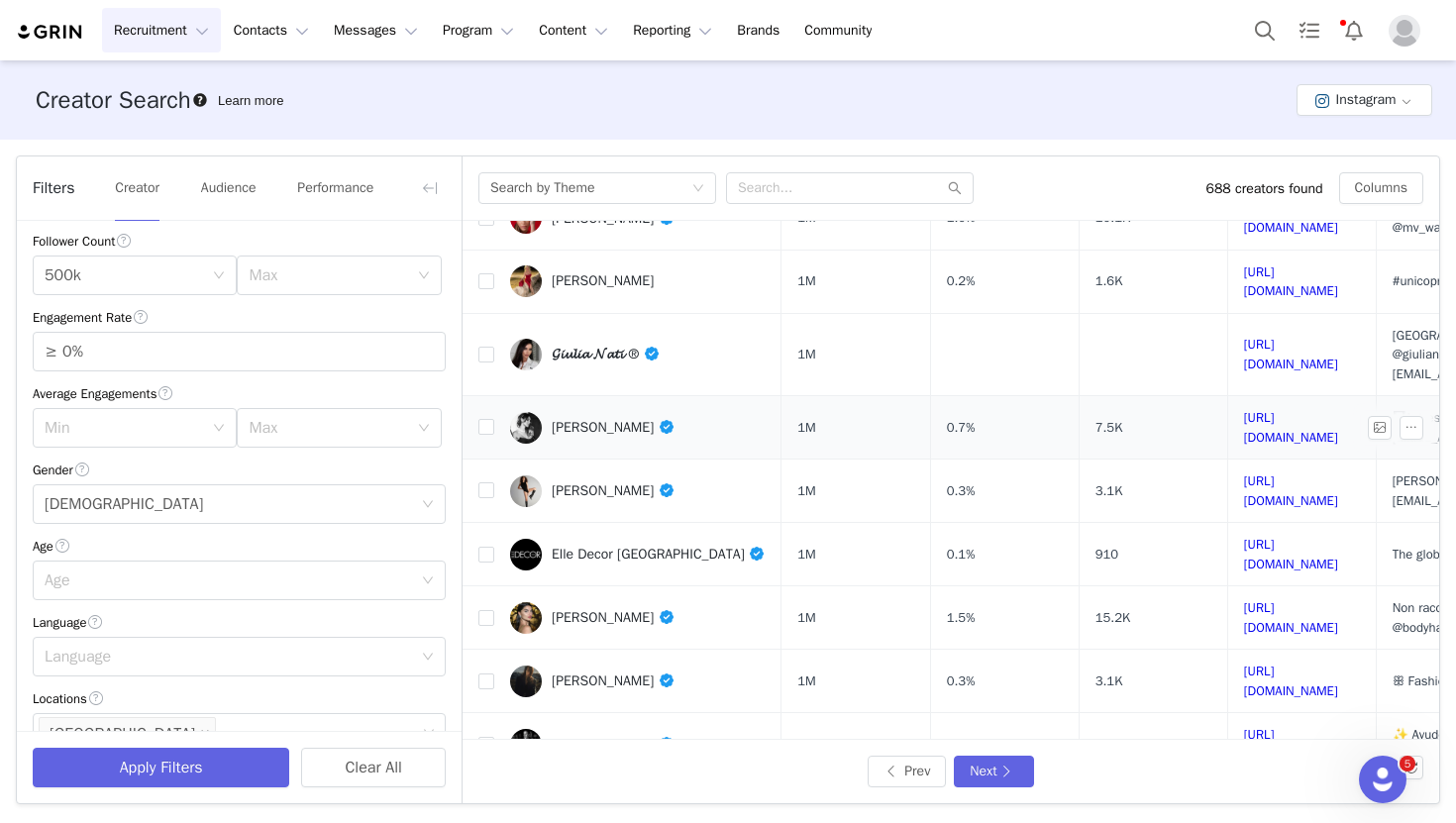 click on "[PERSON_NAME]" at bounding box center (613, 427) 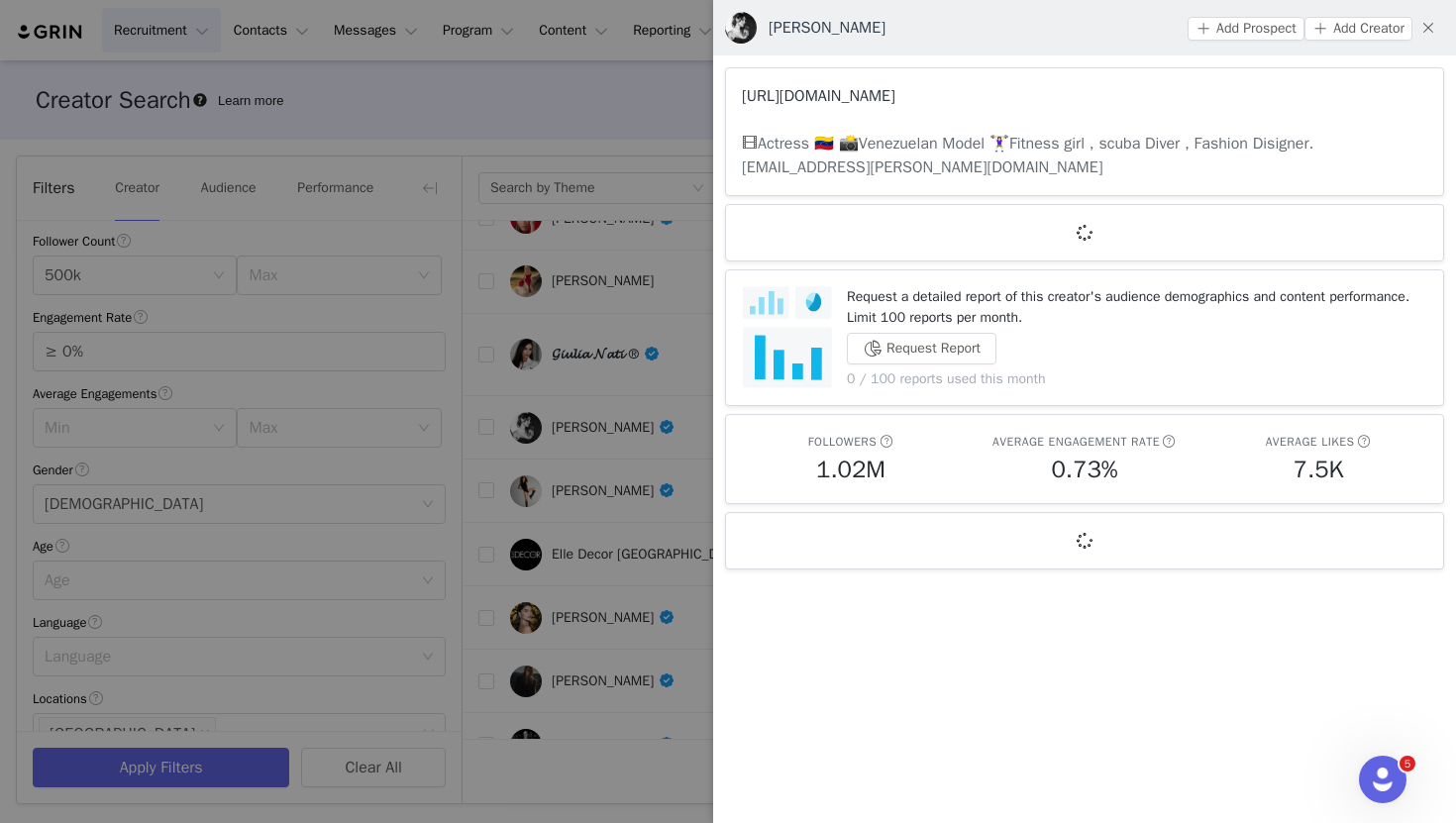 click on "[URL][DOMAIN_NAME]" at bounding box center [818, 96] 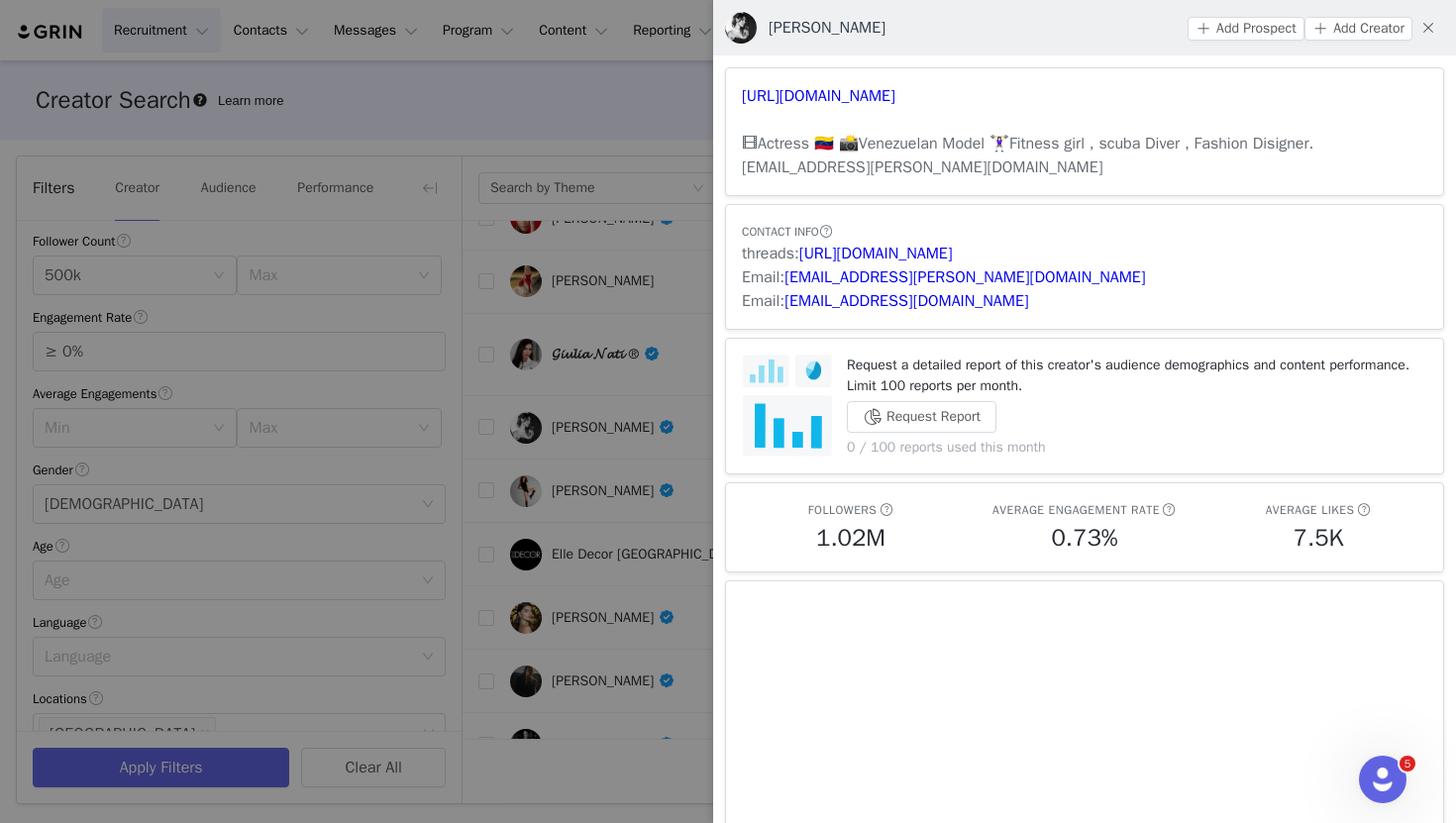click at bounding box center (728, 411) 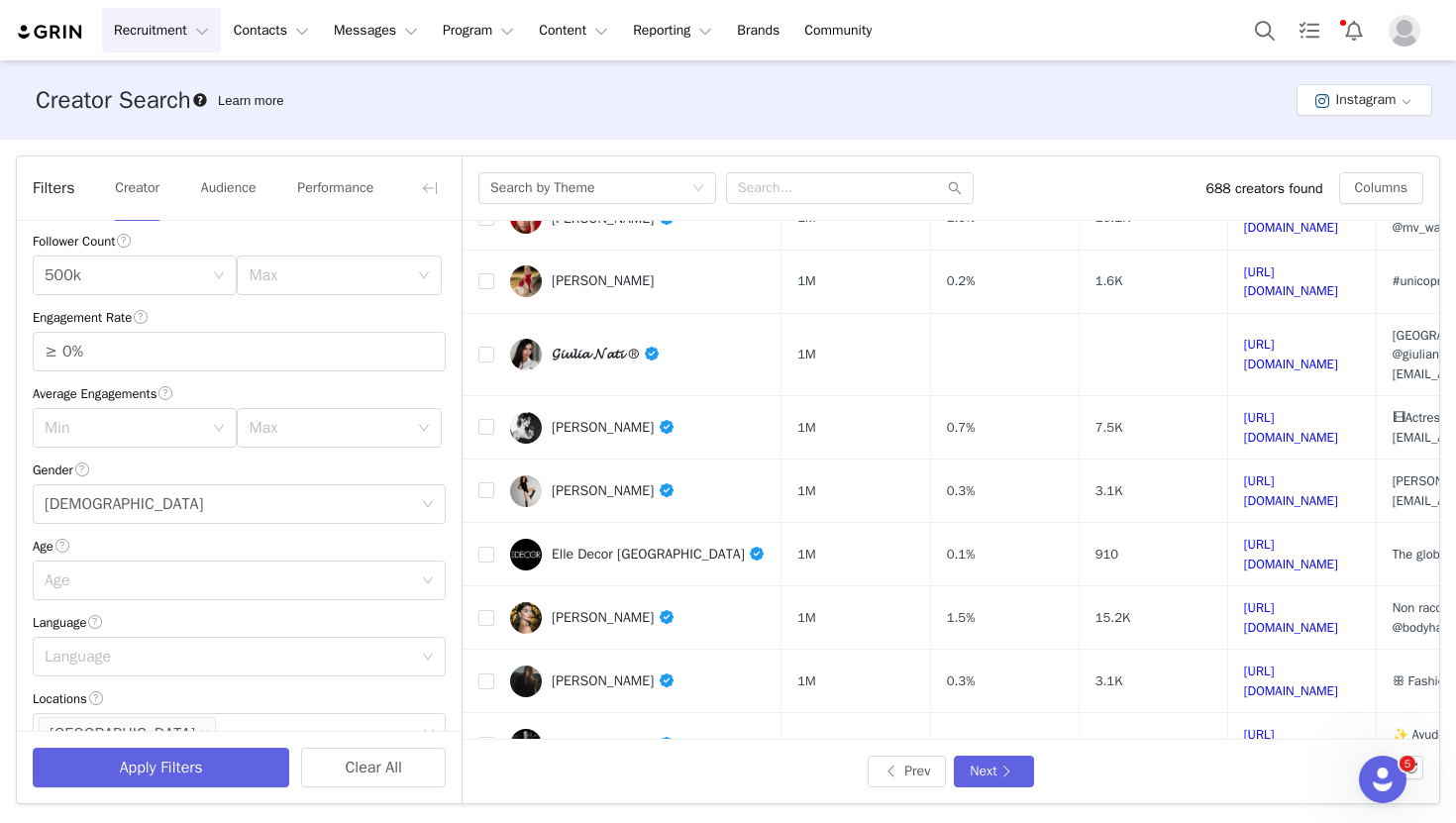 click on "[PERSON_NAME]" at bounding box center [613, 490] 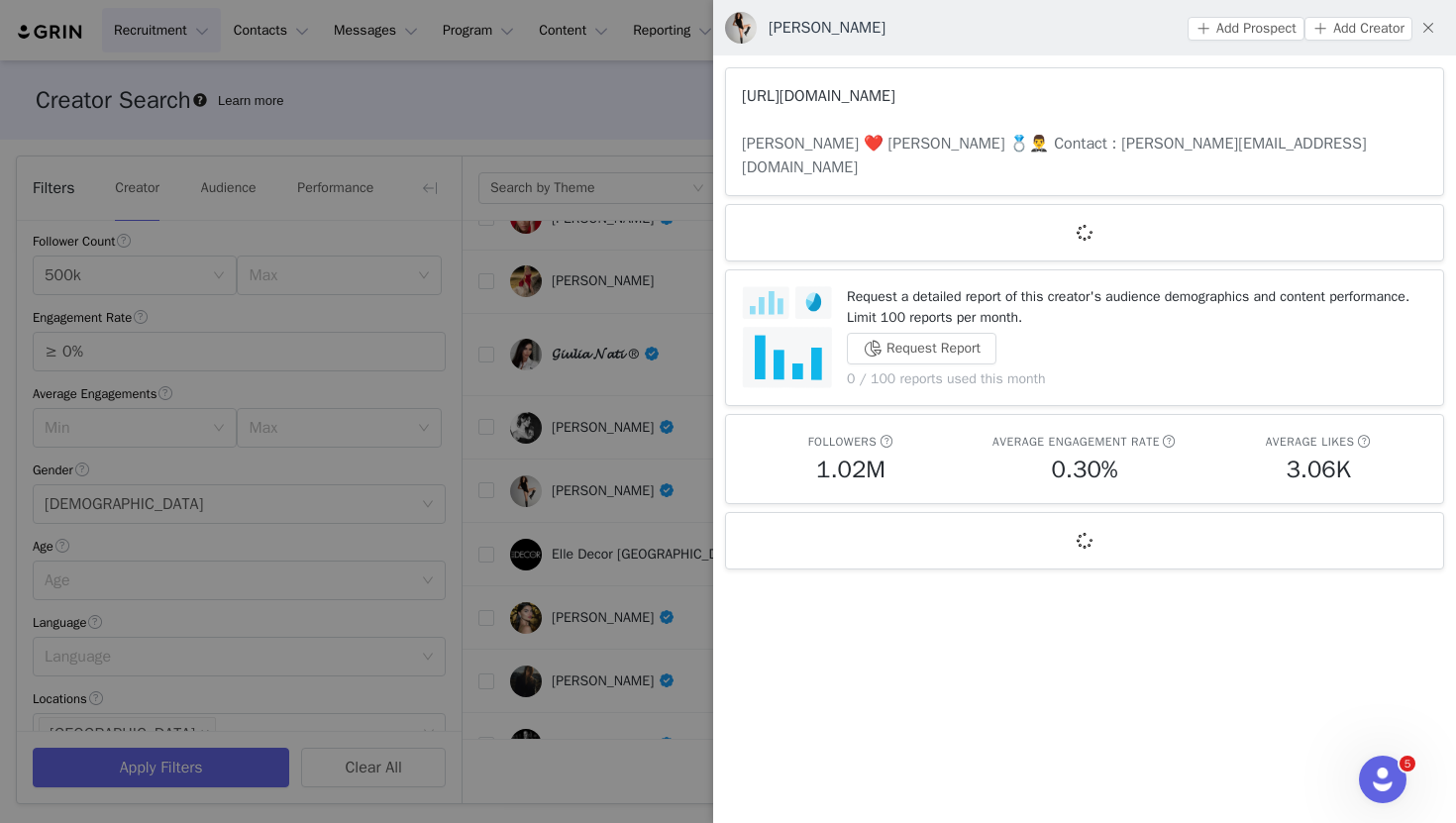 click on "[URL][DOMAIN_NAME]" at bounding box center [818, 96] 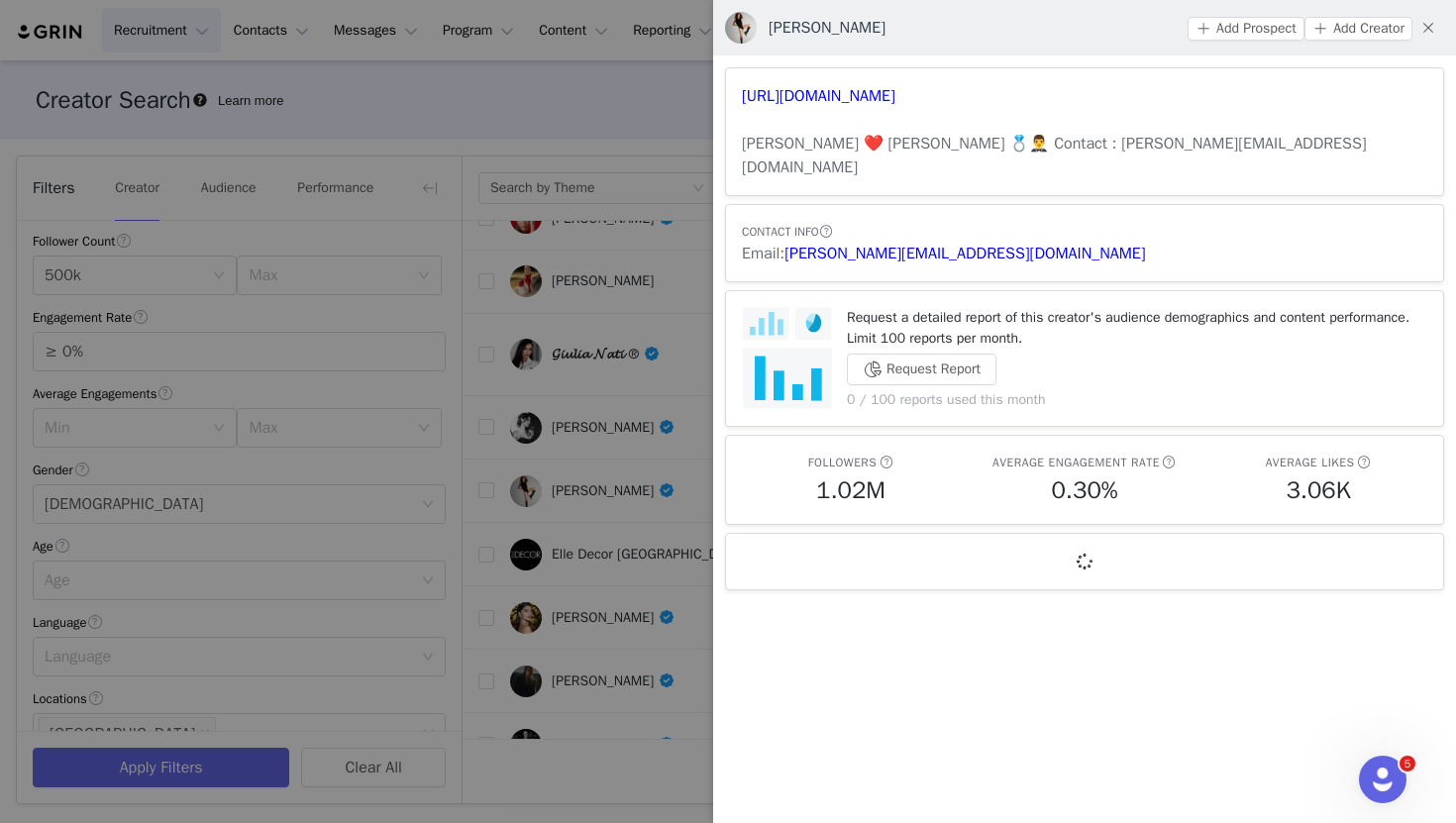 click at bounding box center [728, 411] 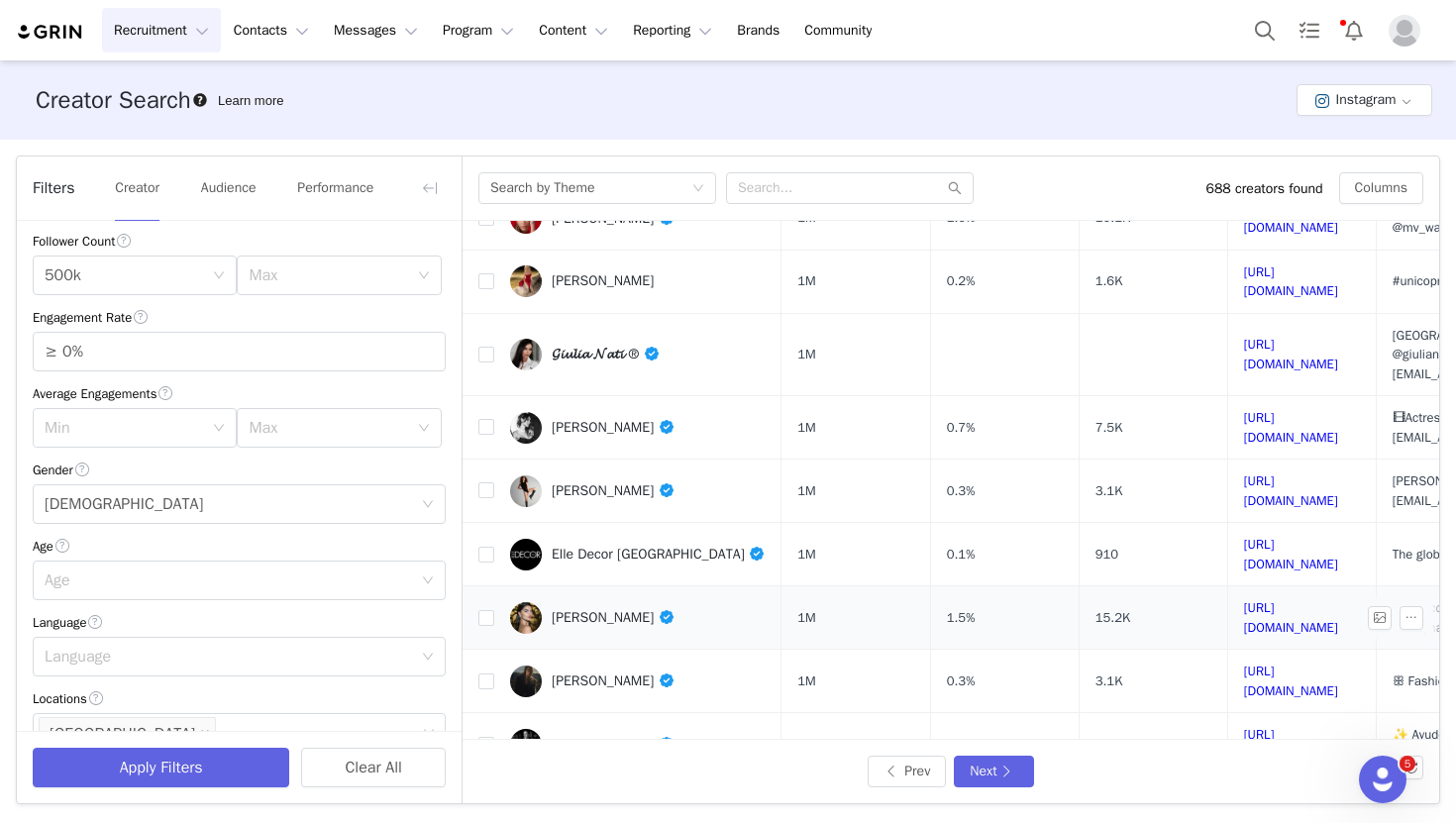 click on "[PERSON_NAME]" at bounding box center (613, 617) 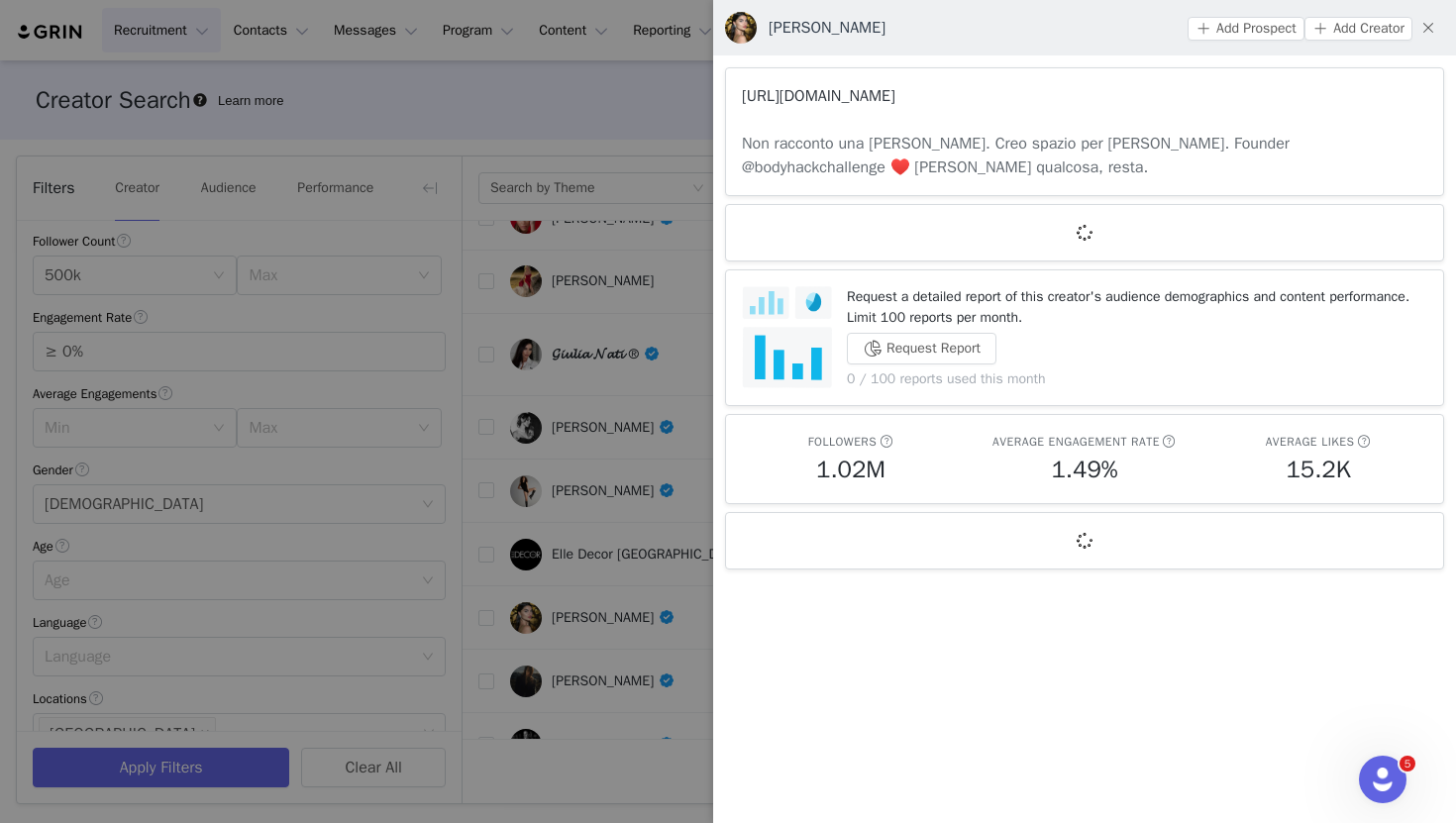 click on "[URL][DOMAIN_NAME]" at bounding box center [818, 96] 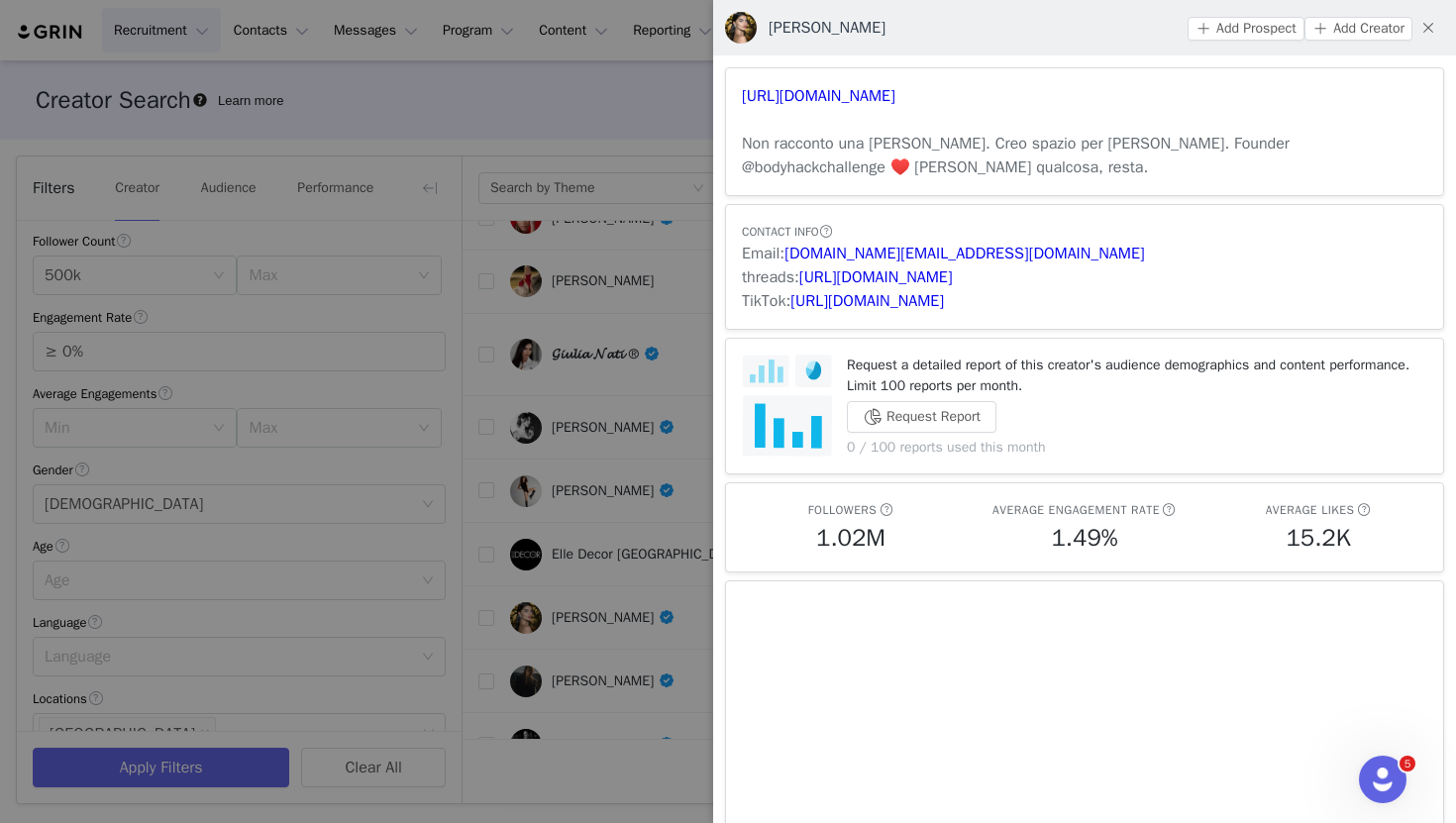 click at bounding box center [728, 411] 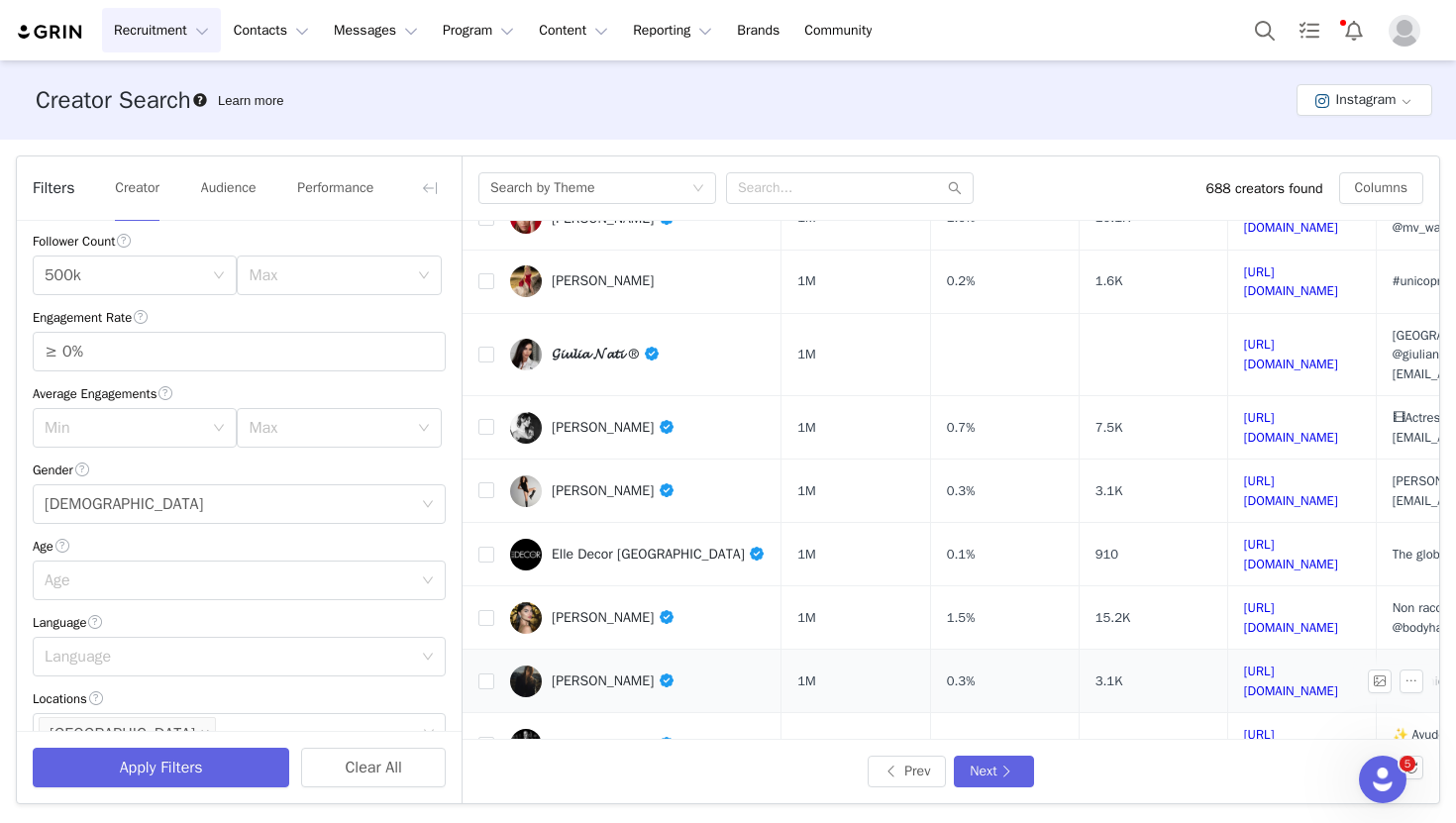 click on "[PERSON_NAME]" at bounding box center (638, 681) 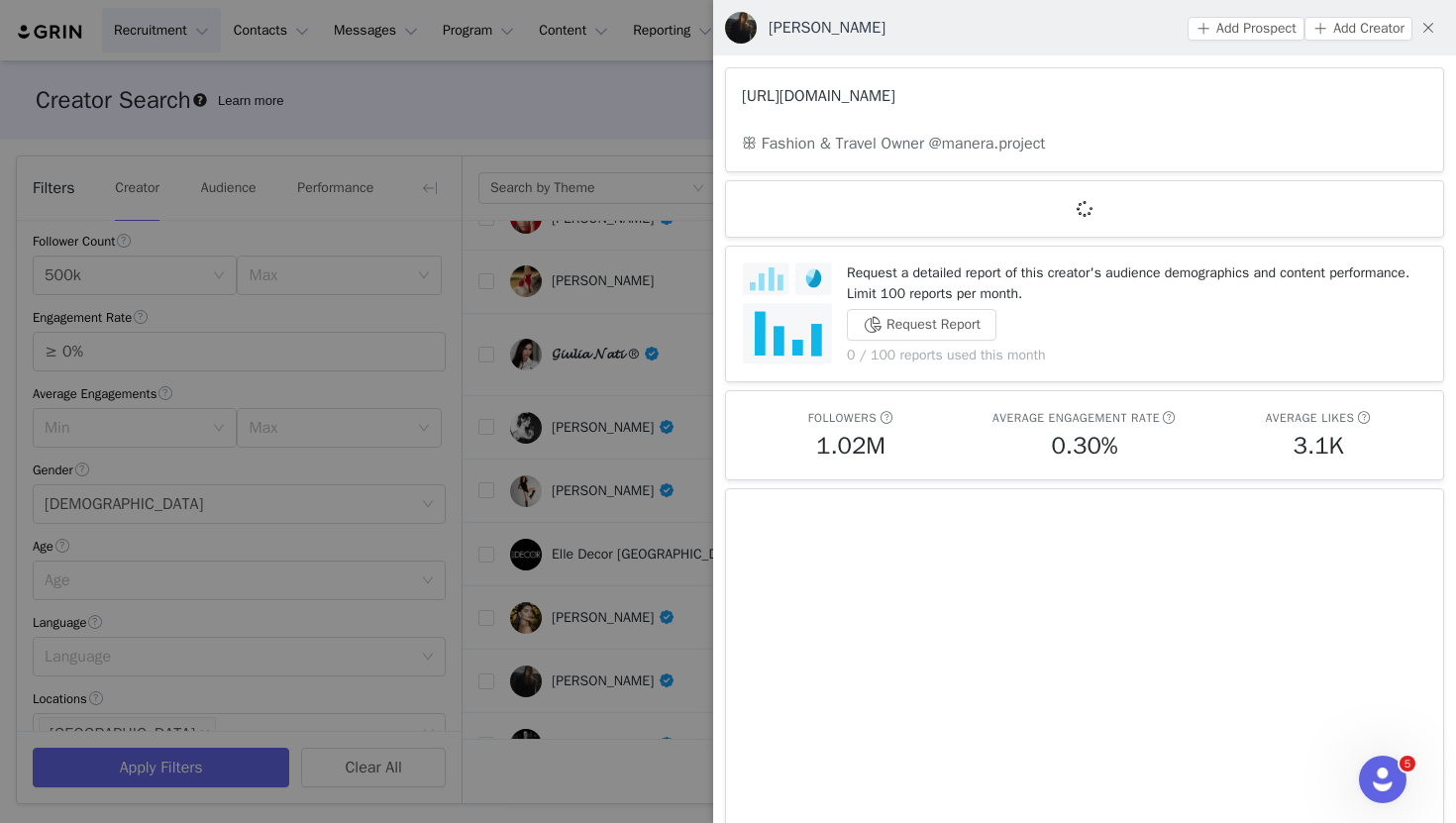 click on "[URL][DOMAIN_NAME]" at bounding box center (818, 96) 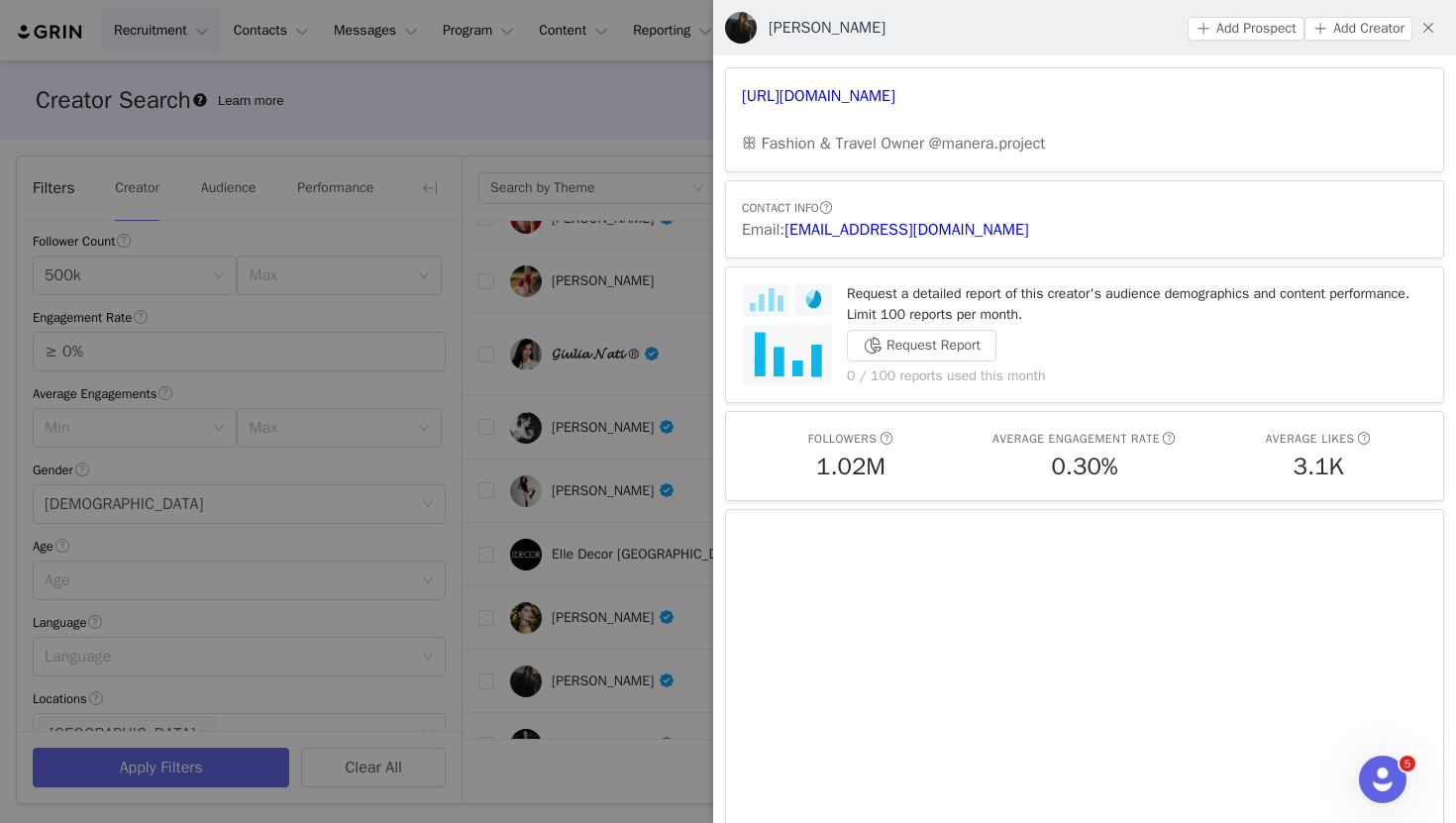 click at bounding box center (728, 411) 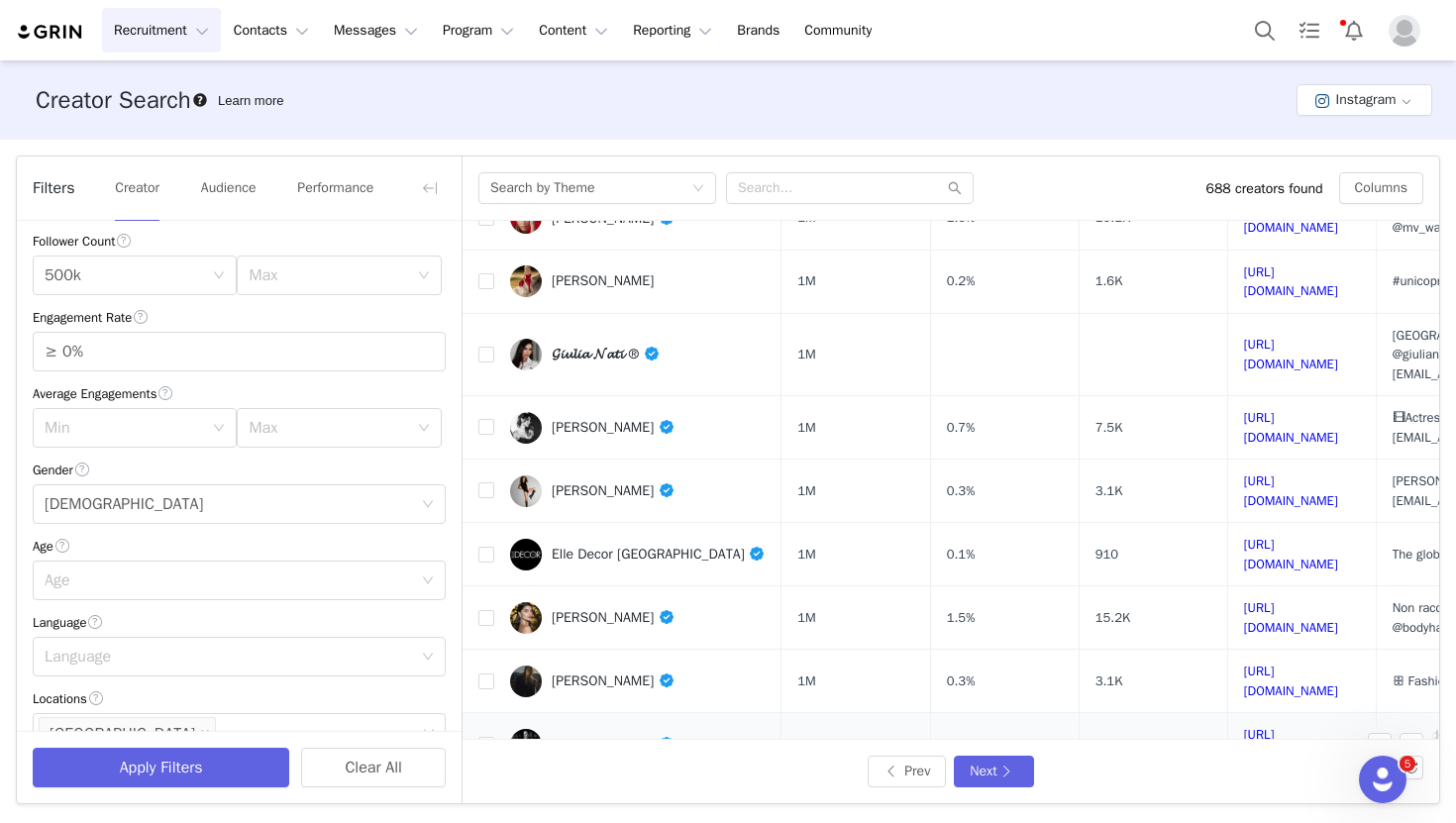 click on "[PERSON_NAME]" at bounding box center (613, 744) 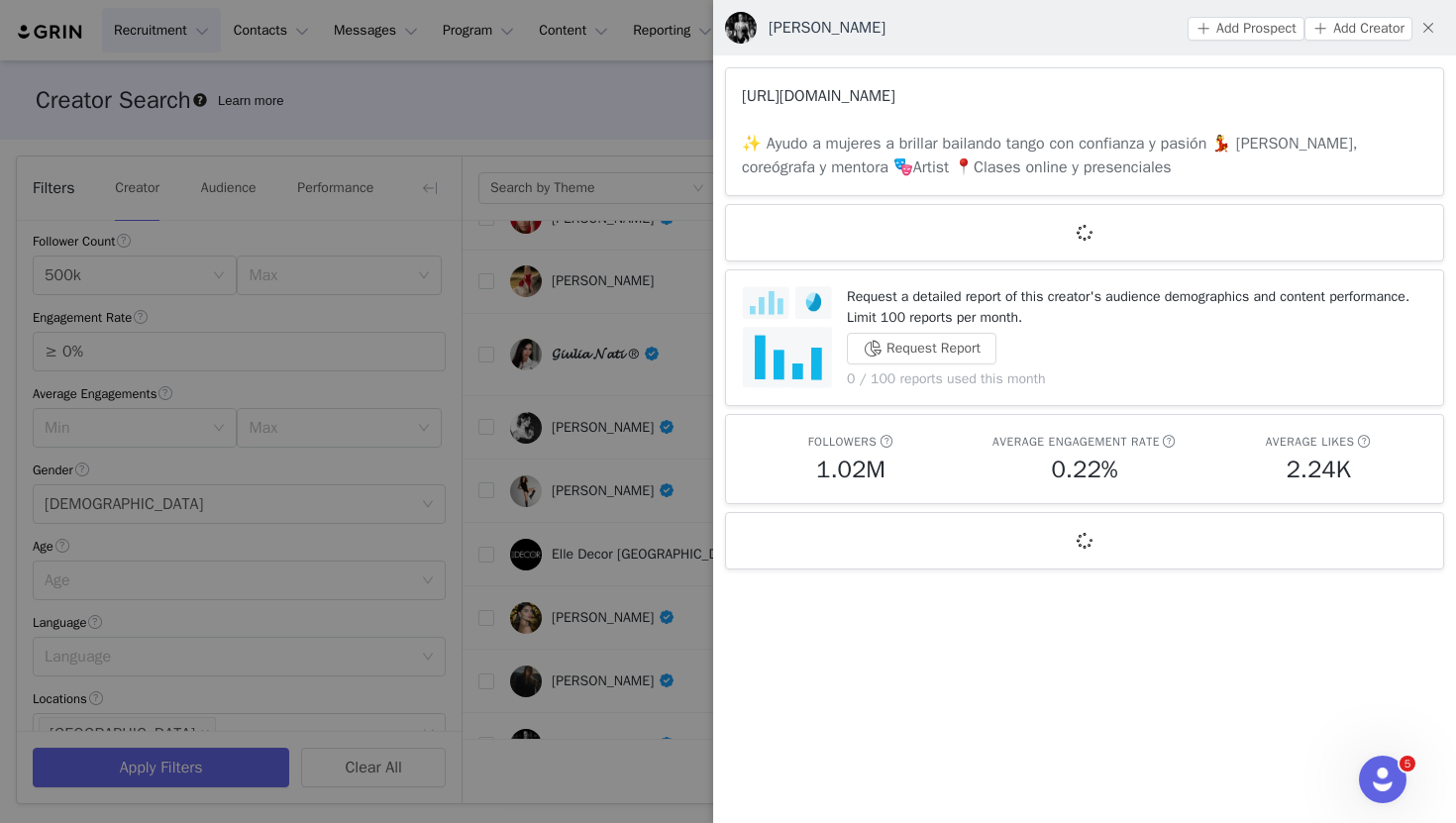 click on "[URL][DOMAIN_NAME]" at bounding box center [818, 96] 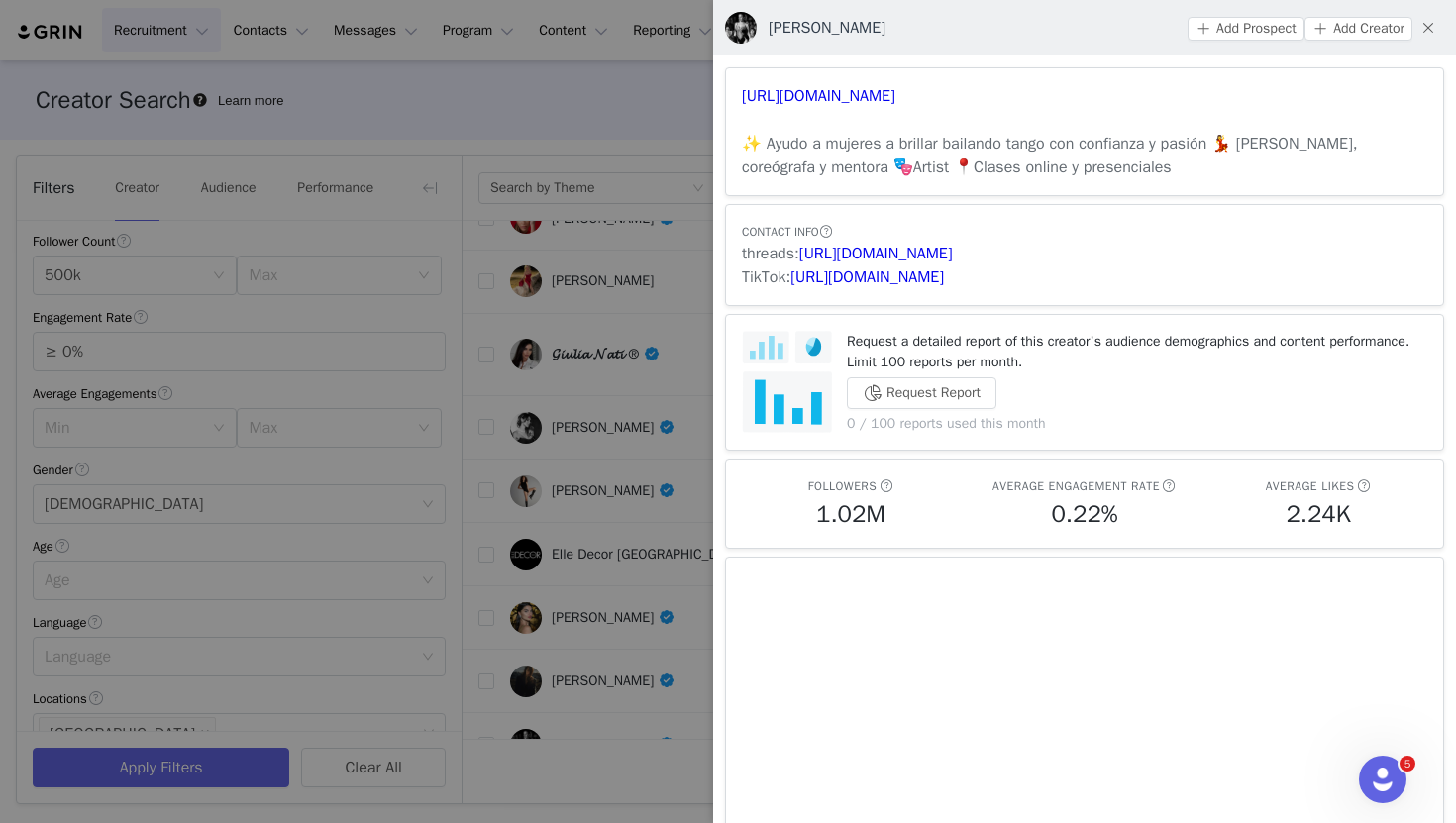 click at bounding box center [728, 411] 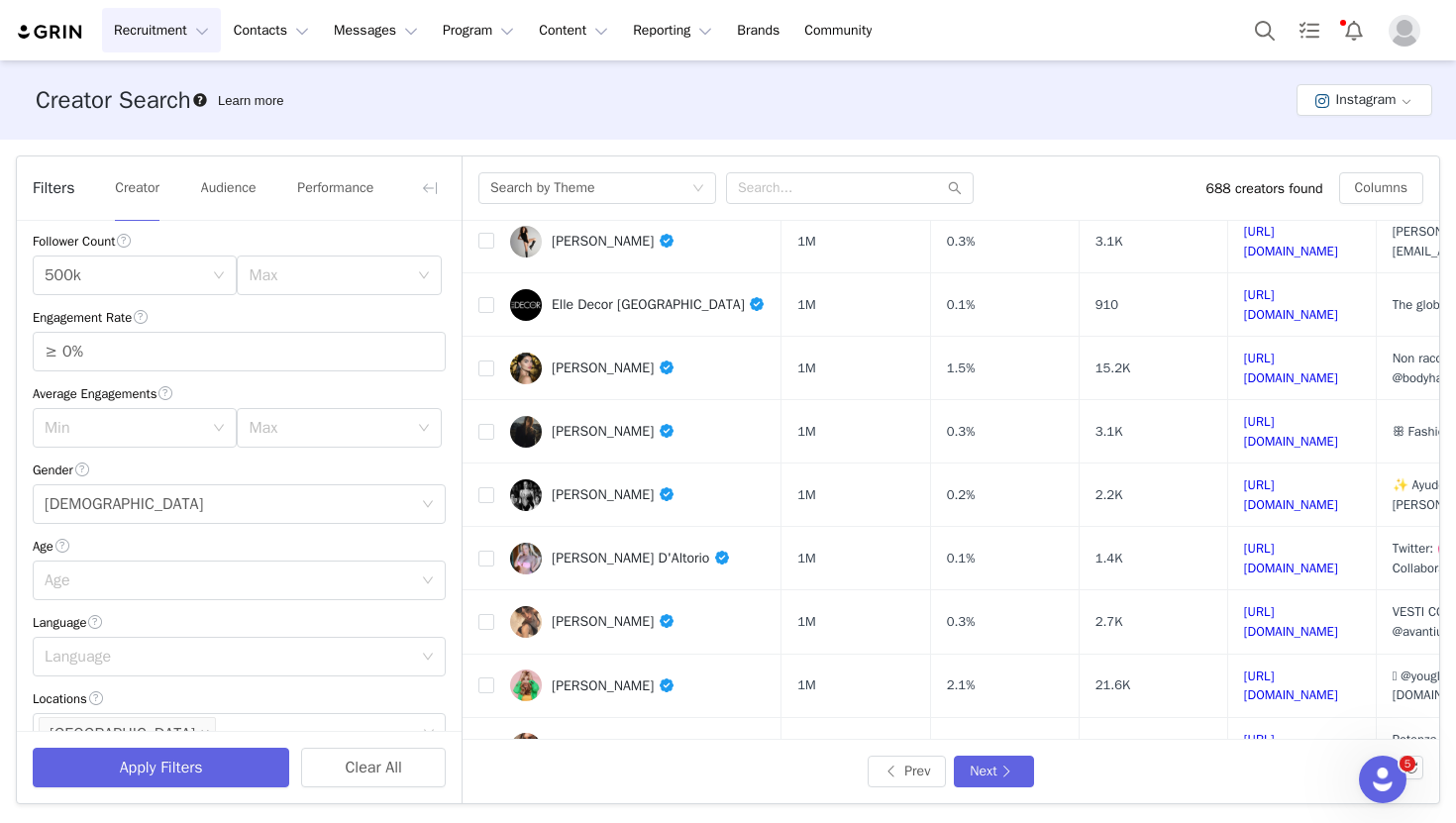 scroll, scrollTop: 755, scrollLeft: 0, axis: vertical 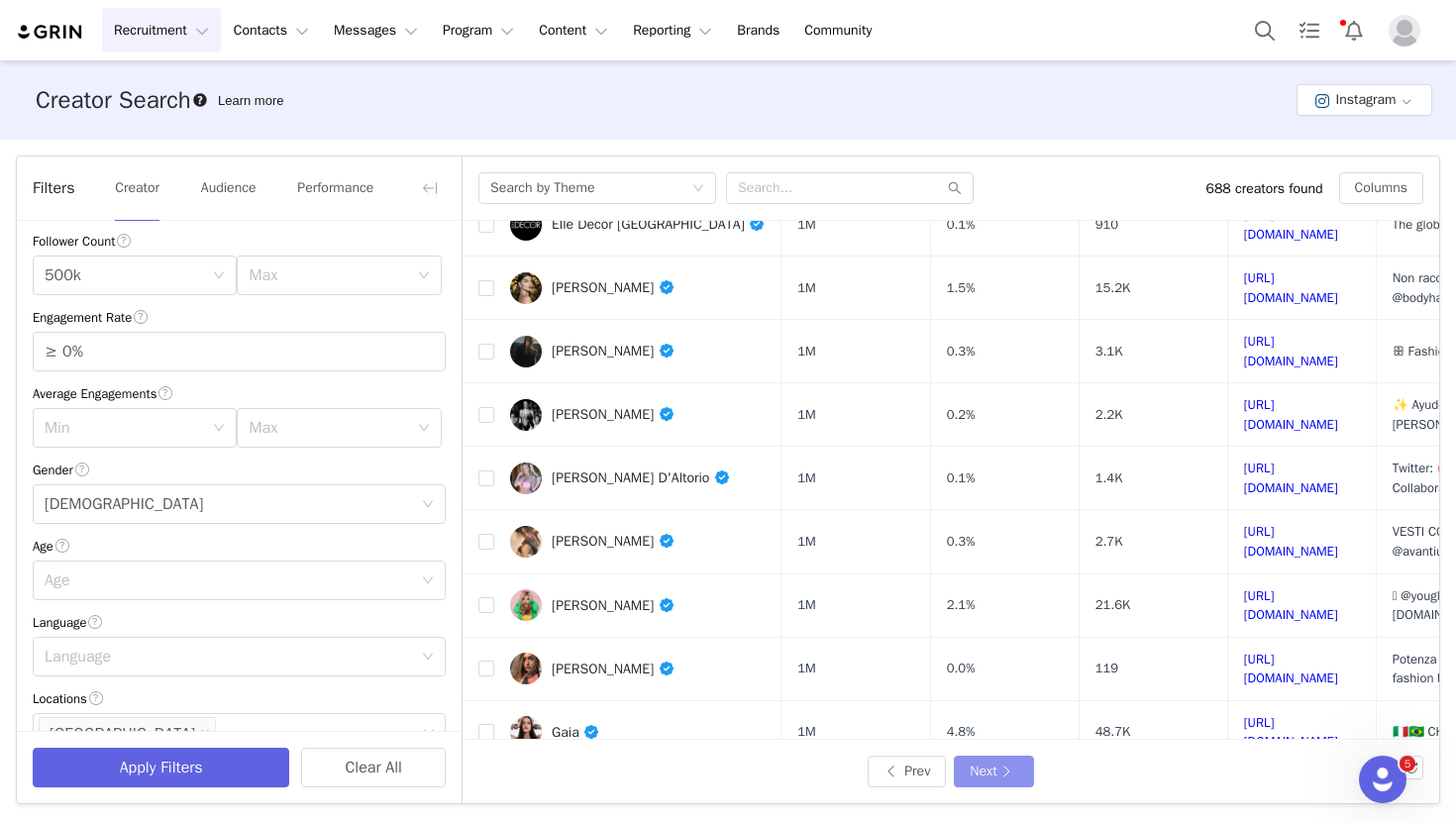 click on "Next" at bounding box center (993, 772) 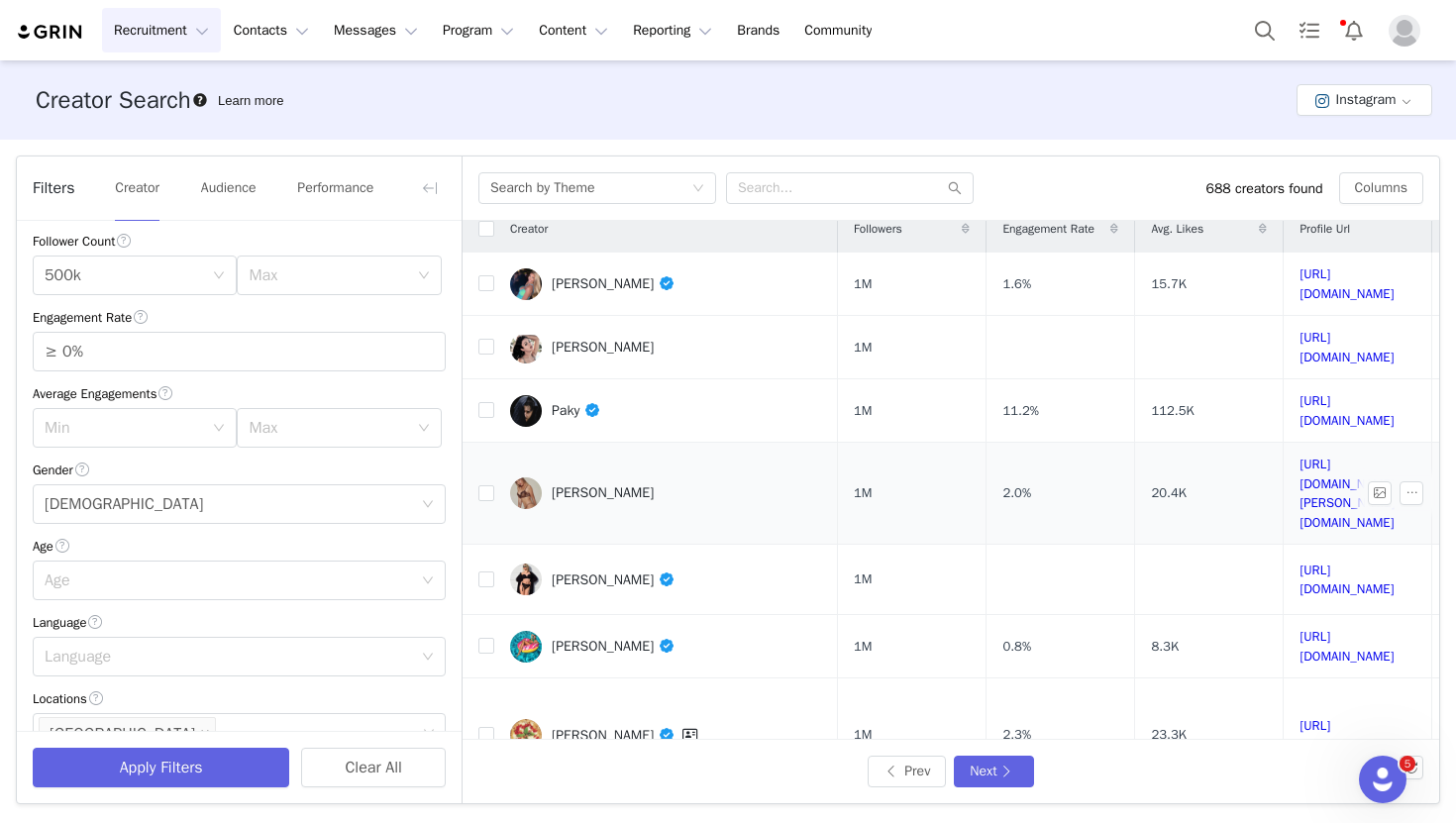 scroll, scrollTop: 0, scrollLeft: 0, axis: both 